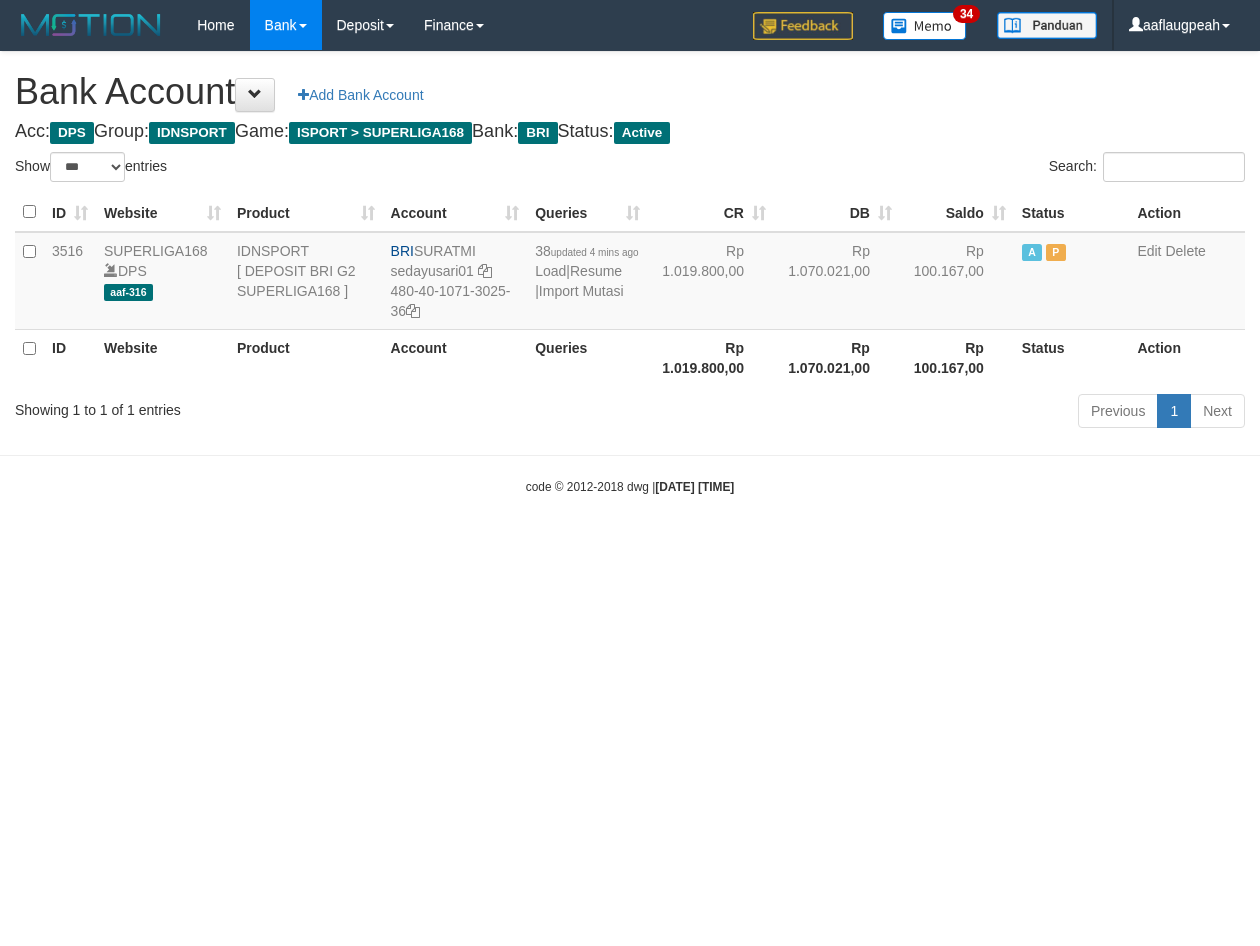 select on "***" 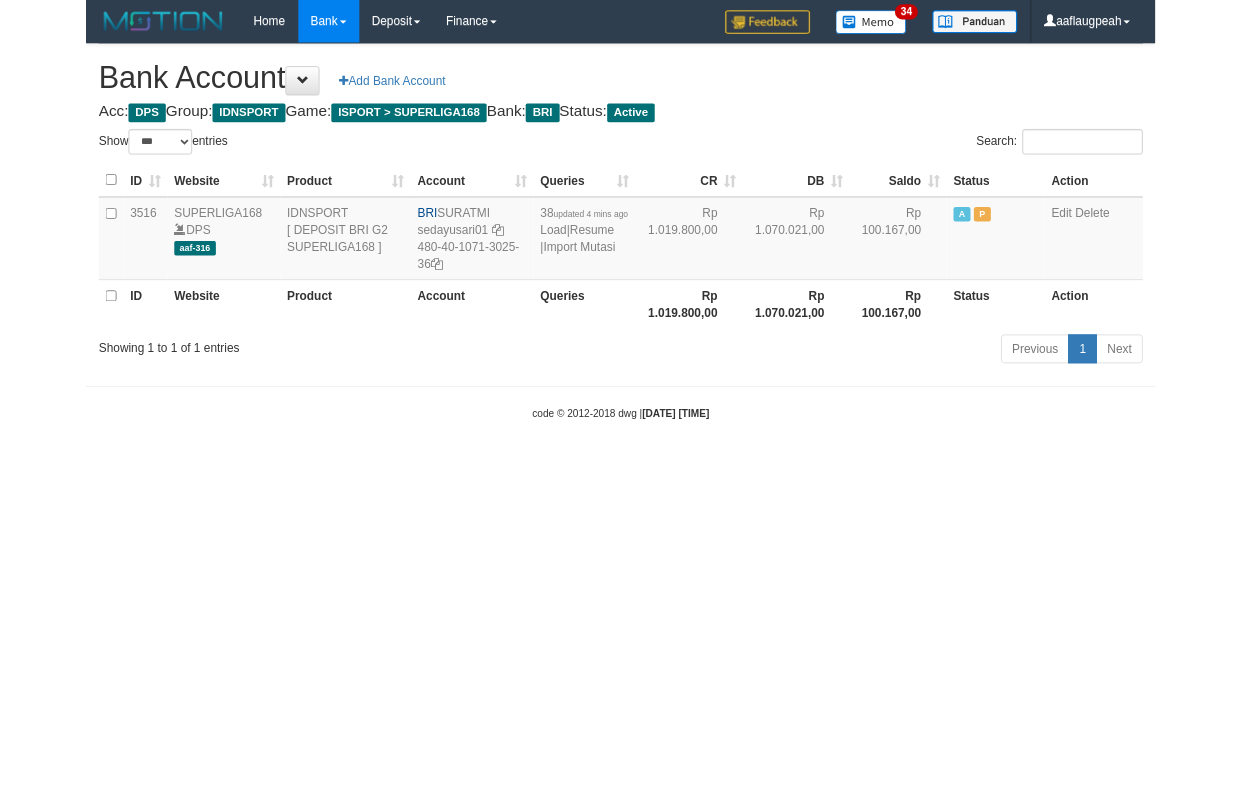 scroll, scrollTop: 0, scrollLeft: 0, axis: both 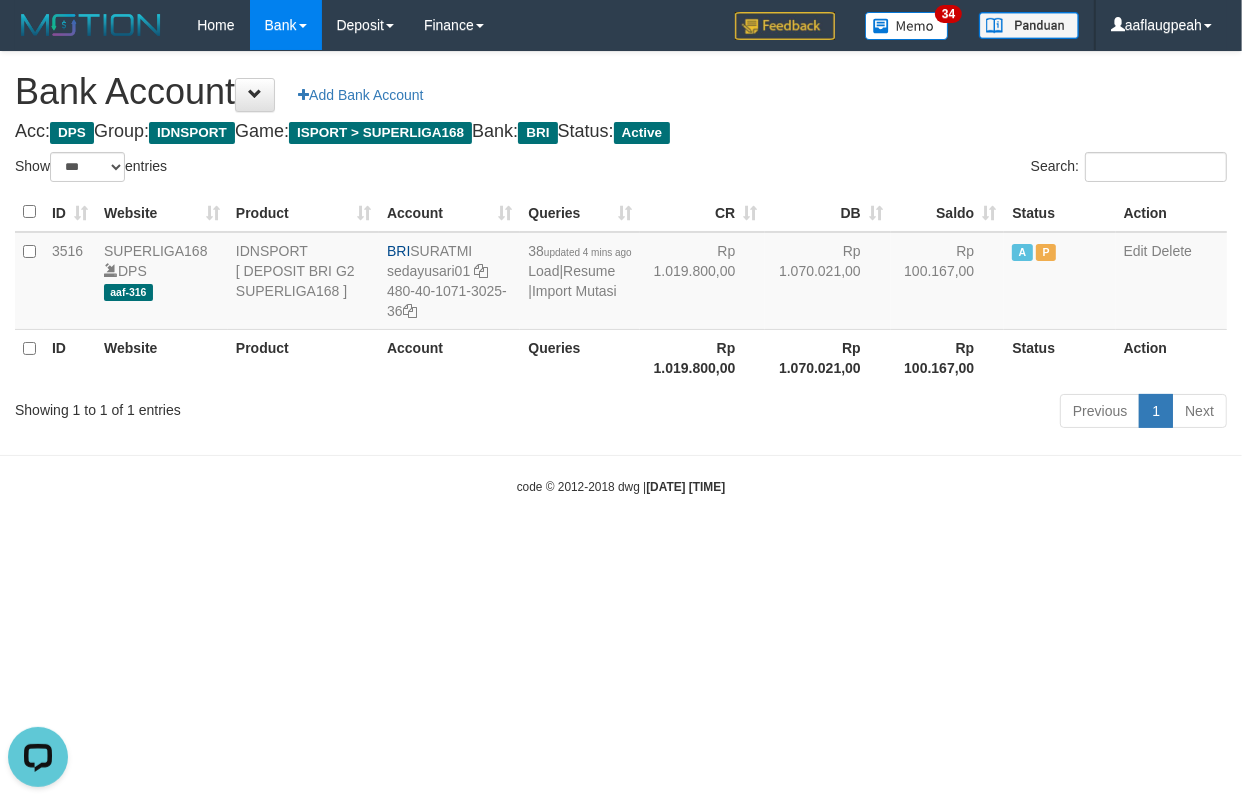 drag, startPoint x: 1002, startPoint y: 672, endPoint x: 757, endPoint y: 725, distance: 250.66711 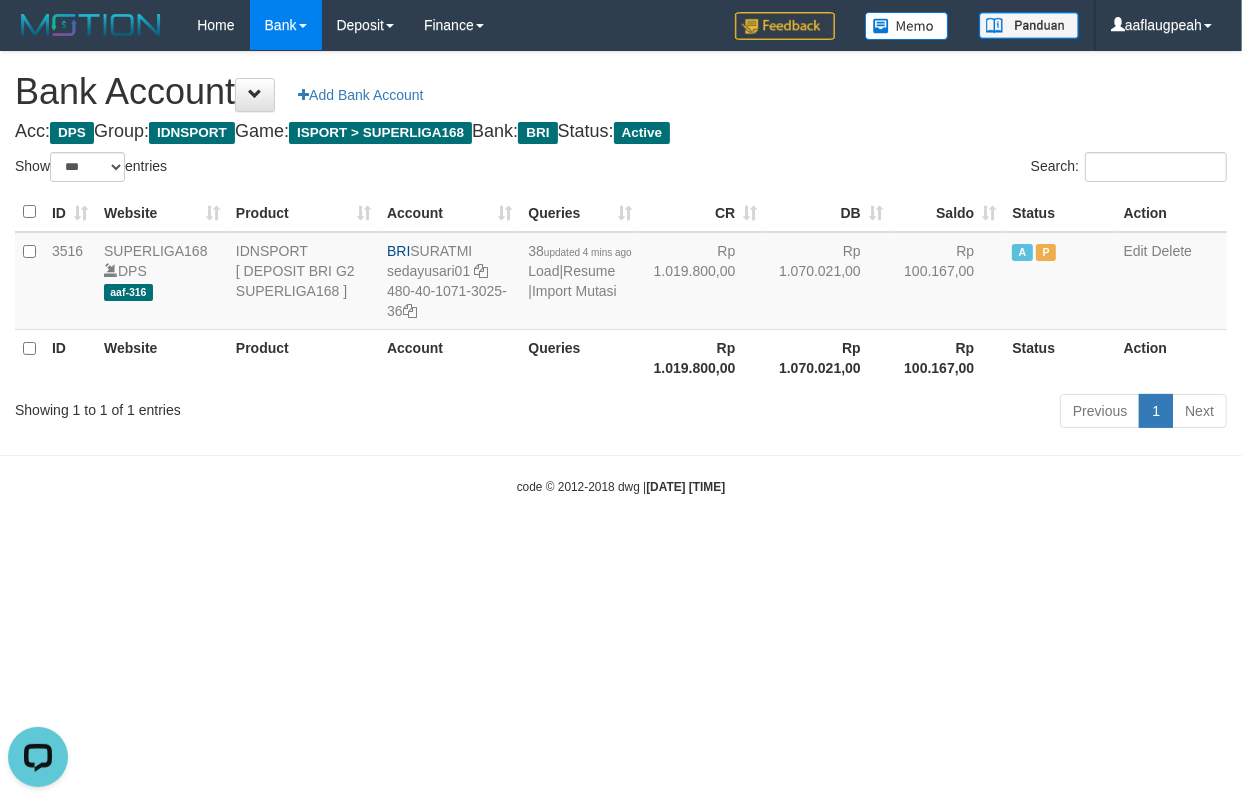 drag, startPoint x: 724, startPoint y: 682, endPoint x: 974, endPoint y: 693, distance: 250.24188 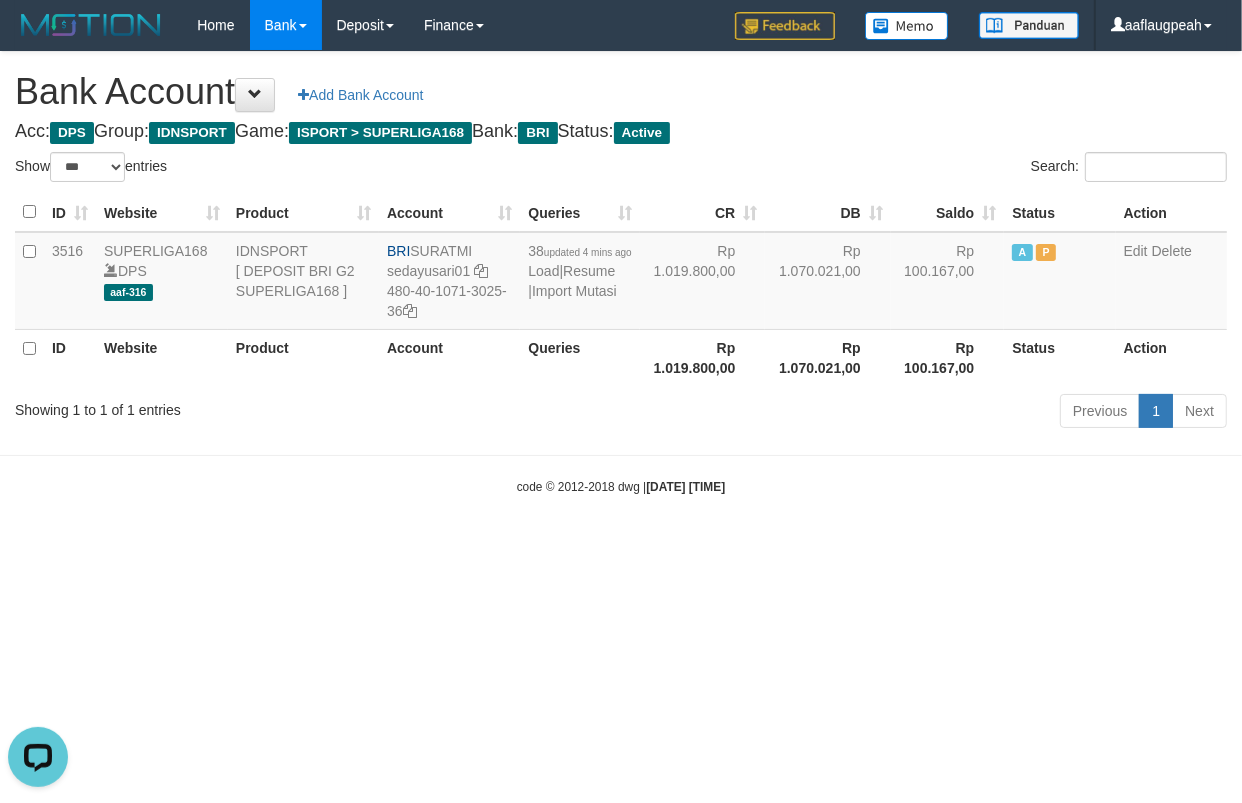 click on "Toggle navigation
Home
Bank
Account List
Load
By Website
Group
[ISPORT]													SUPERLIGA168
By Load Group (DPS)" at bounding box center [621, 273] 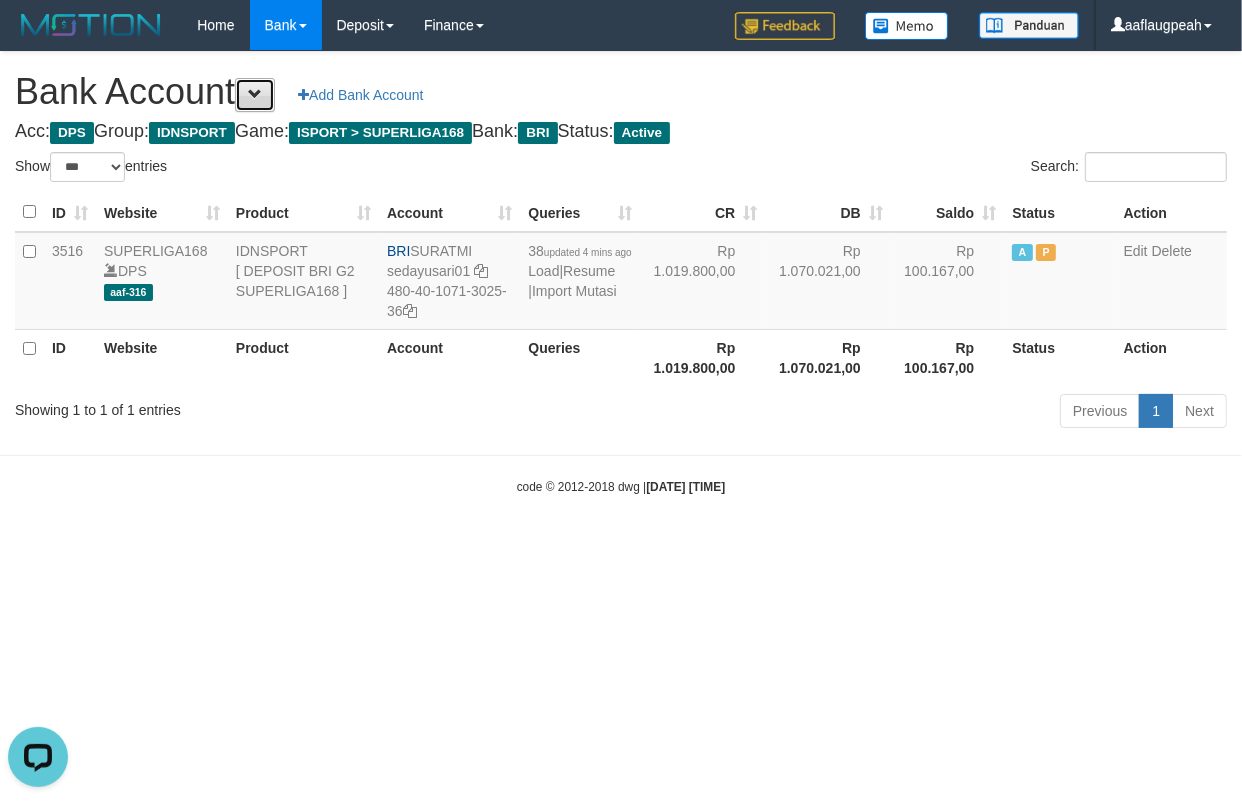 click at bounding box center (255, 95) 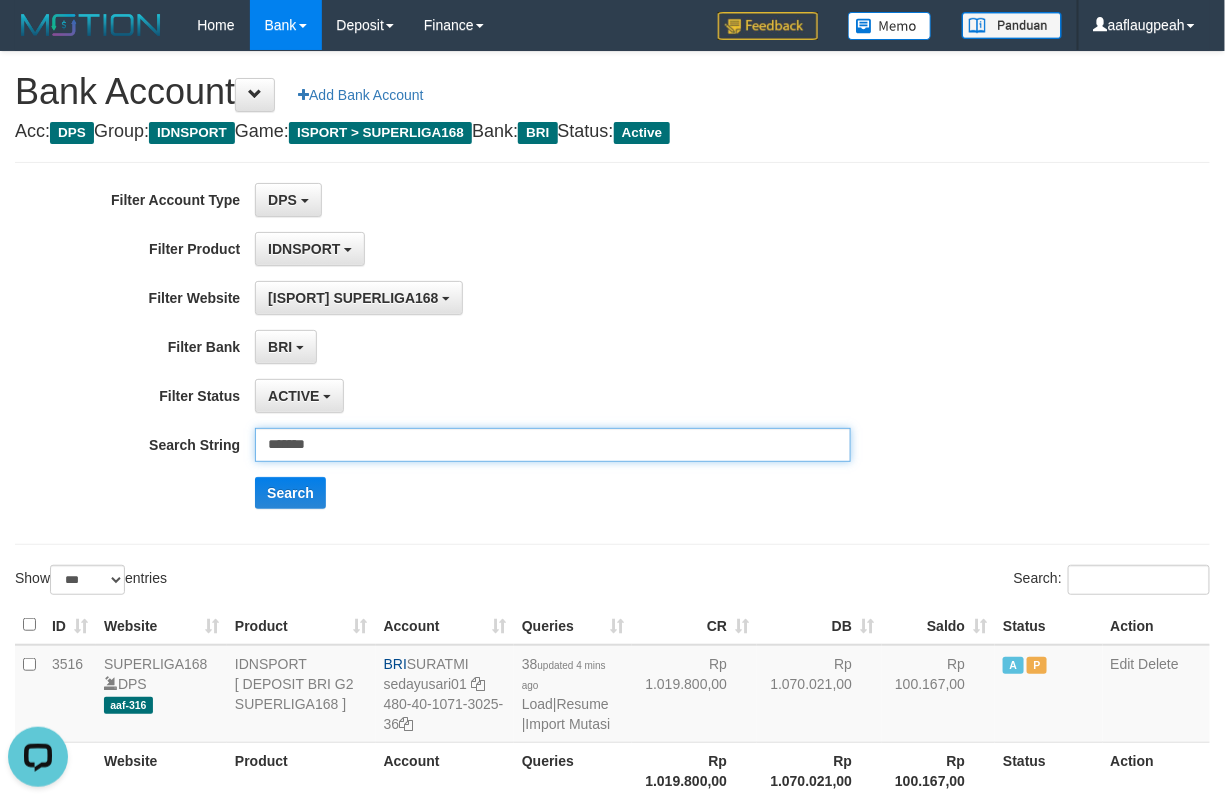 drag, startPoint x: 406, startPoint y: 453, endPoint x: 93, endPoint y: 477, distance: 313.9188 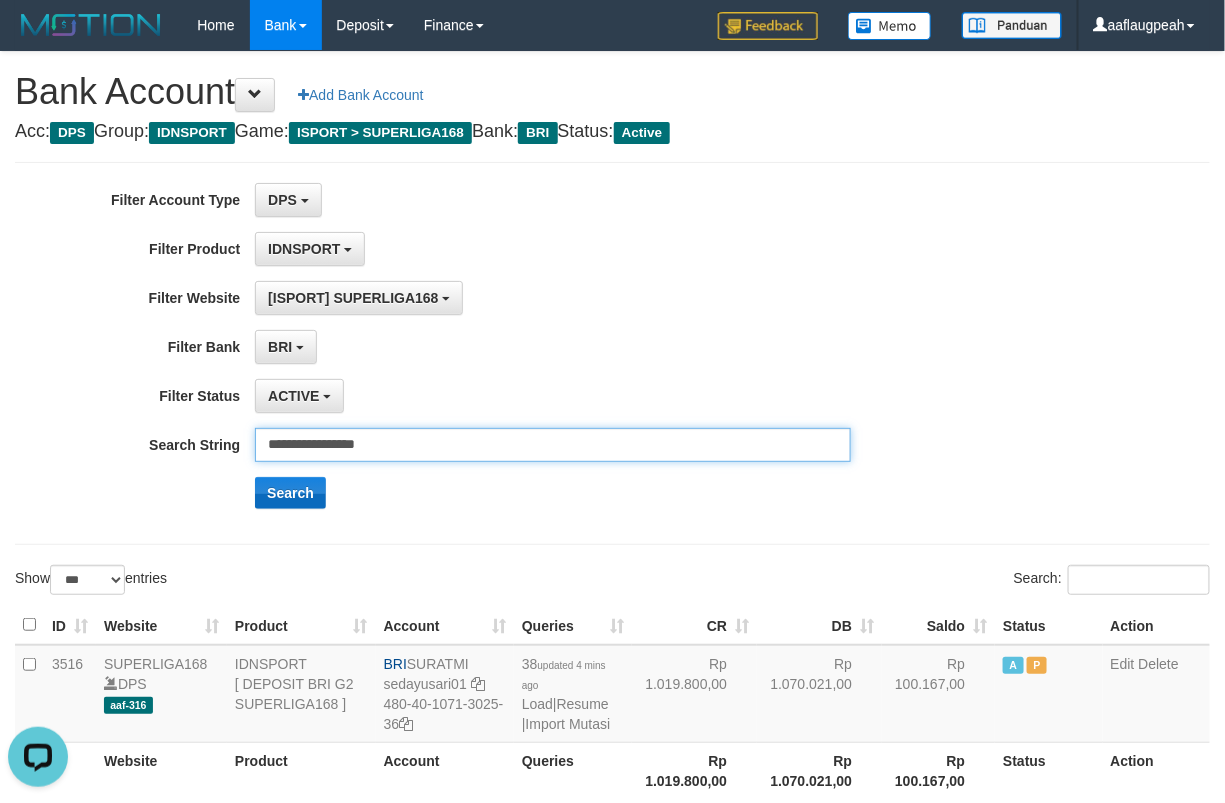 type on "**********" 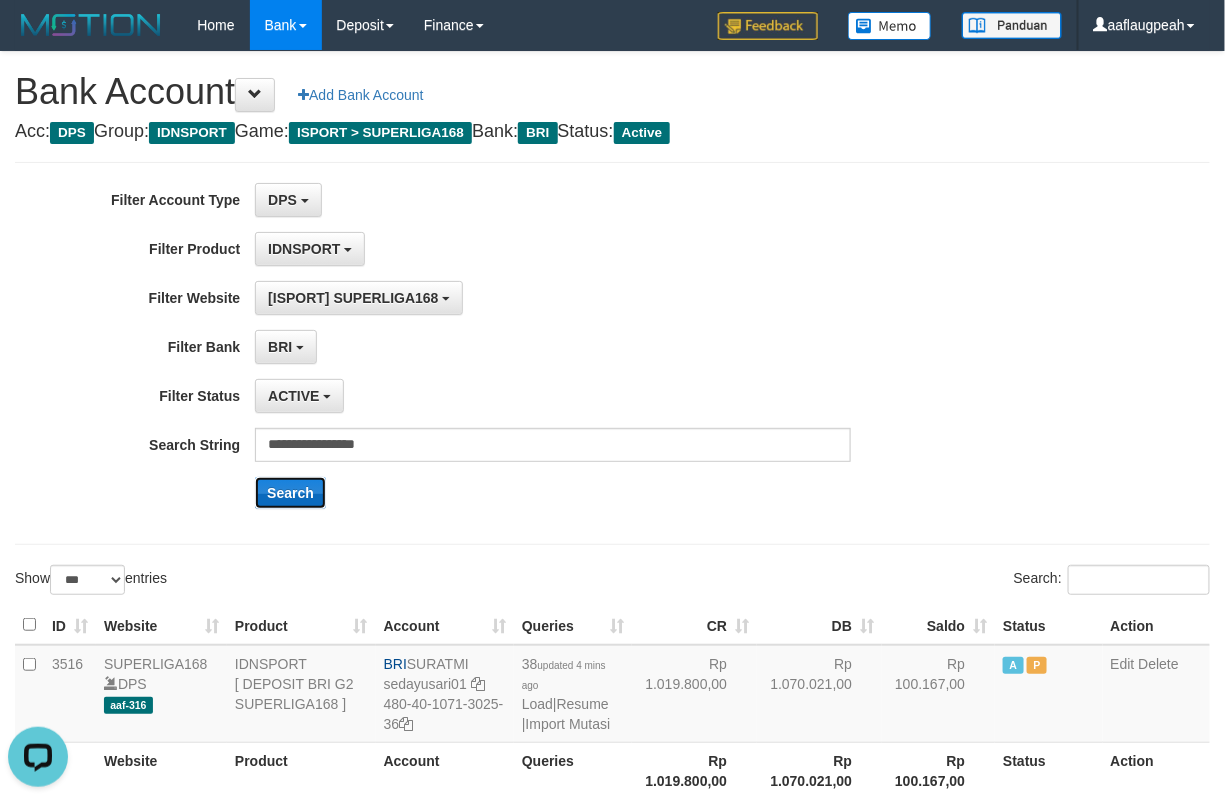click on "Search" at bounding box center [290, 493] 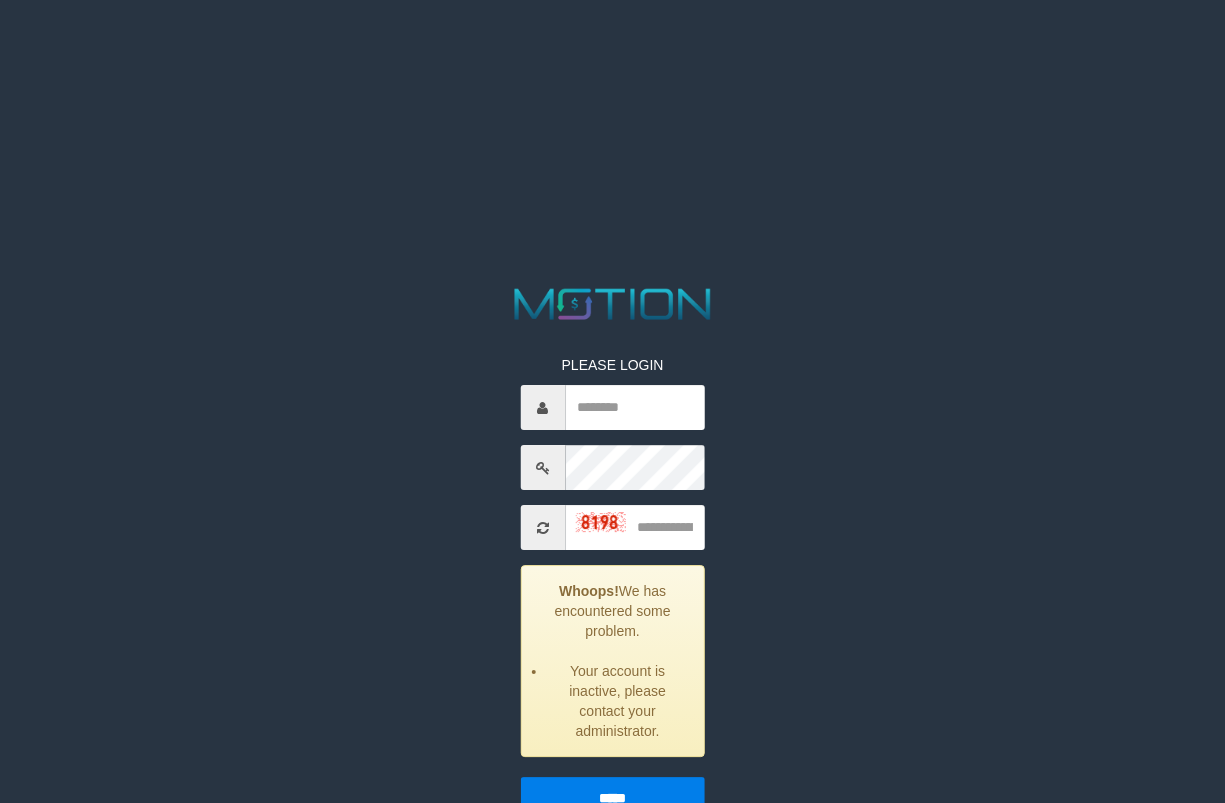 scroll, scrollTop: 0, scrollLeft: 0, axis: both 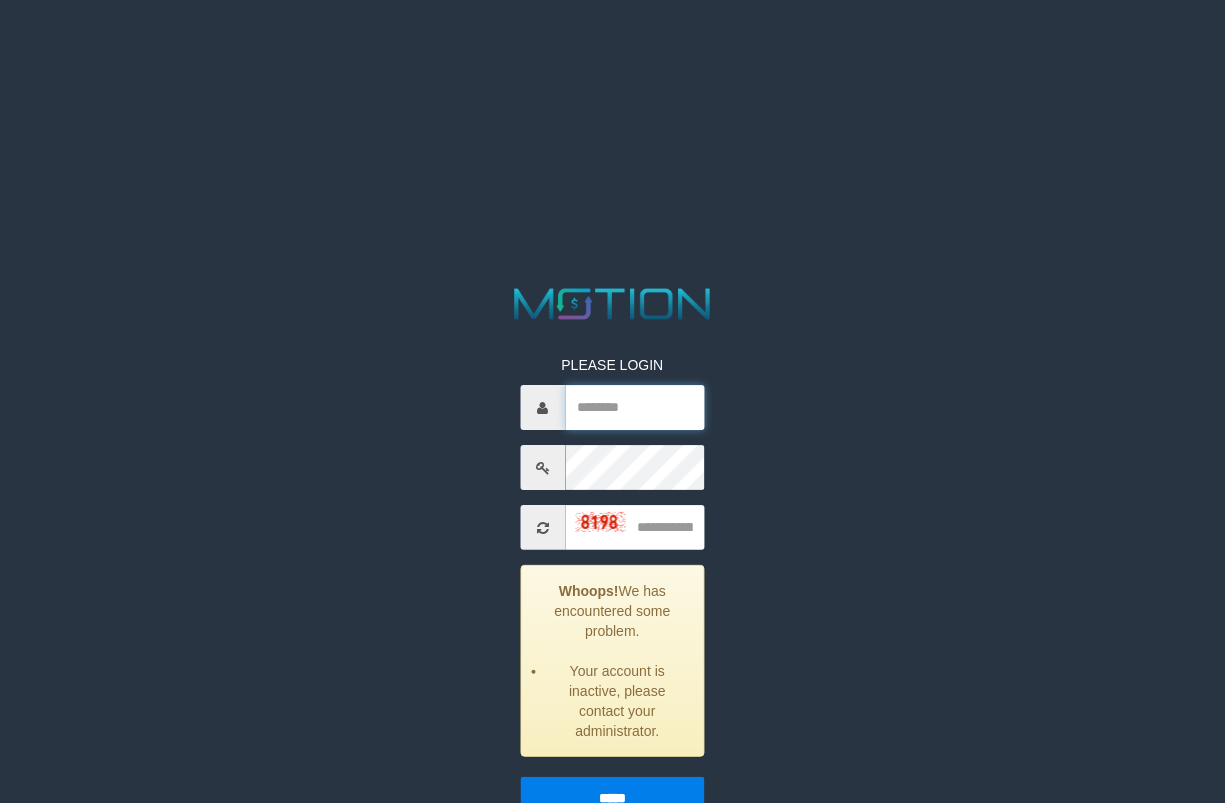 type on "**********" 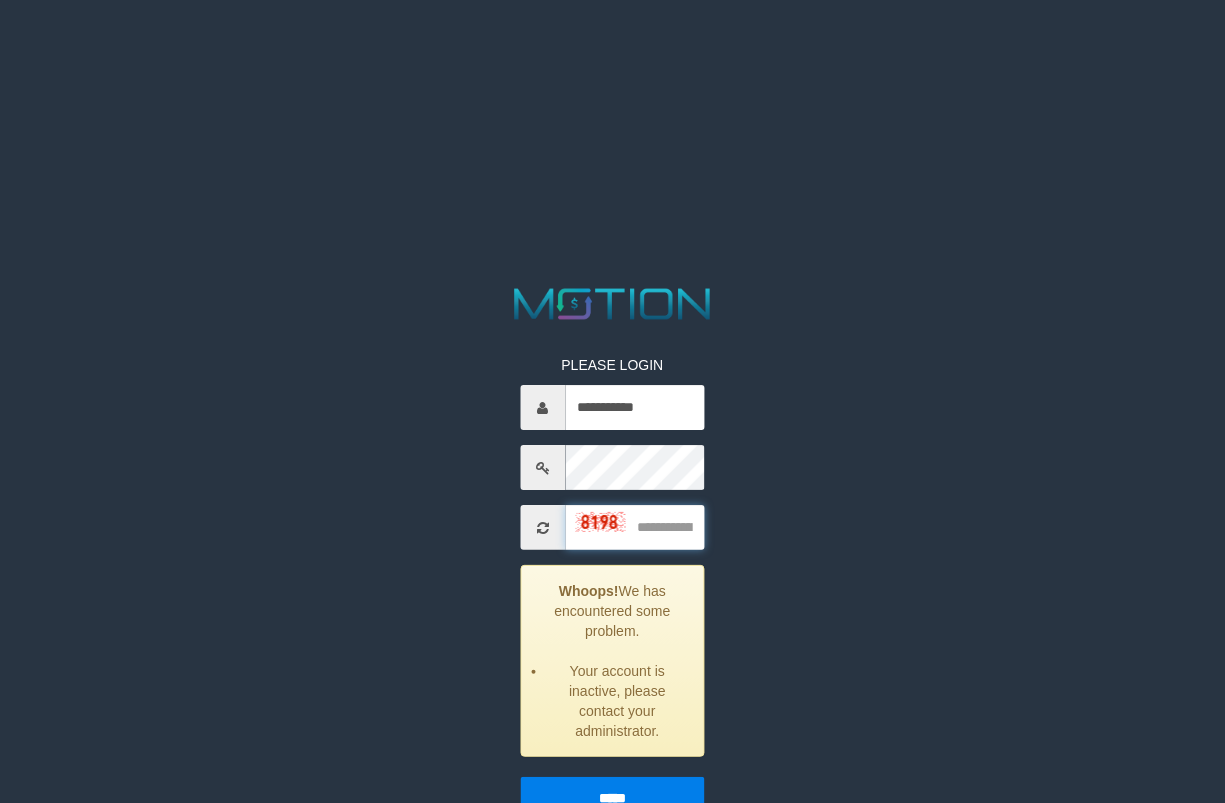 click at bounding box center [634, 527] 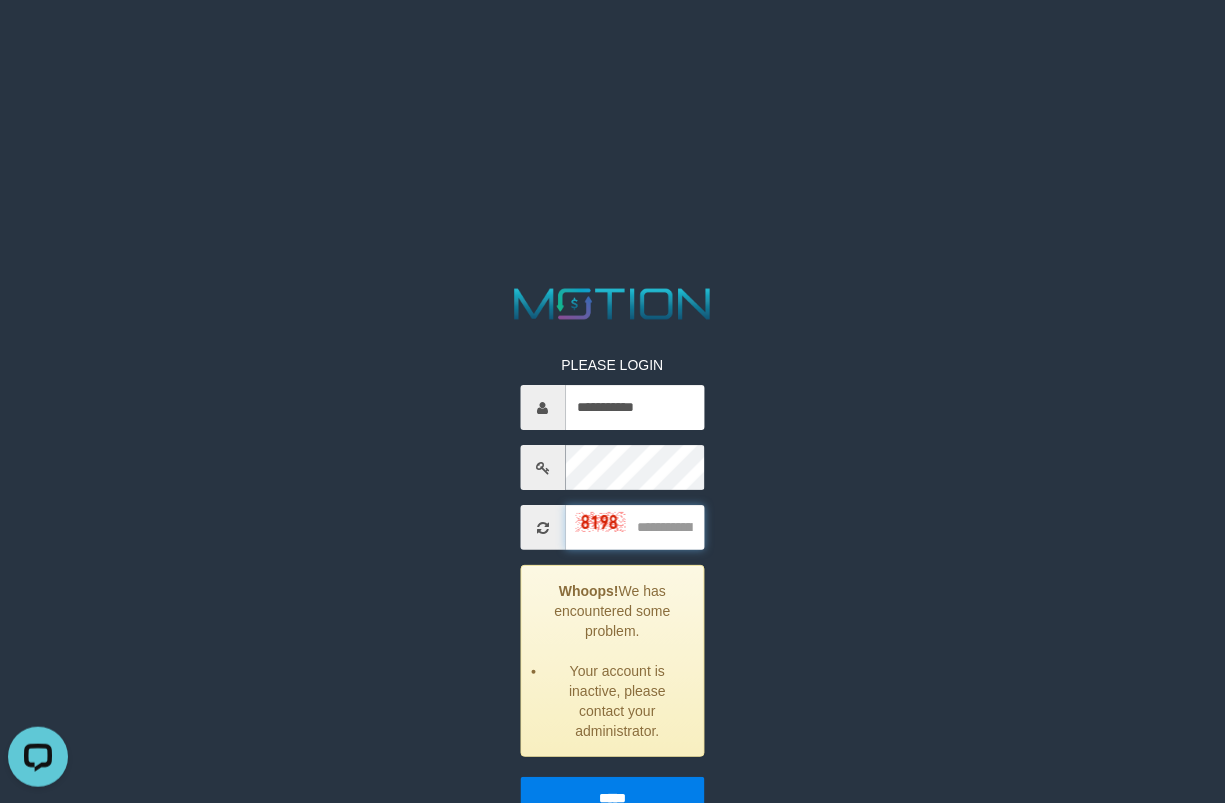 scroll, scrollTop: 0, scrollLeft: 0, axis: both 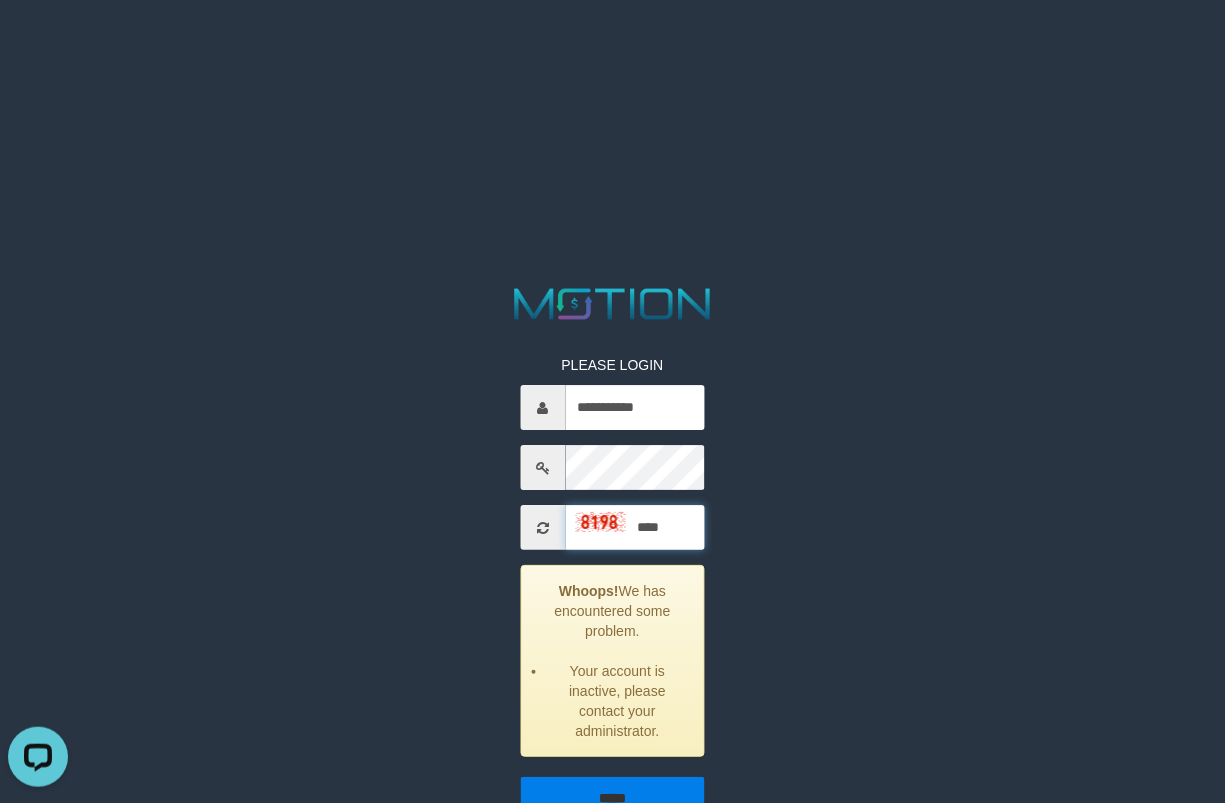 type on "****" 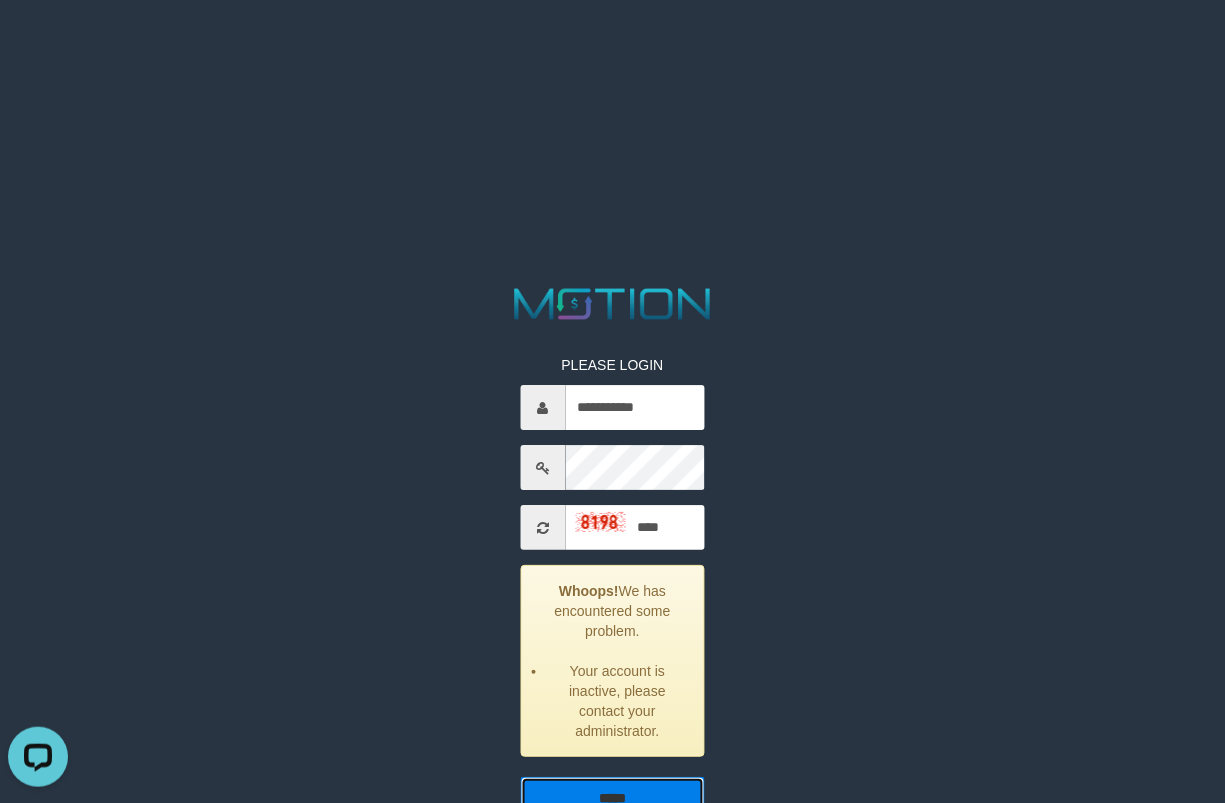 click on "*****" at bounding box center (612, 798) 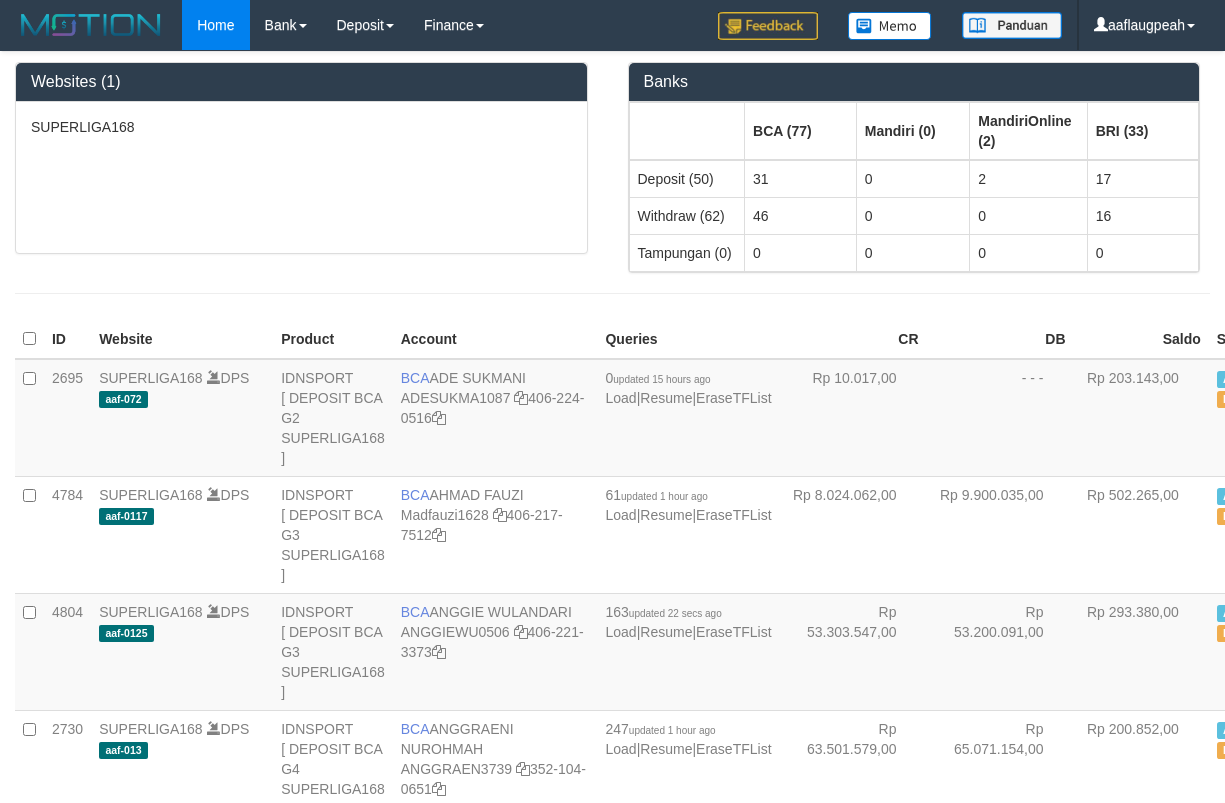 scroll, scrollTop: 0, scrollLeft: 0, axis: both 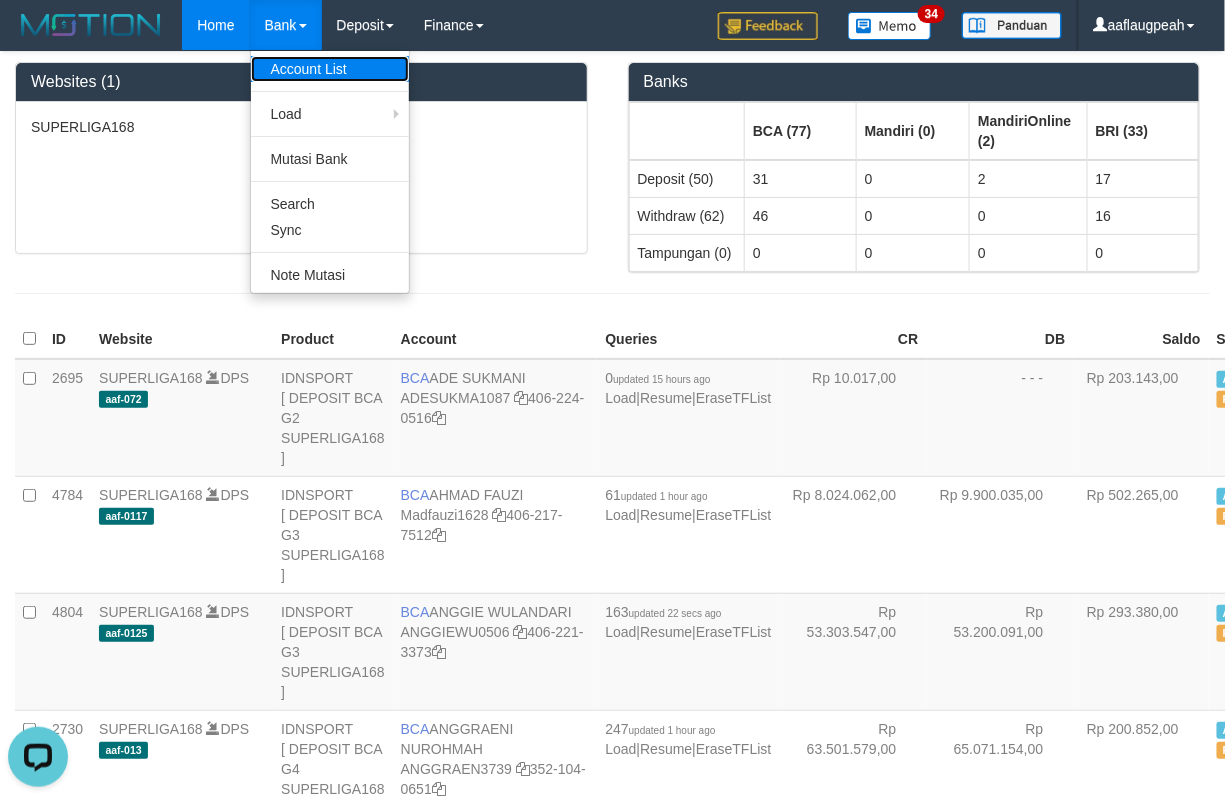 click on "Account List" at bounding box center [330, 69] 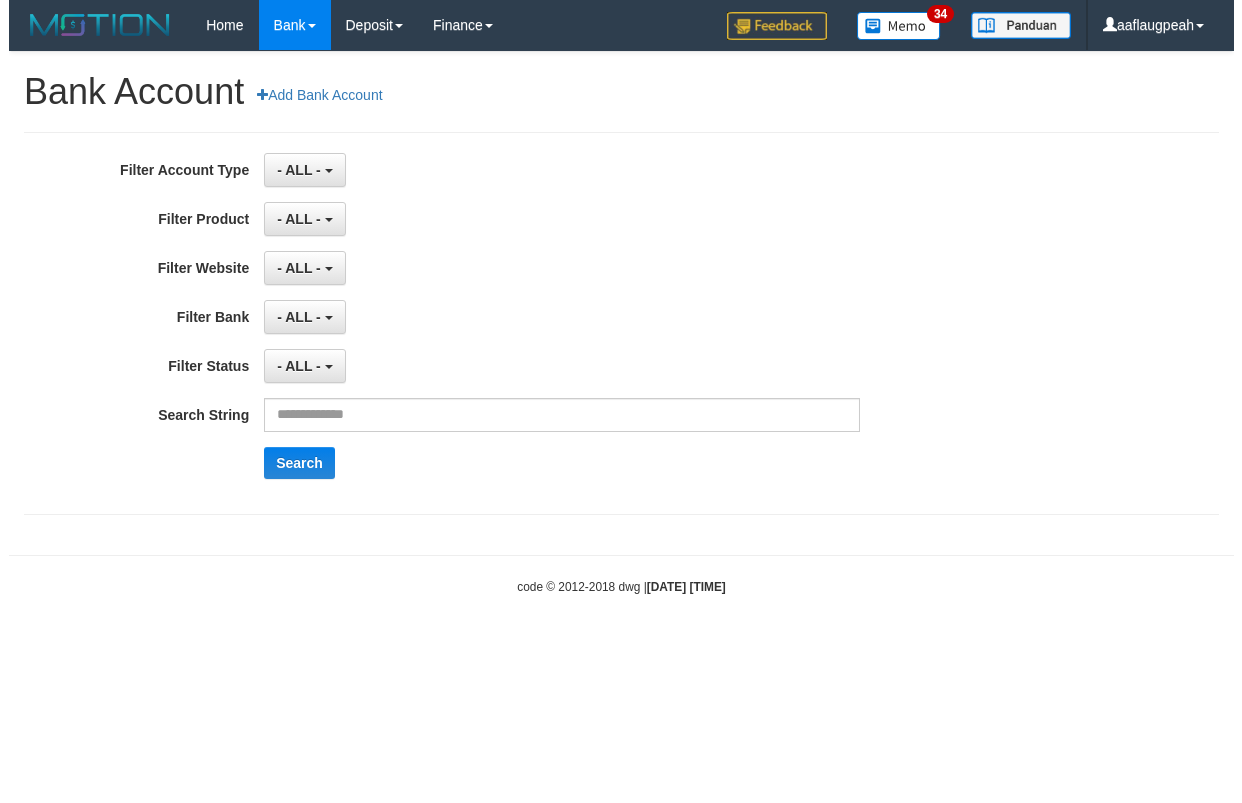 scroll, scrollTop: 0, scrollLeft: 0, axis: both 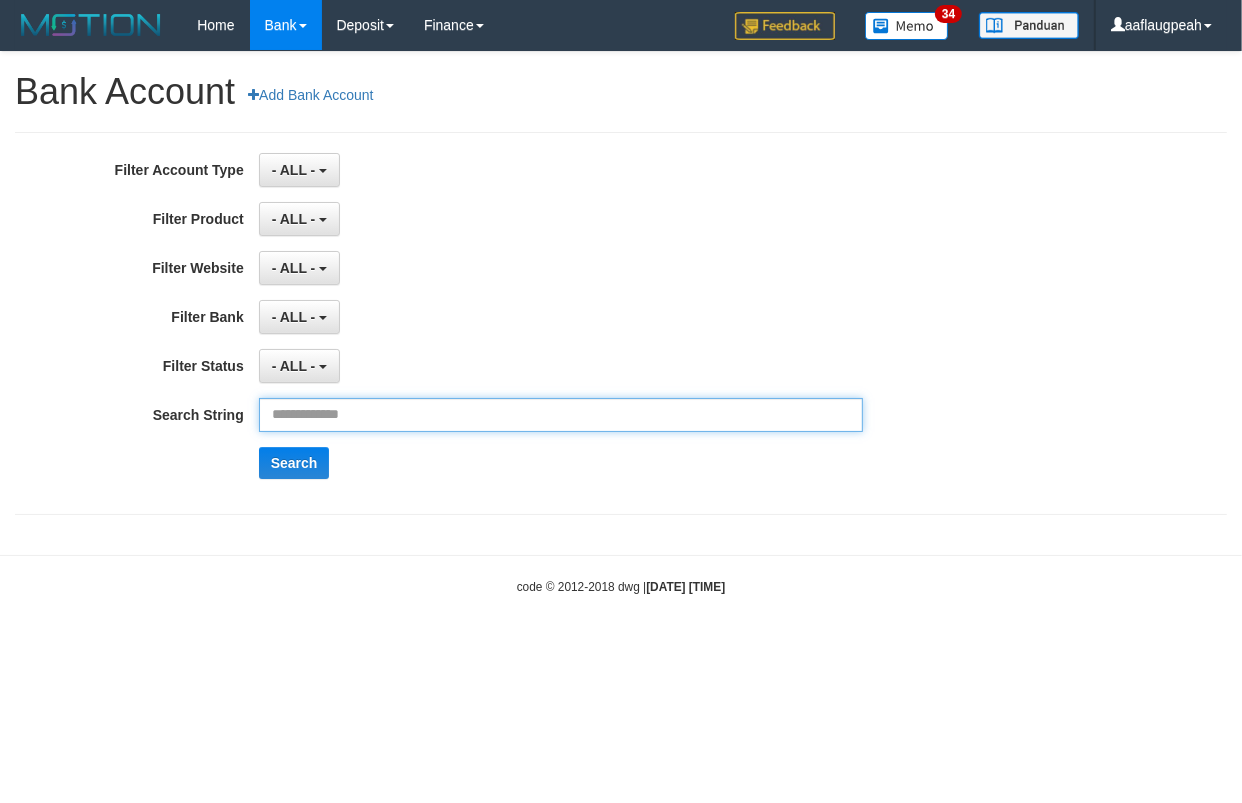 click at bounding box center [561, 415] 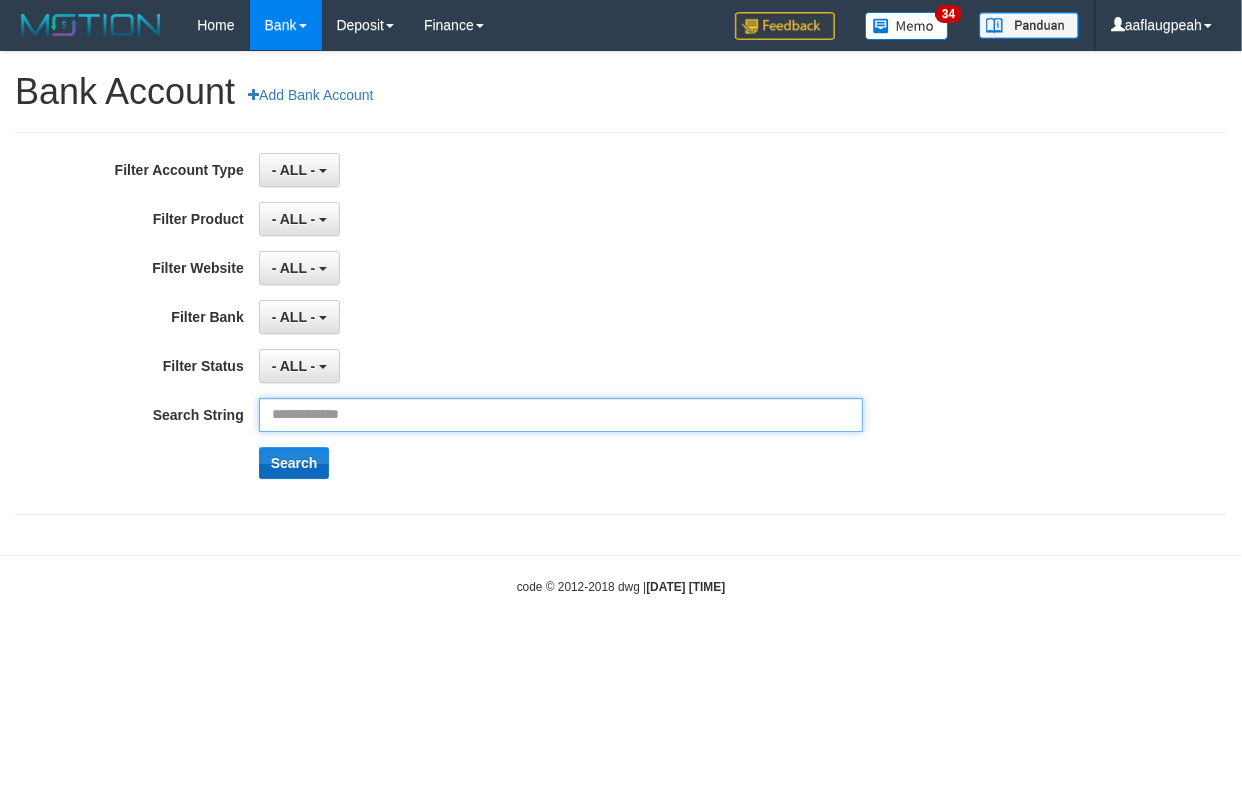 paste on "**********" 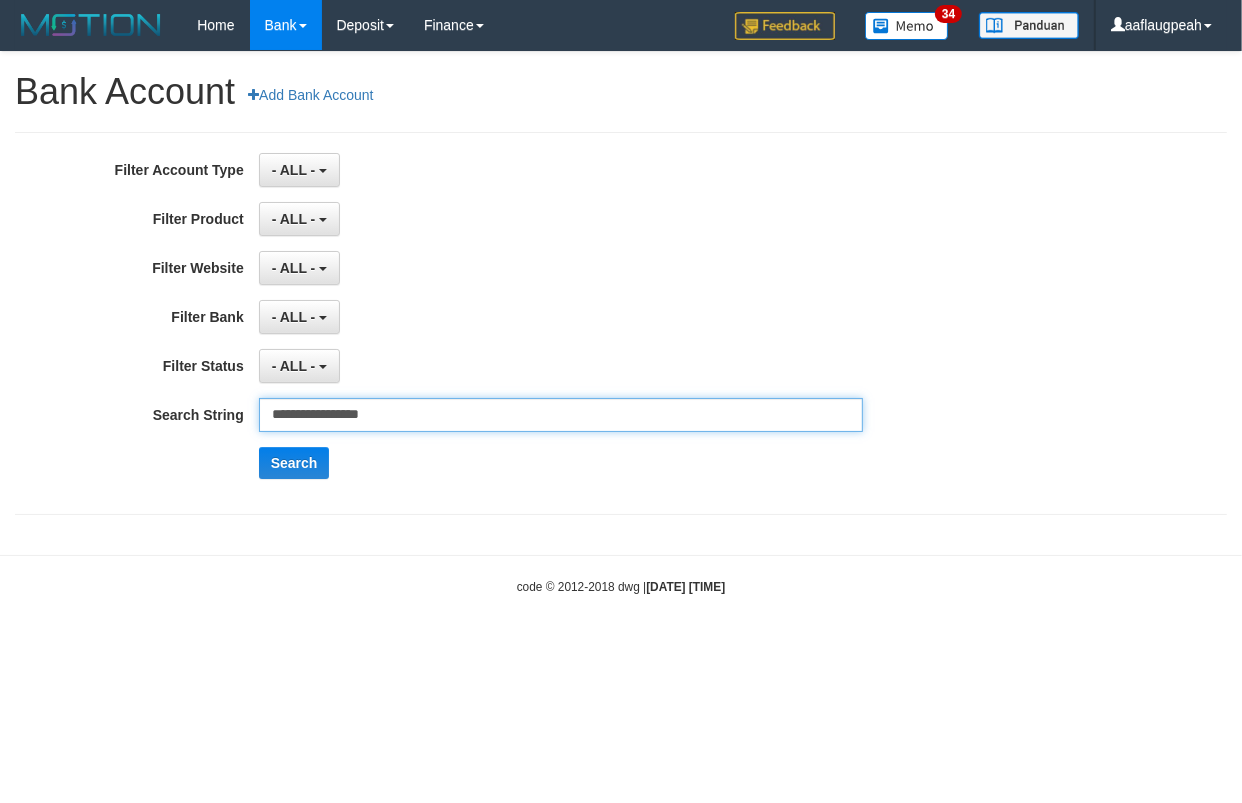 type on "**********" 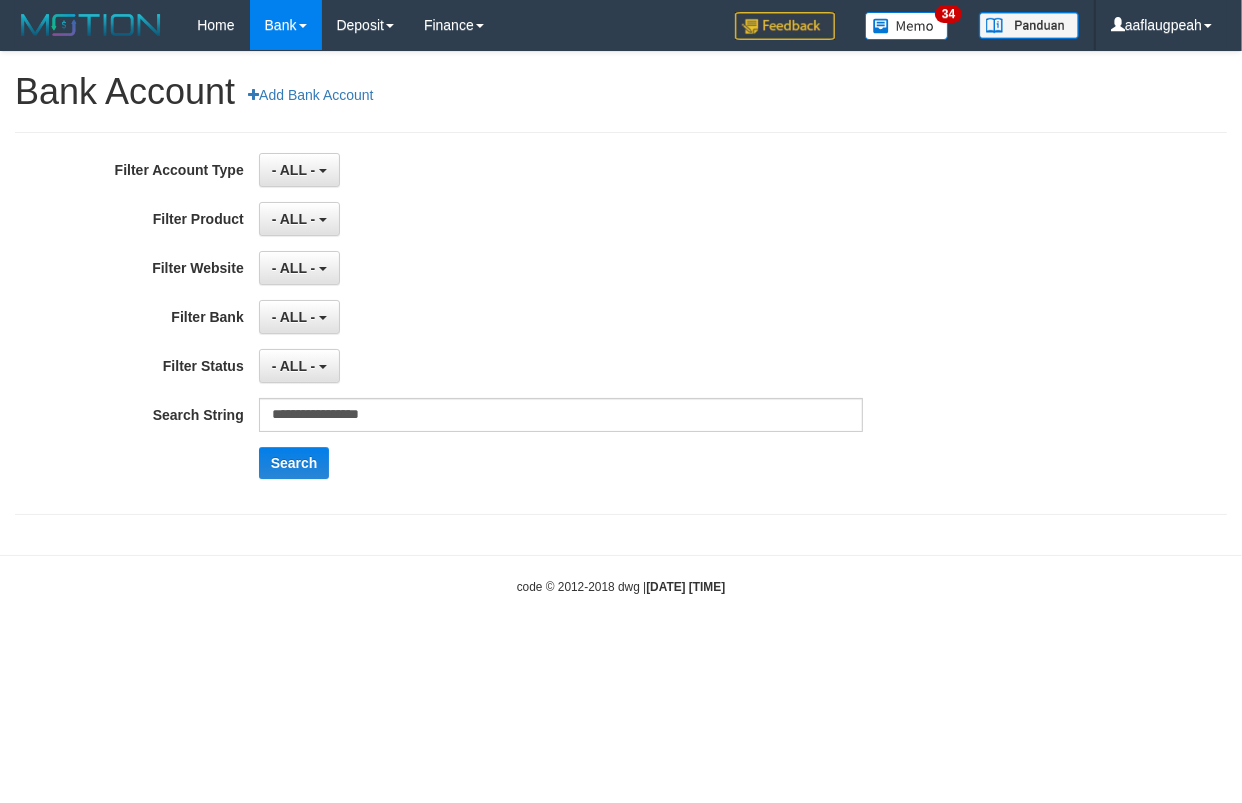 click on "**********" at bounding box center [517, 323] 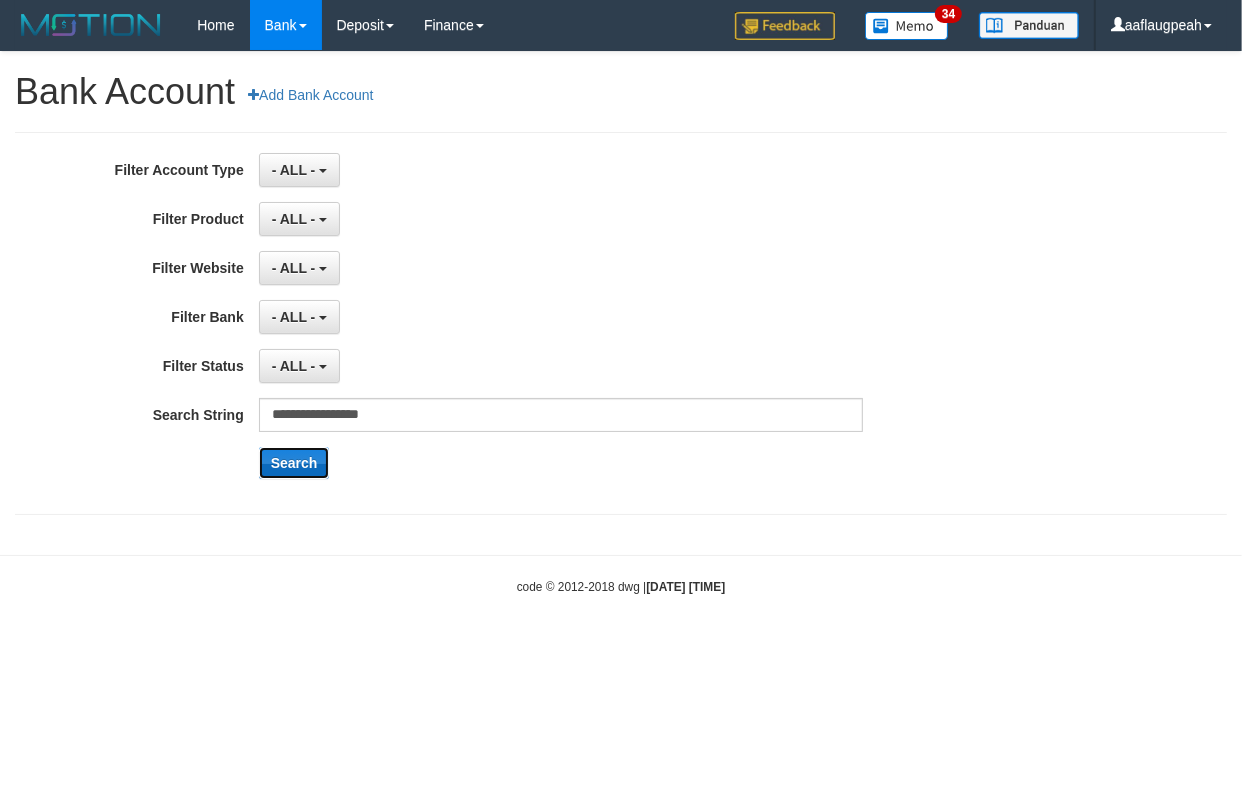 click on "Search" at bounding box center (294, 463) 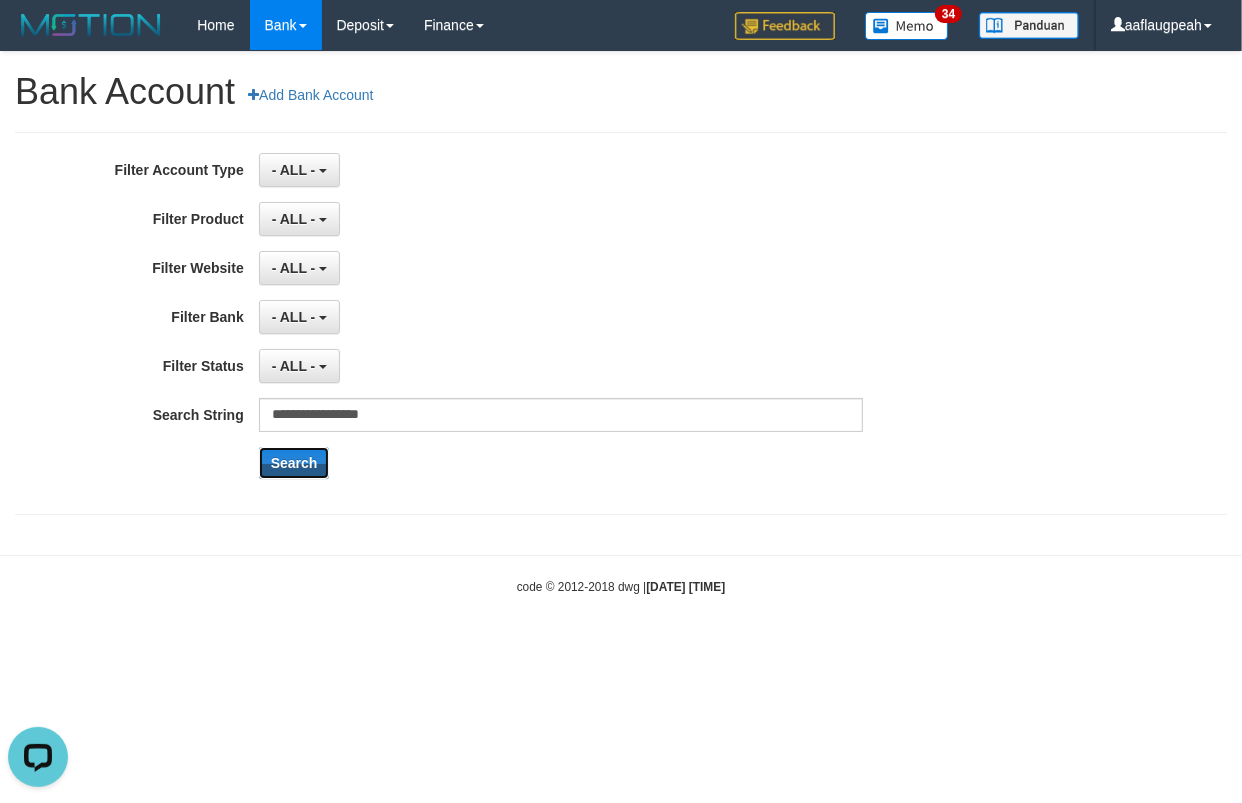 scroll, scrollTop: 0, scrollLeft: 0, axis: both 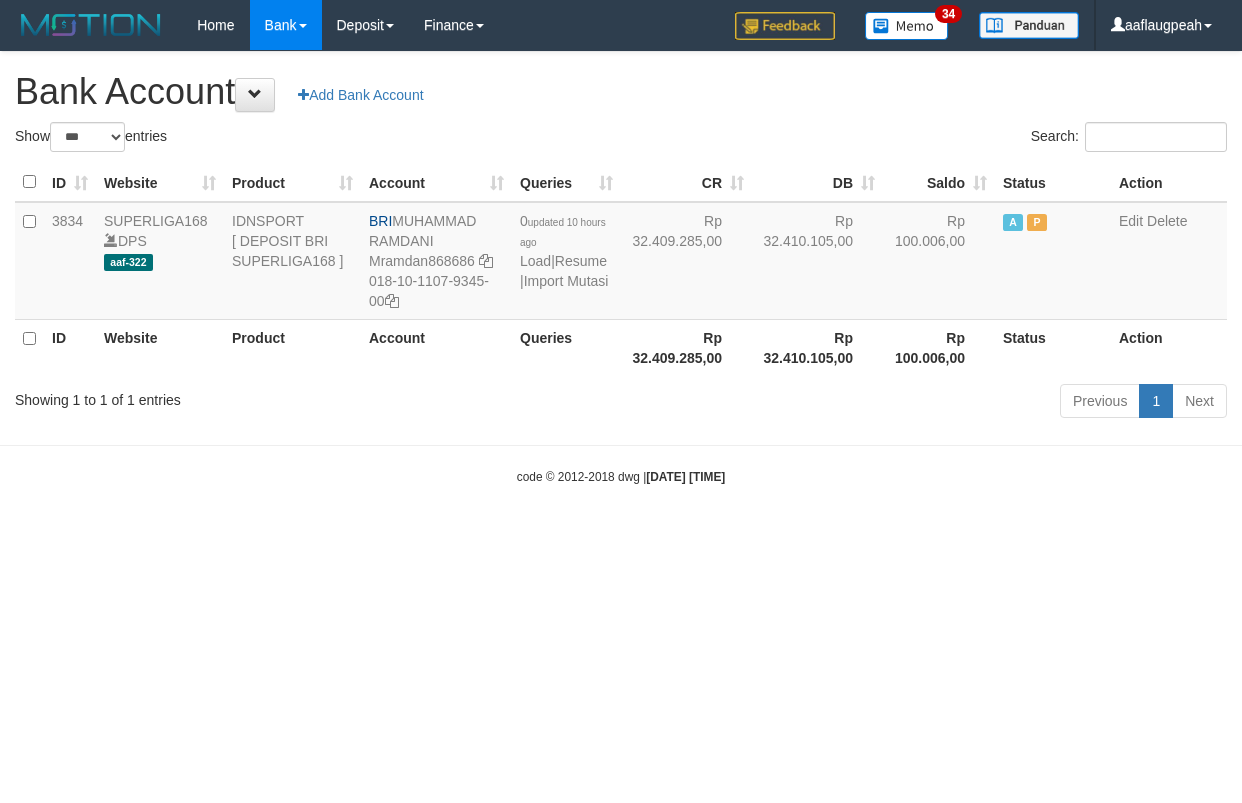 select on "***" 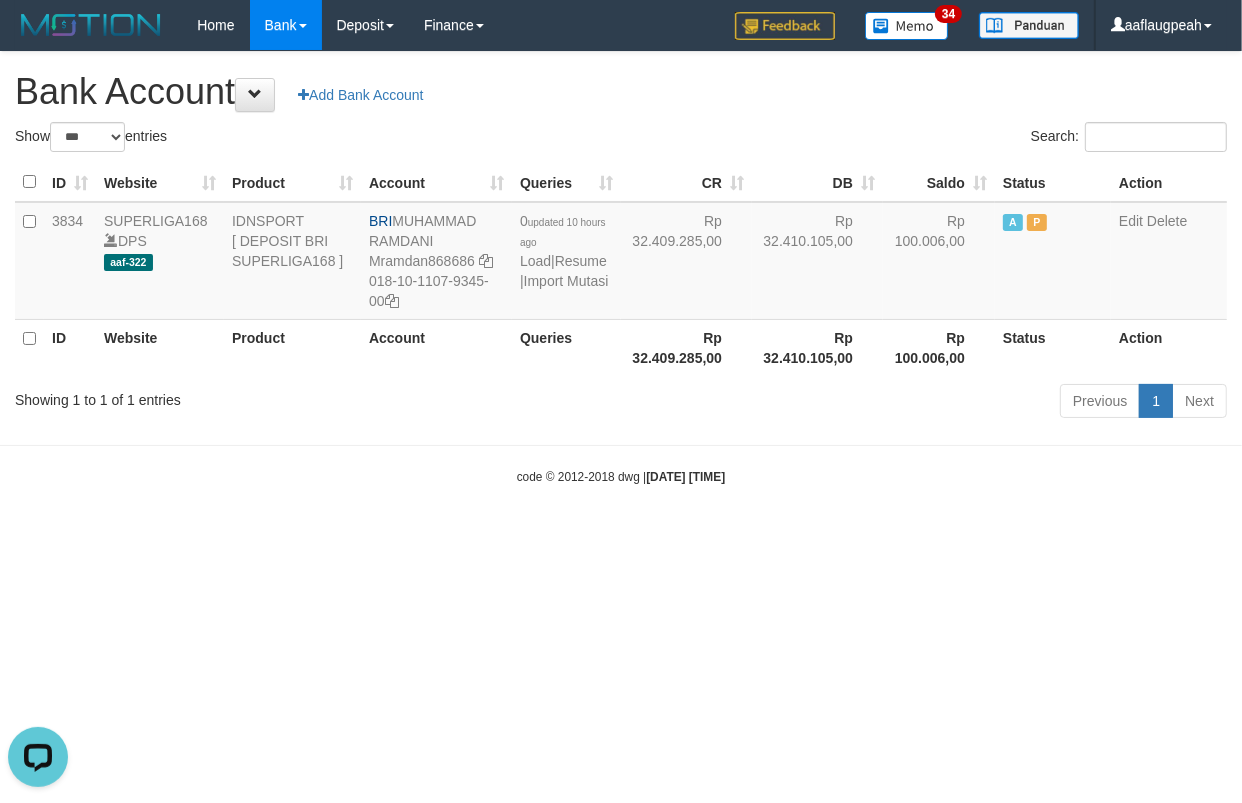 scroll, scrollTop: 0, scrollLeft: 0, axis: both 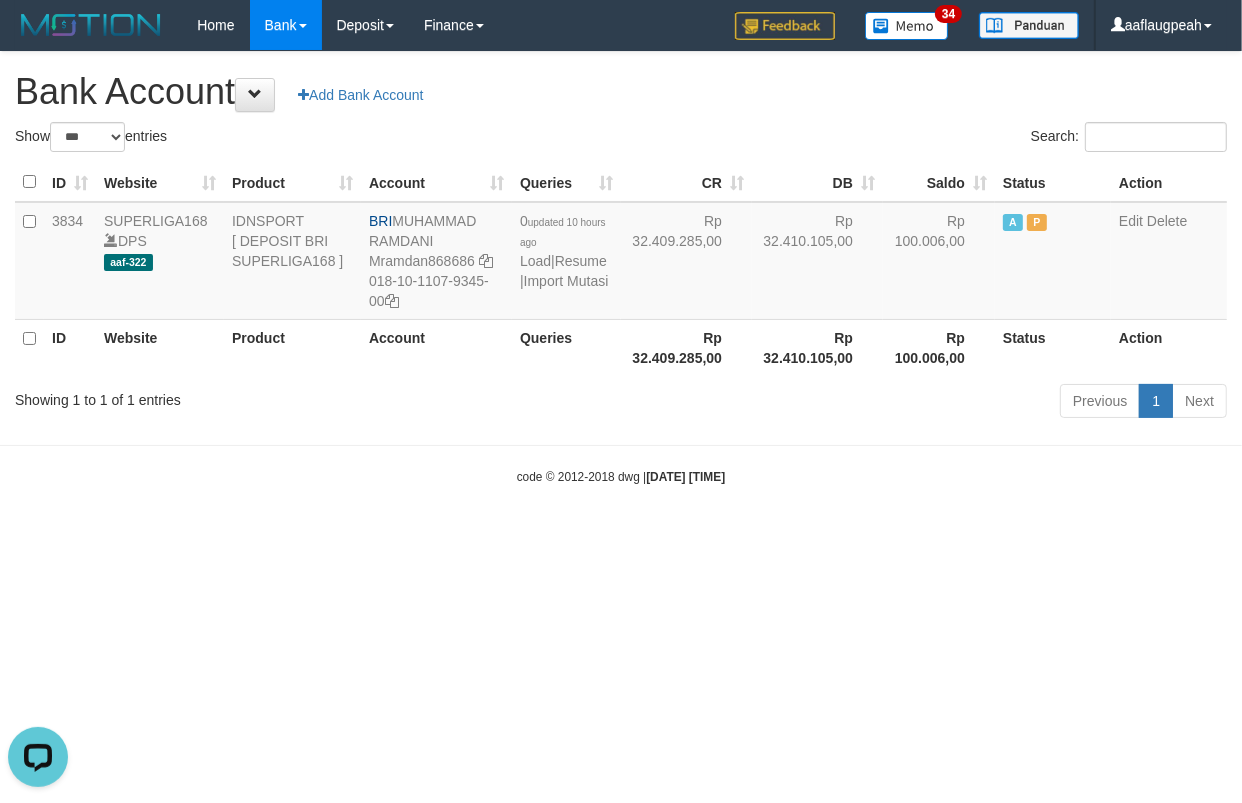 click on "Toggle navigation
Home
Bank
Account List
Load
By Website
Group
[ISPORT]													SUPERLIGA168
By Load Group (DPS)" at bounding box center [621, 268] 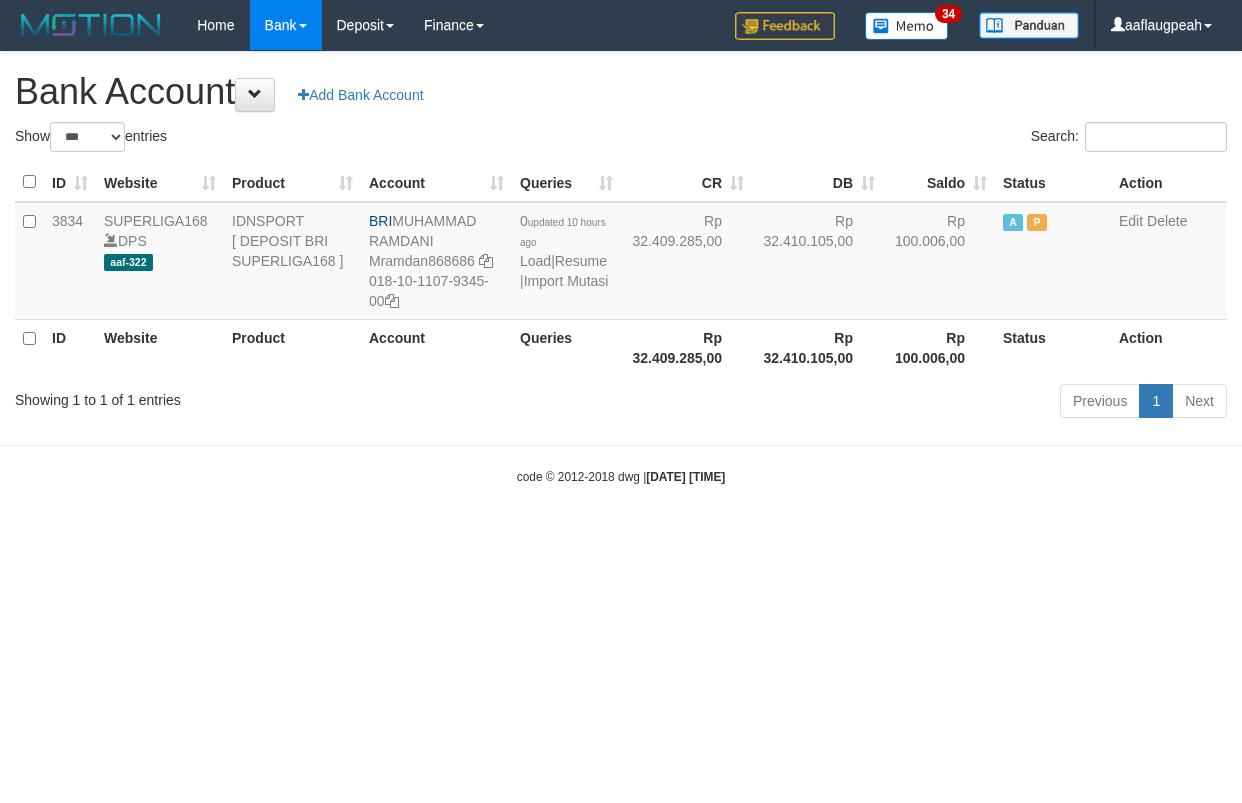 select on "***" 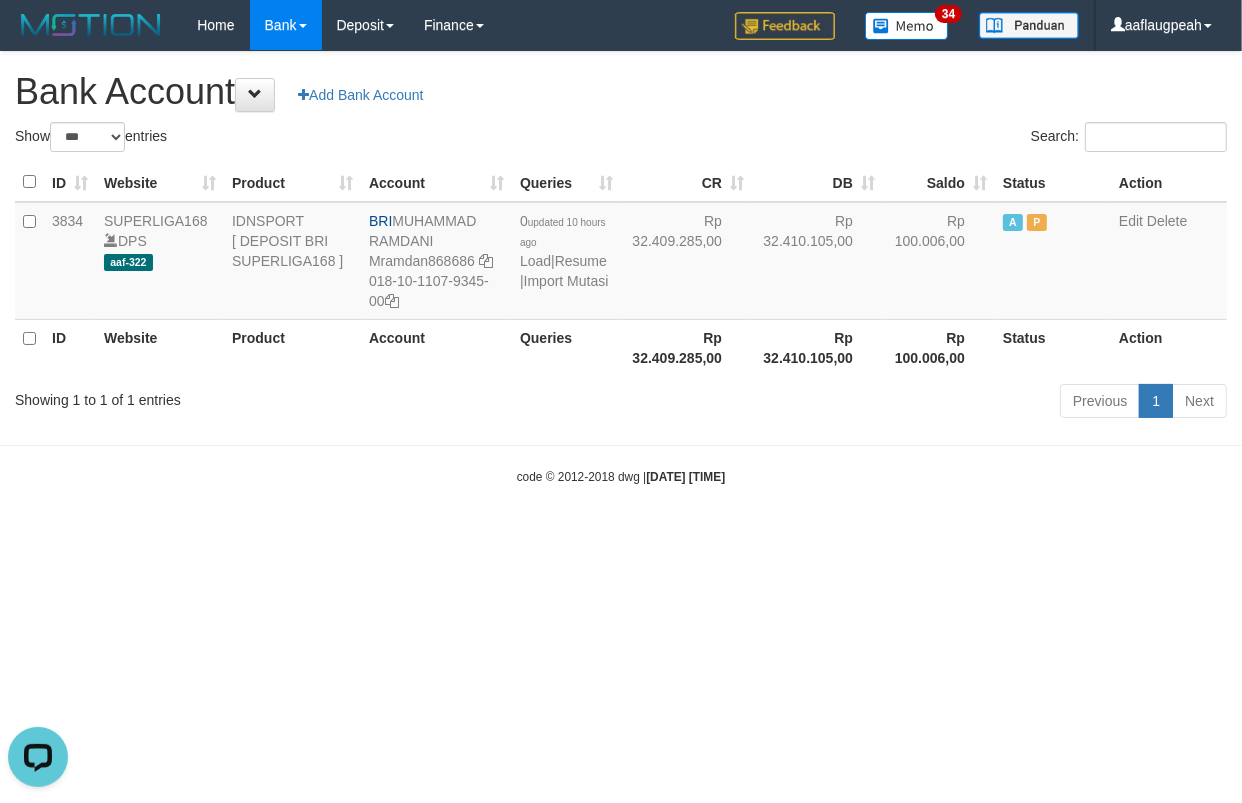 scroll, scrollTop: 0, scrollLeft: 0, axis: both 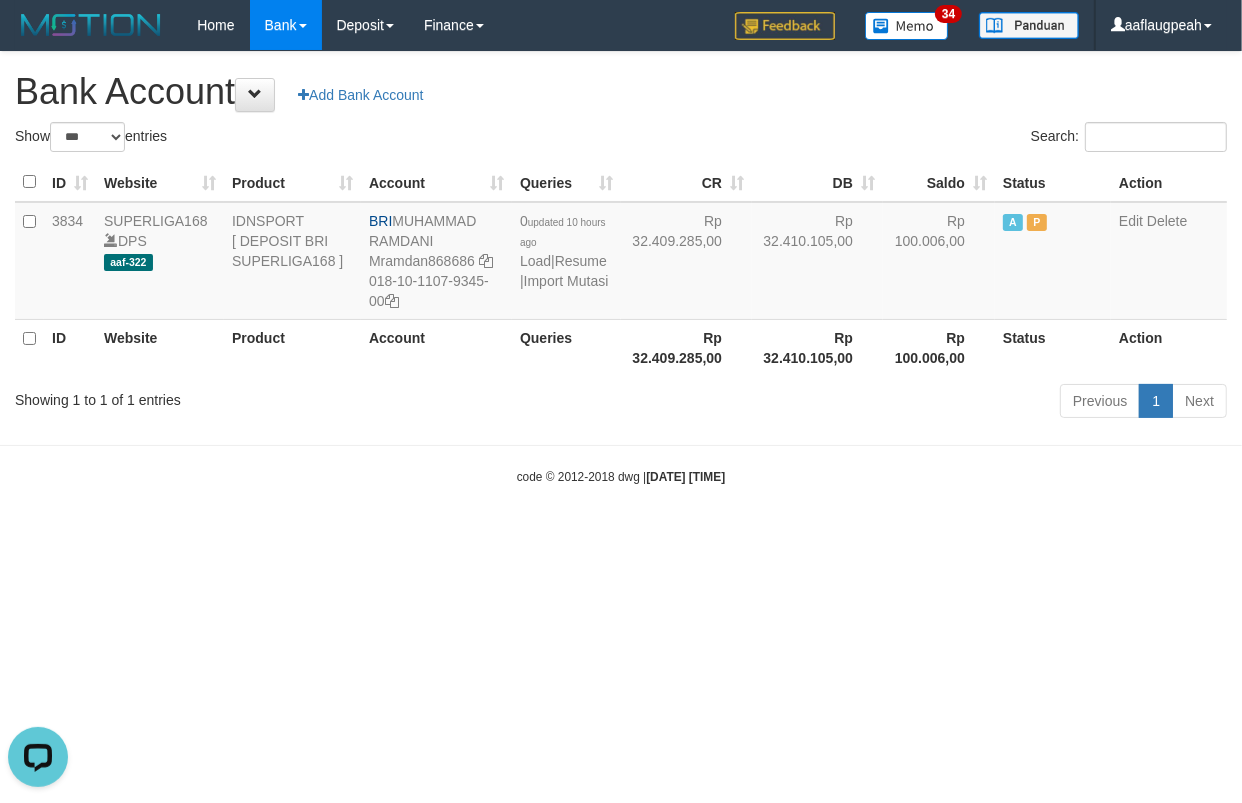 click on "Toggle navigation
Home
Bank
Account List
Load
By Website
Group
[ISPORT]													SUPERLIGA168
By Load Group (DPS)" at bounding box center (621, 268) 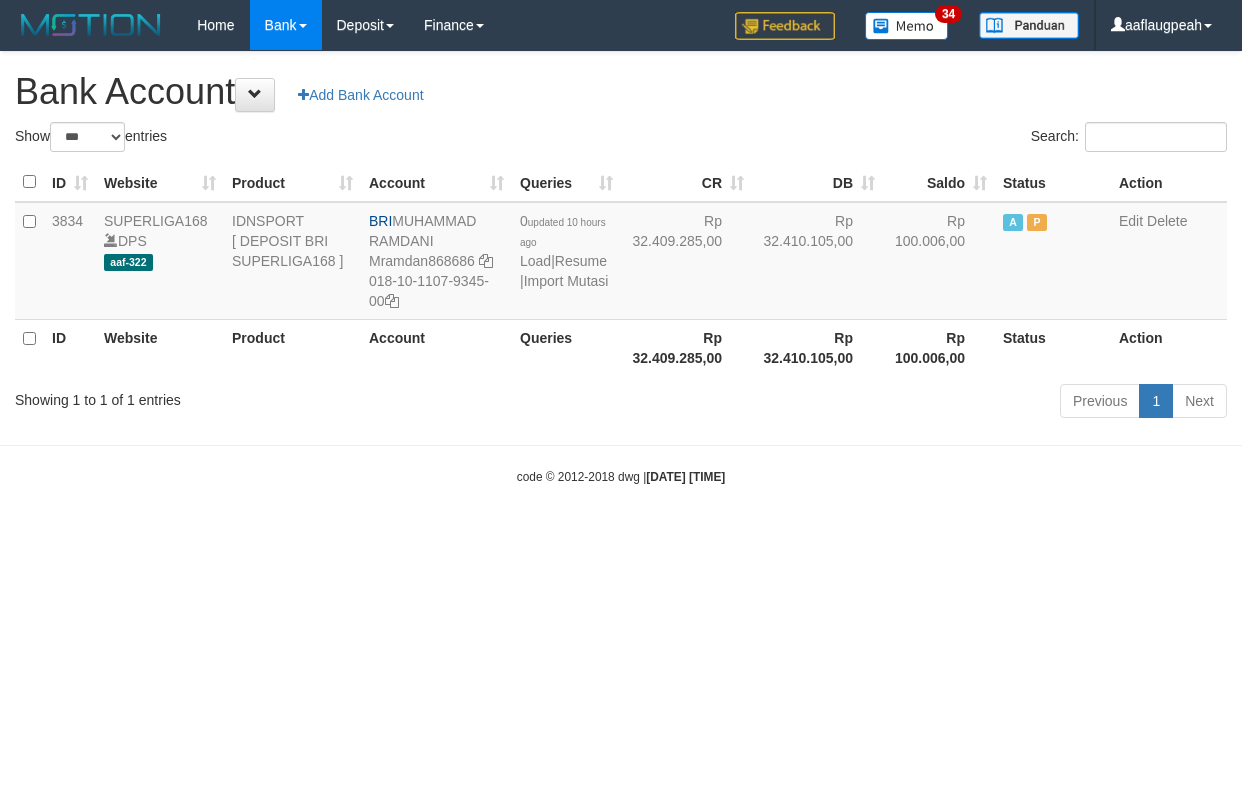 select on "***" 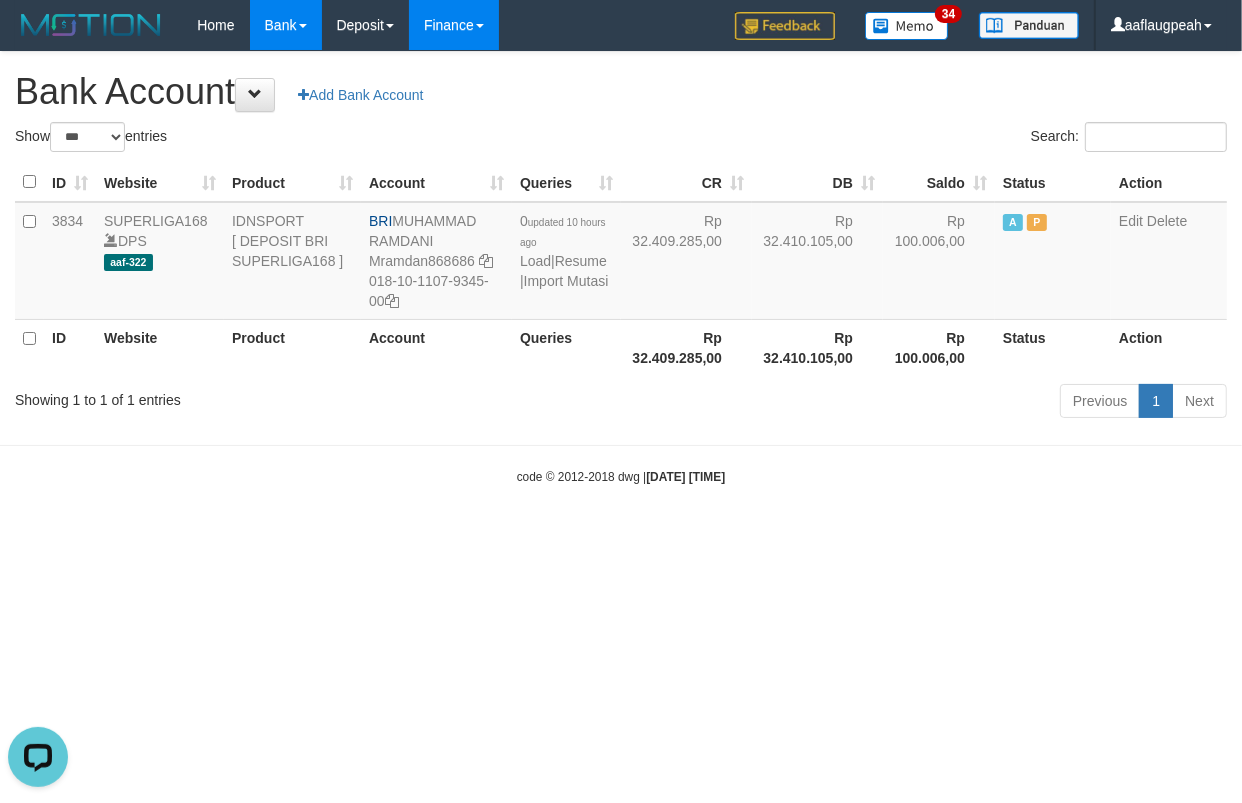 scroll, scrollTop: 0, scrollLeft: 0, axis: both 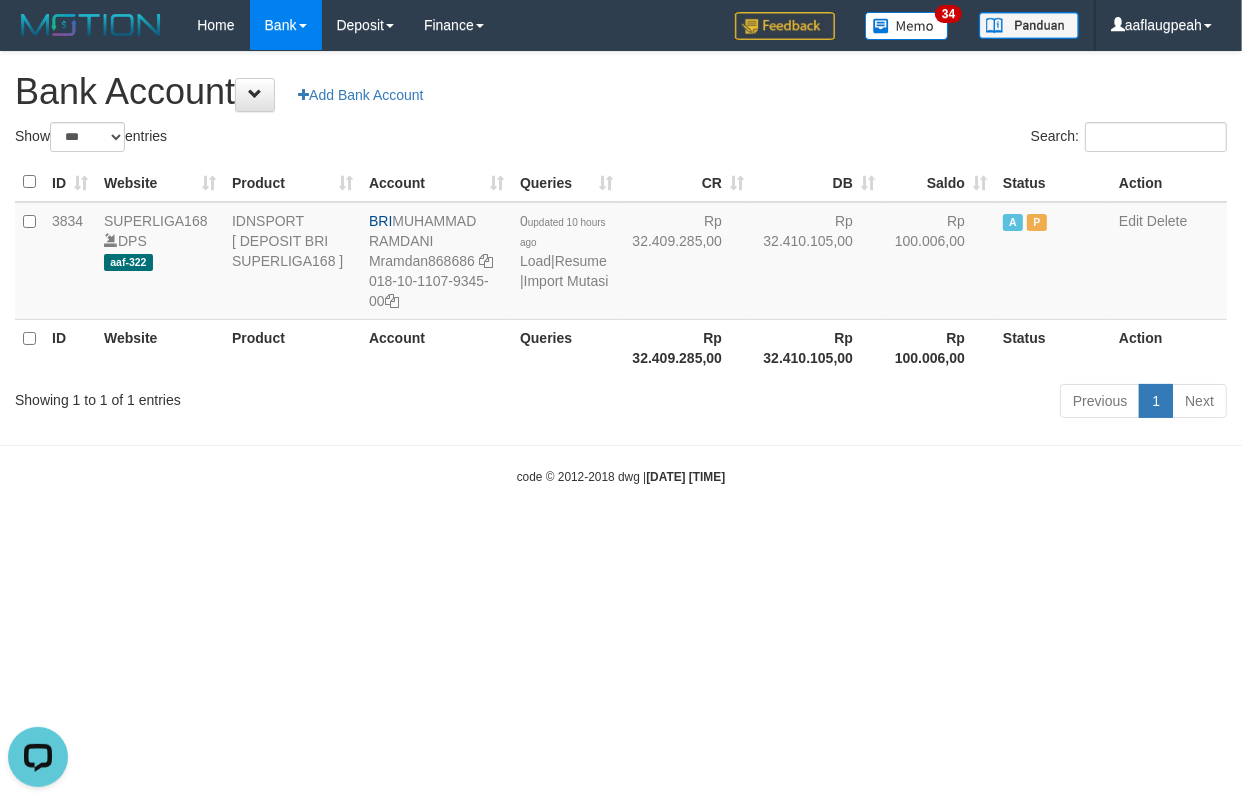 drag, startPoint x: 934, startPoint y: 601, endPoint x: 971, endPoint y: 590, distance: 38.600517 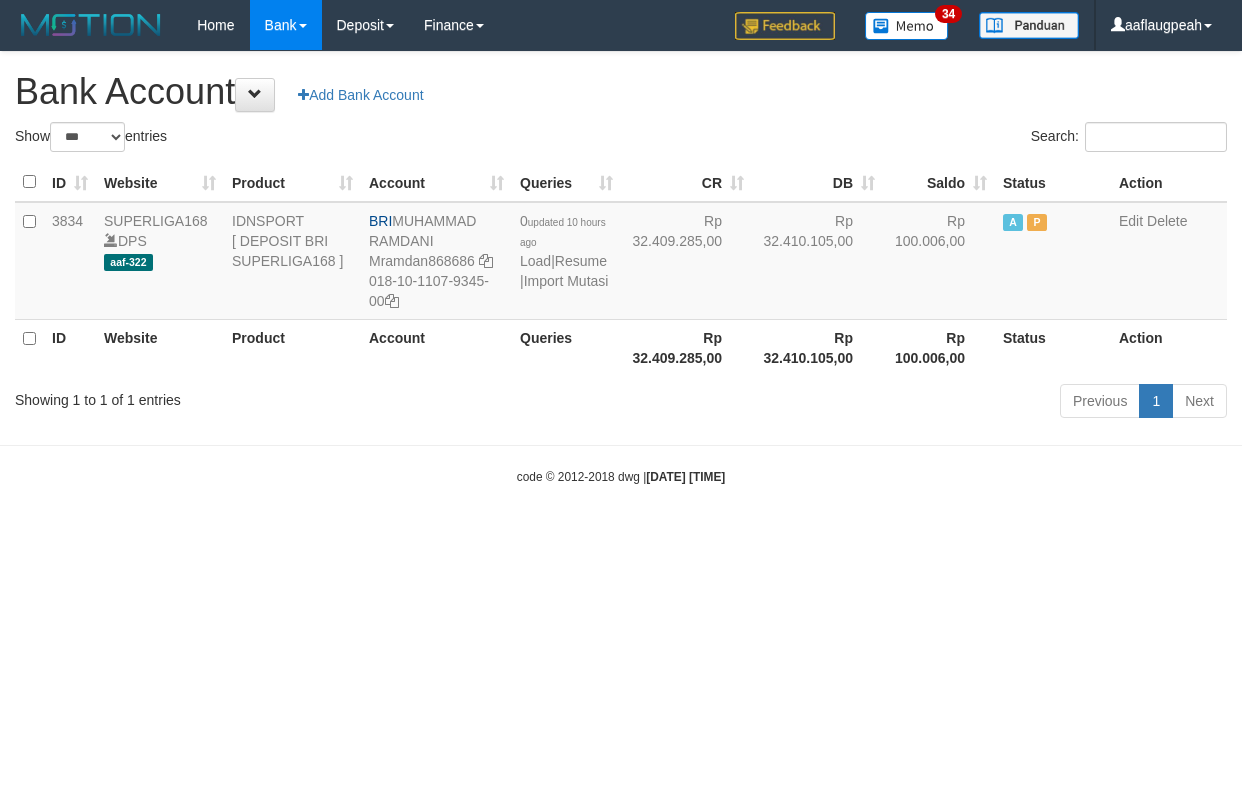 select on "***" 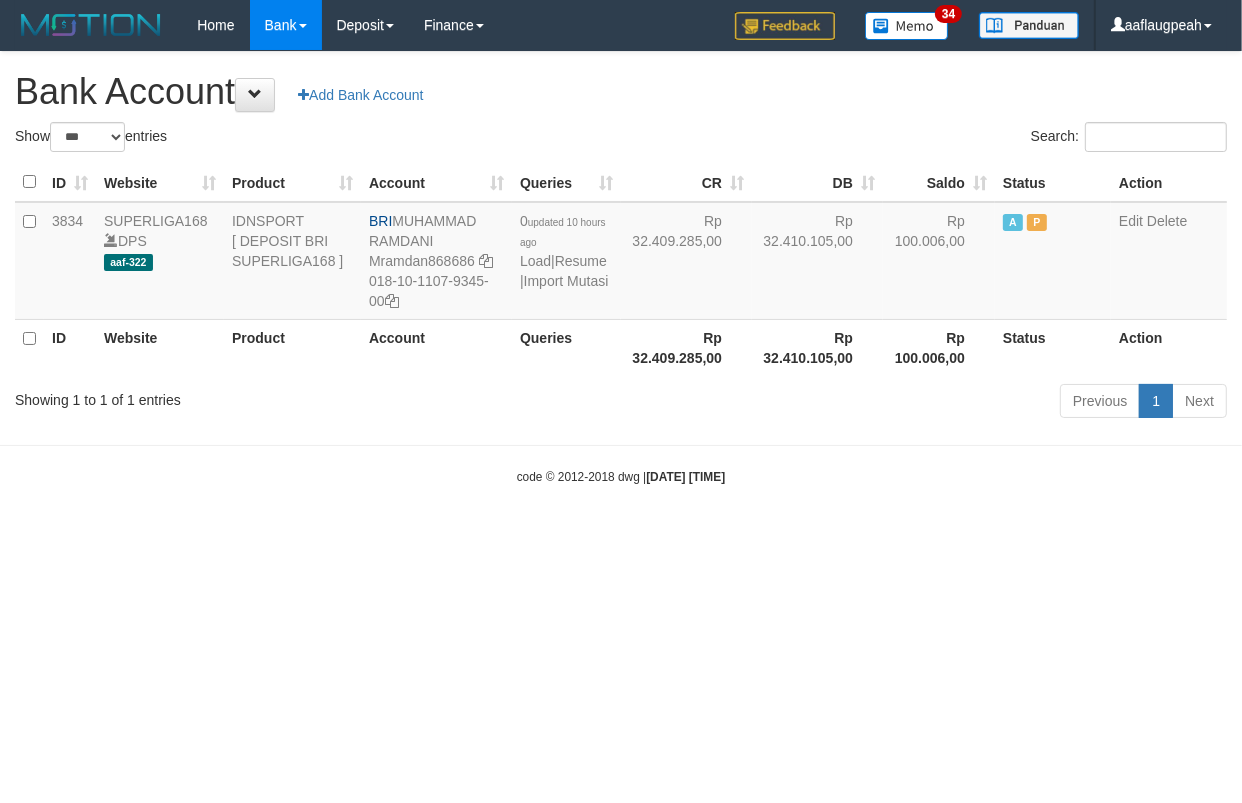 click on "Toggle navigation
Home
Bank
Account List
Load
By Website
Group
[ISPORT]													SUPERLIGA168
By Load Group (DPS)" at bounding box center (621, 268) 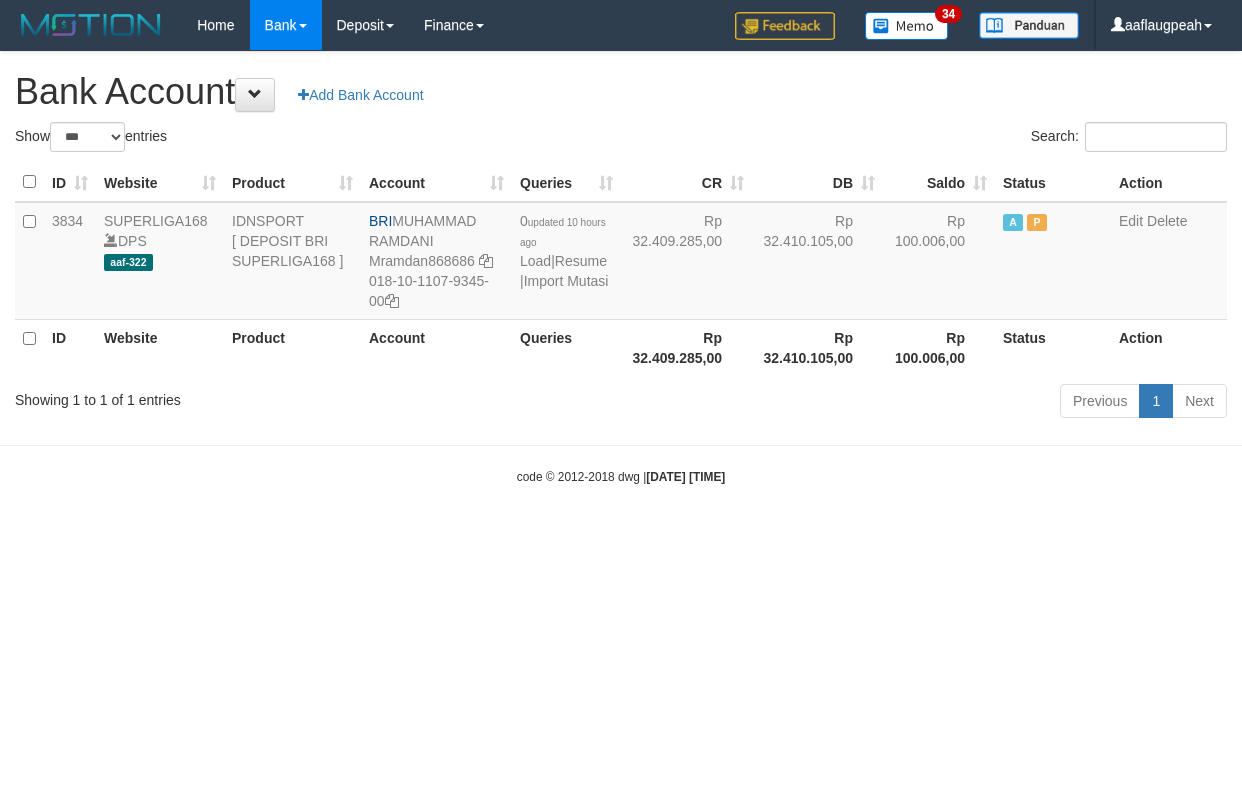 select on "***" 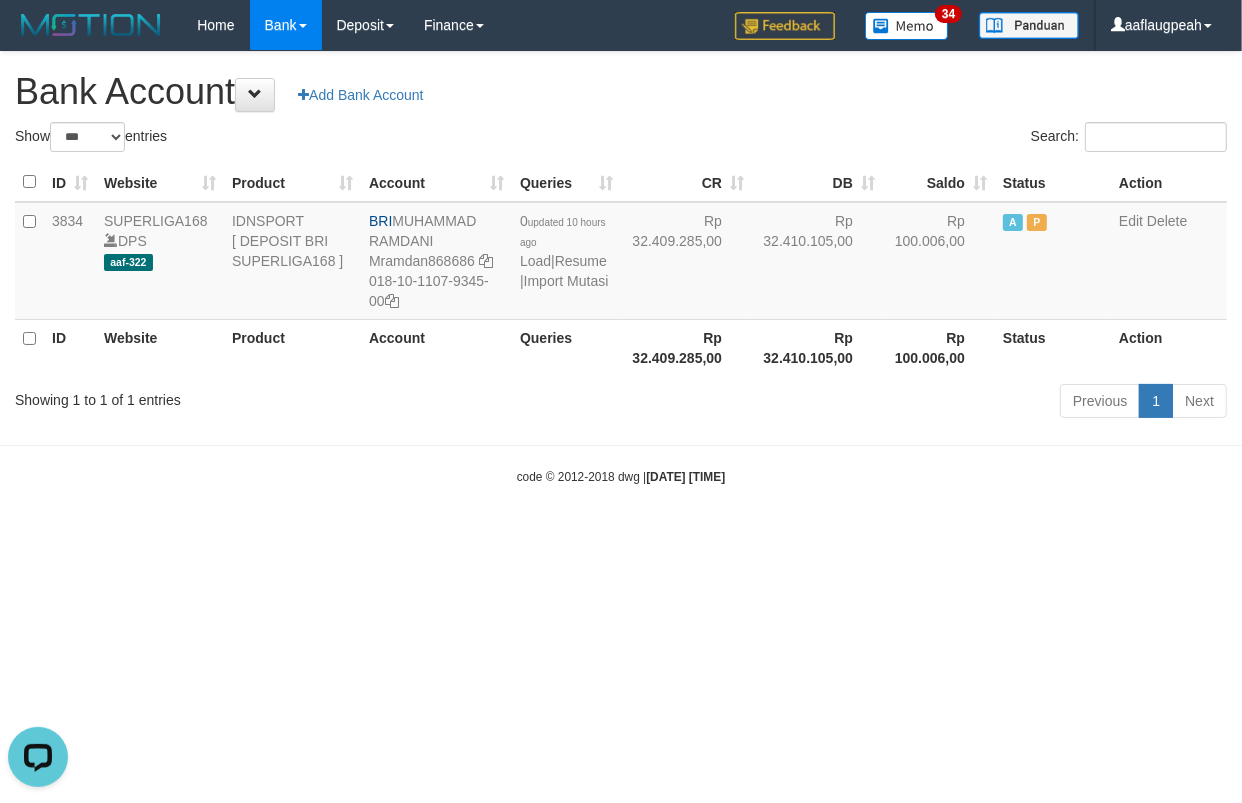 scroll, scrollTop: 0, scrollLeft: 0, axis: both 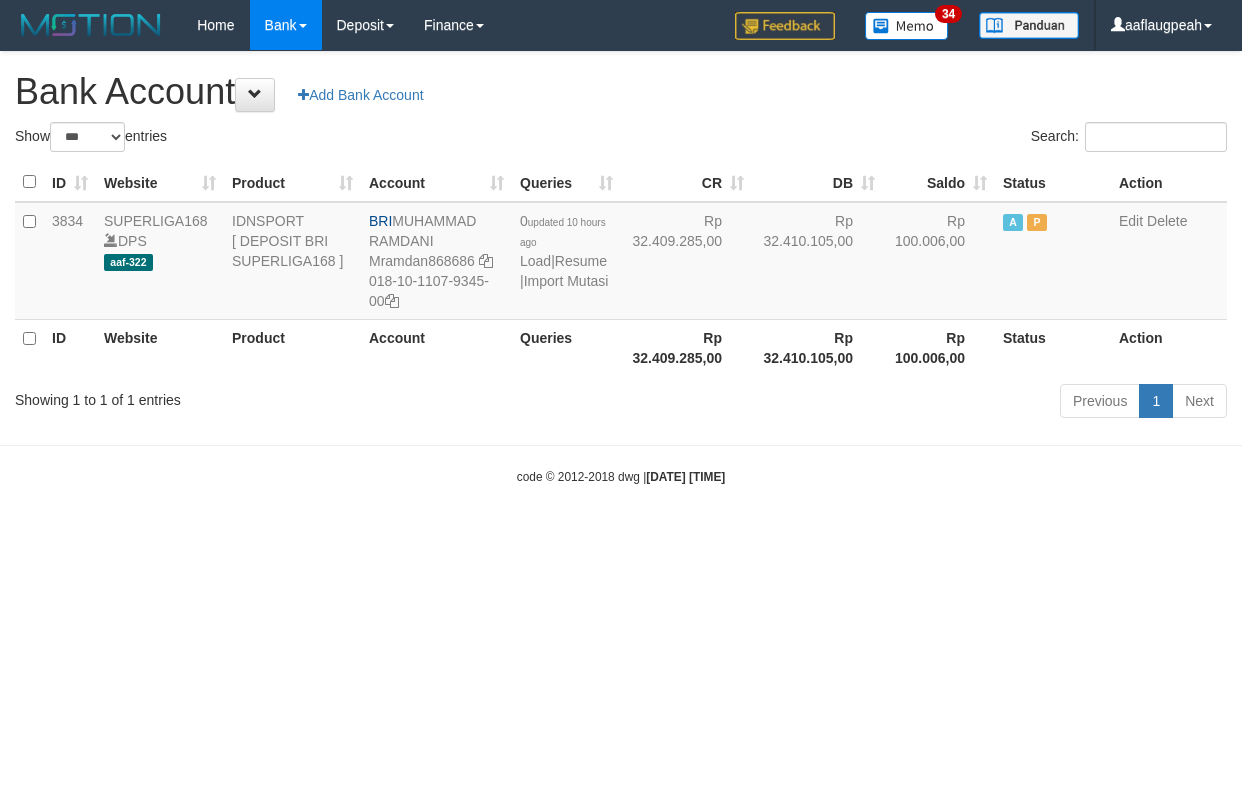 select on "***" 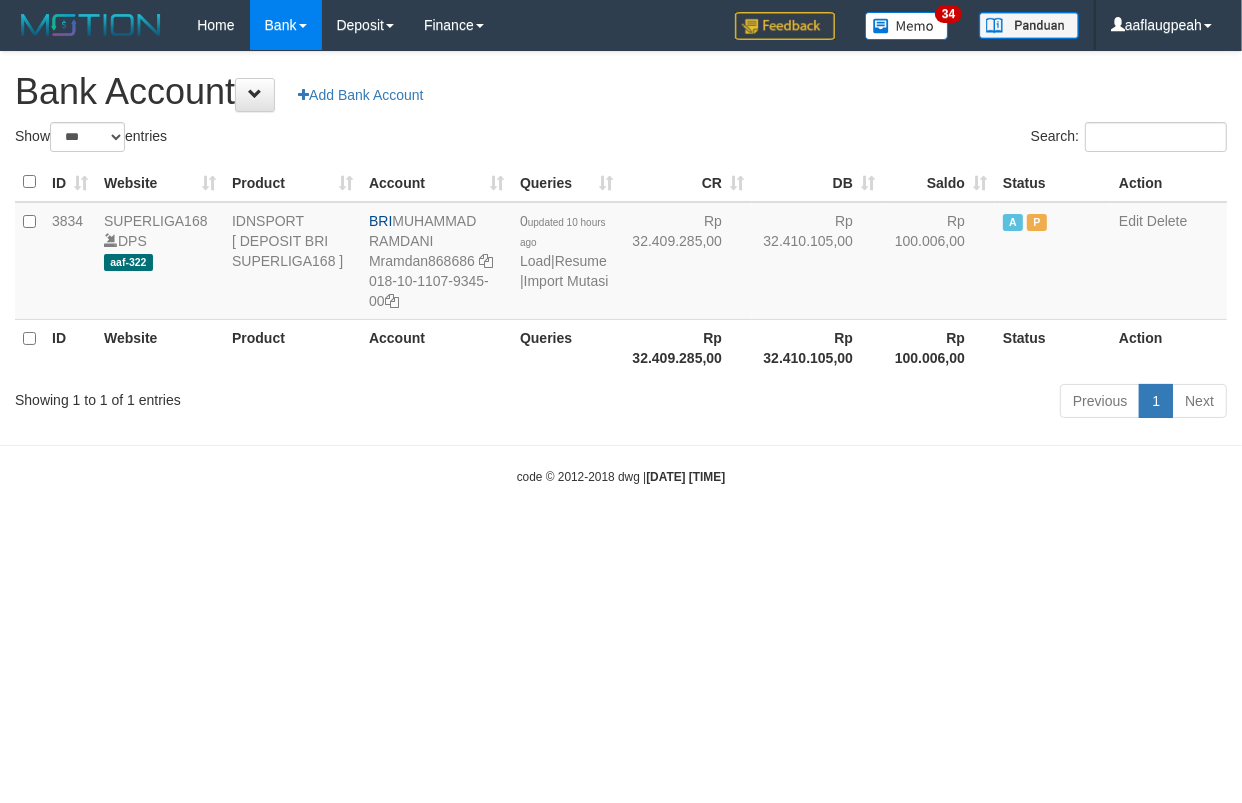 click on "Toggle navigation
Home
Bank
Account List
Load
By Website
Group
[ISPORT]													SUPERLIGA168
By Load Group (DPS)
34" at bounding box center (621, 268) 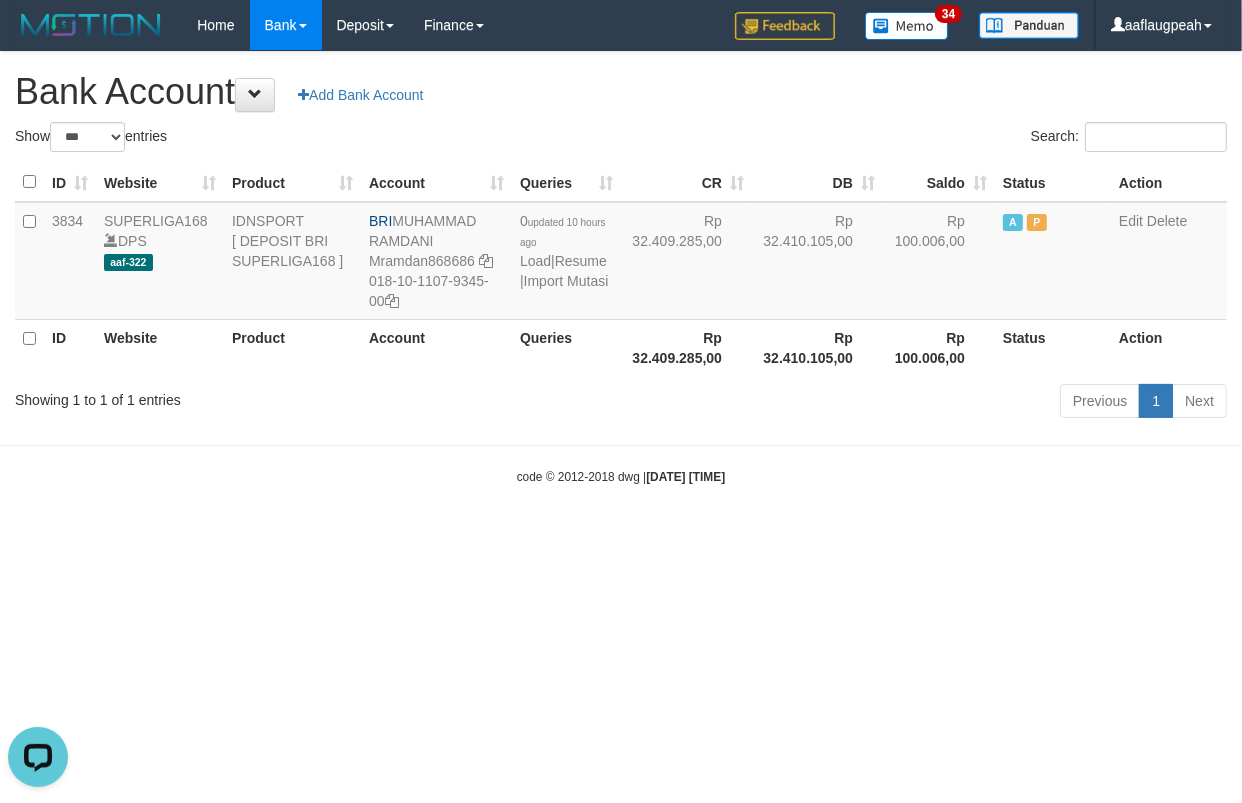 scroll, scrollTop: 0, scrollLeft: 0, axis: both 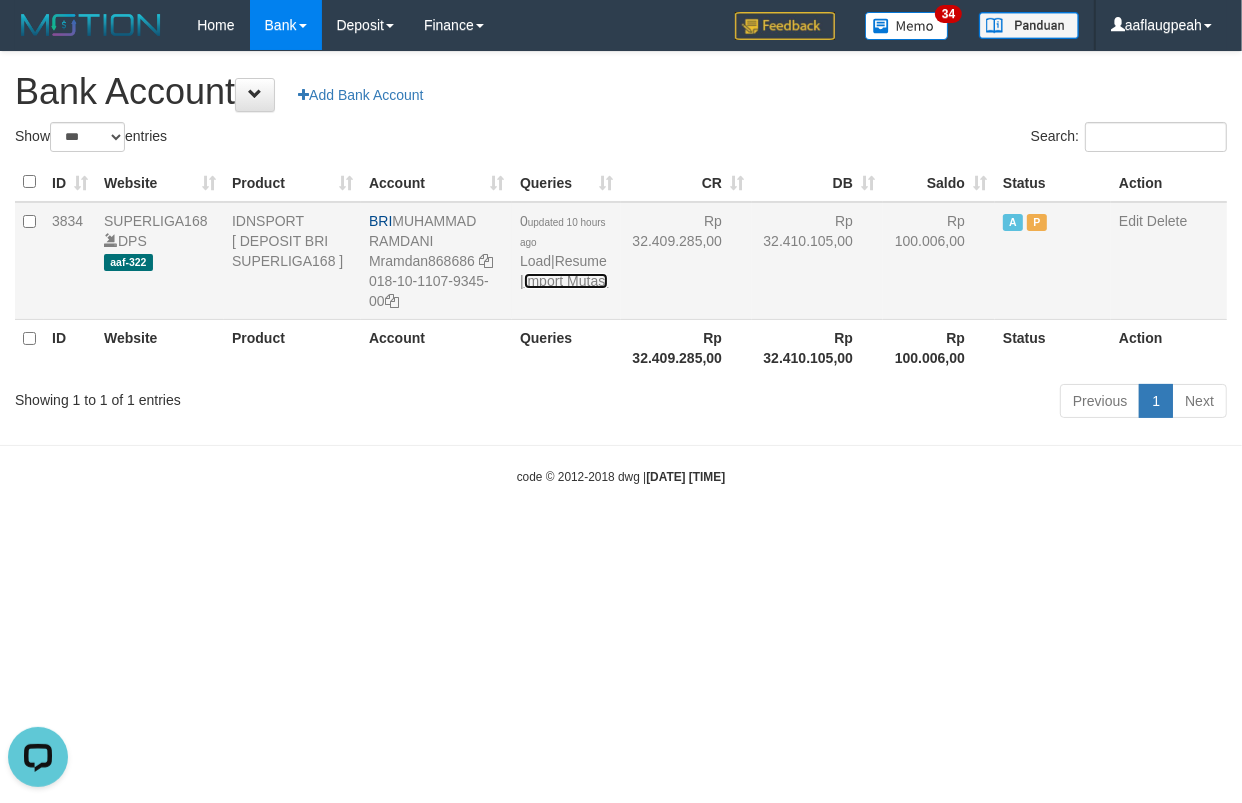 click on "Import Mutasi" at bounding box center [566, 281] 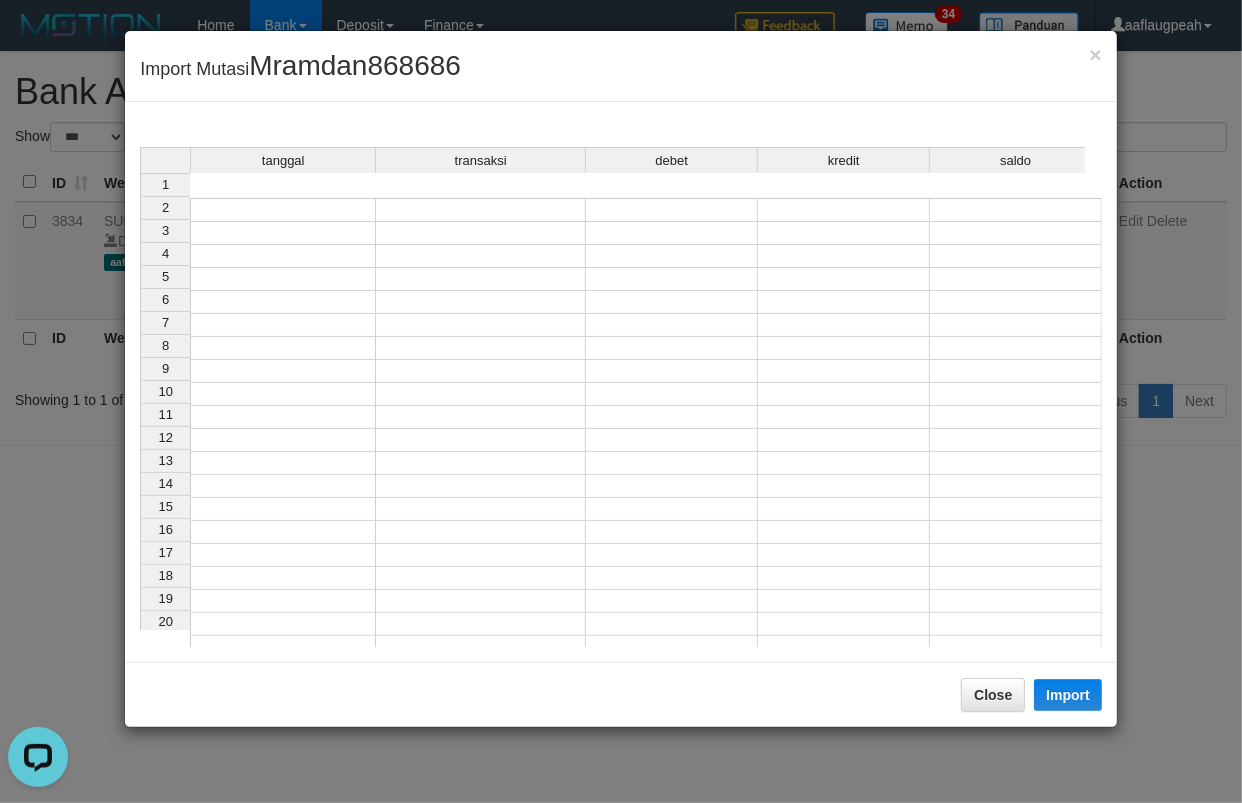 click at bounding box center [283, 210] 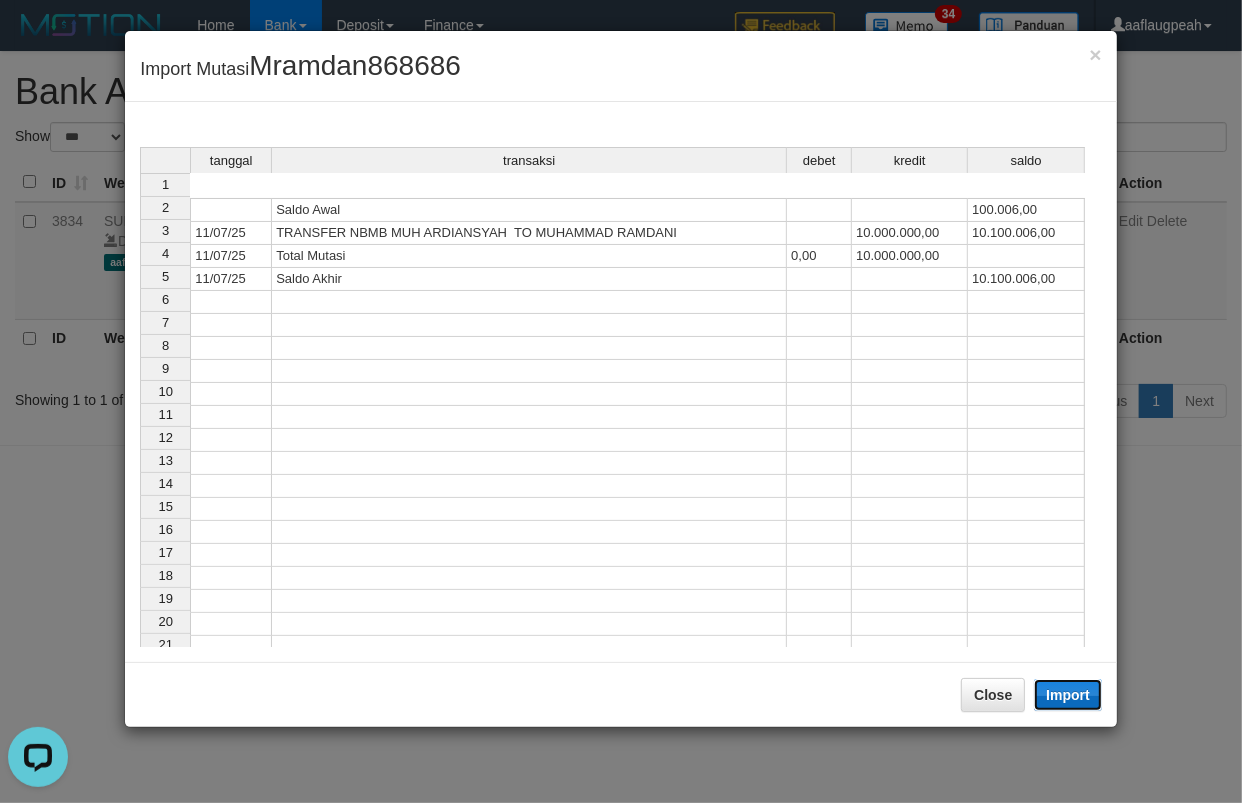 click on "Import" at bounding box center (1068, 695) 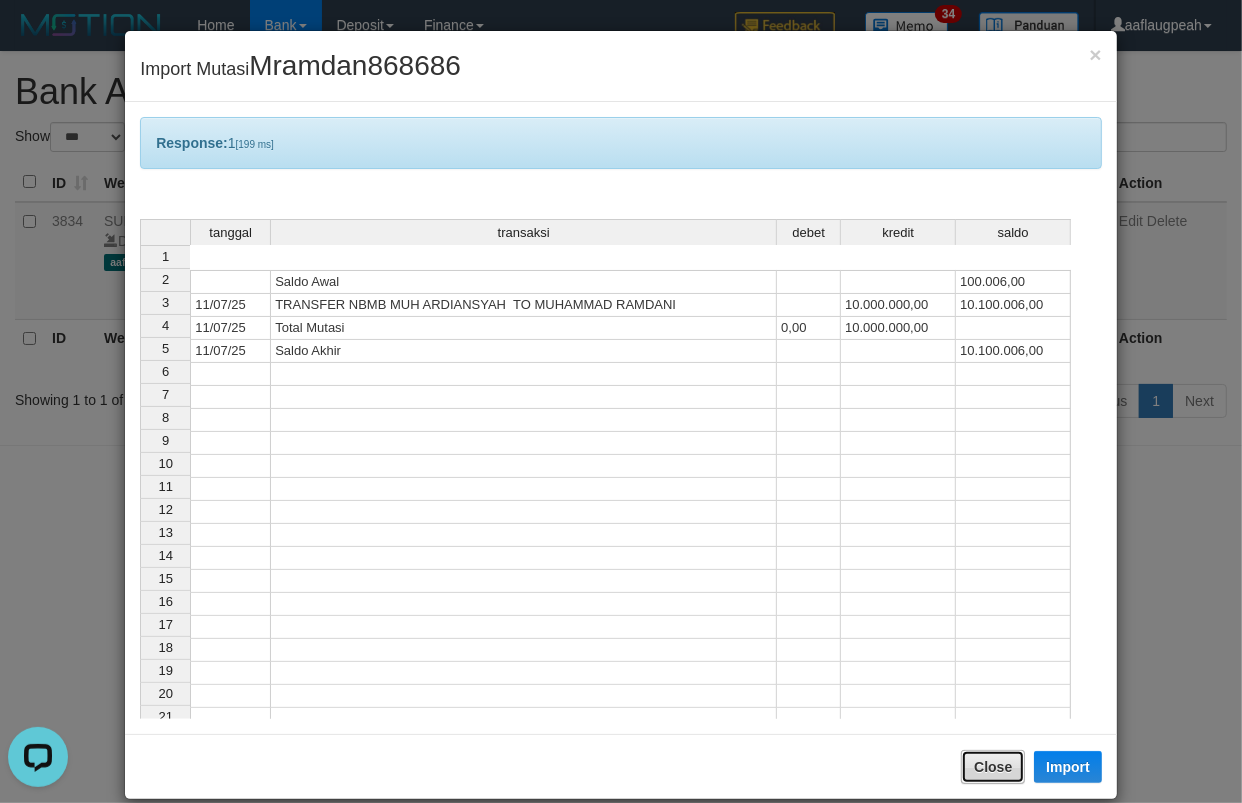 click on "Close" at bounding box center (993, 767) 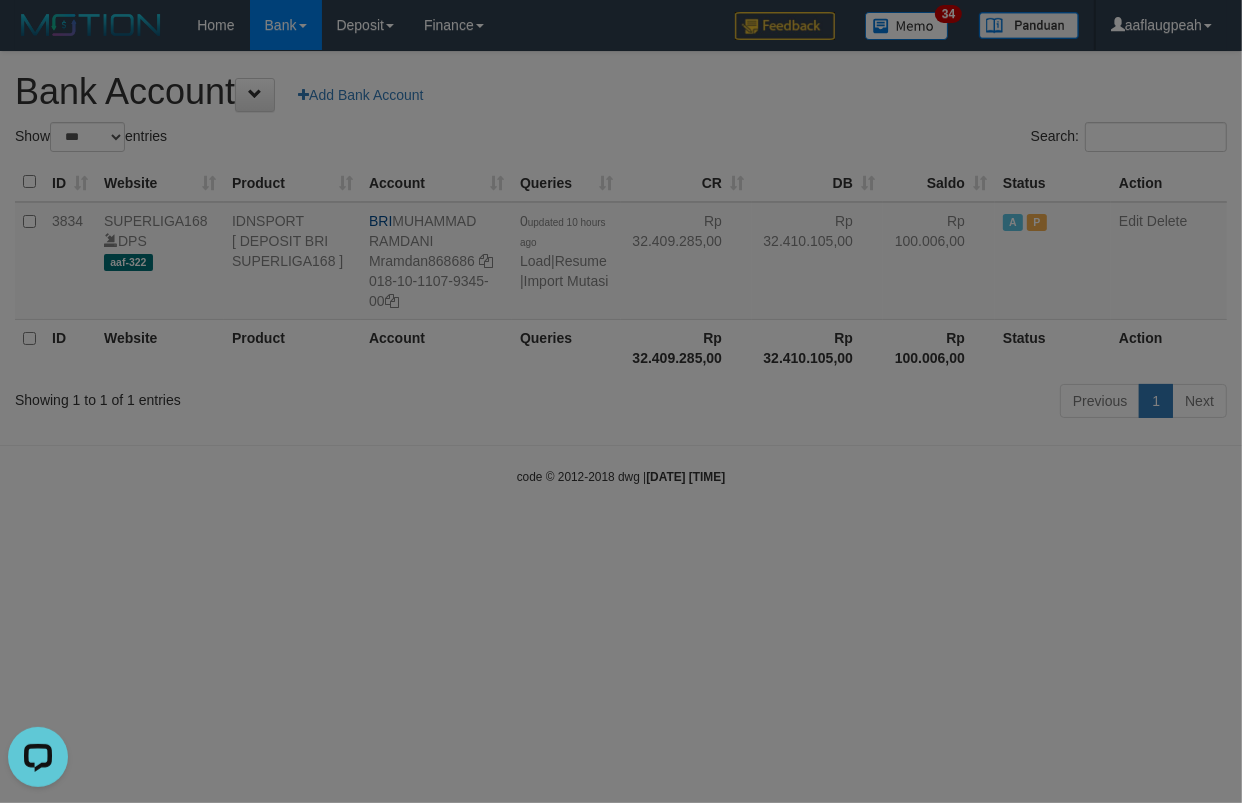 click at bounding box center (621, 401) 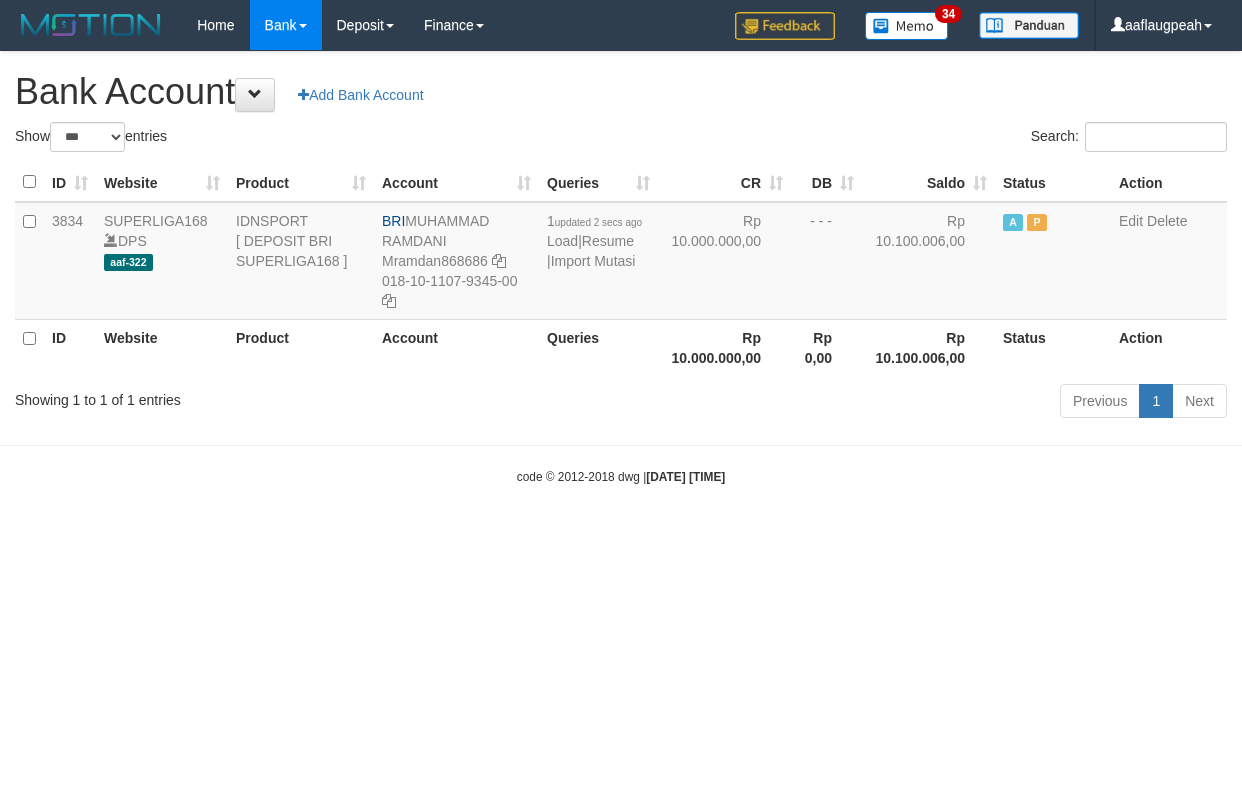 select on "***" 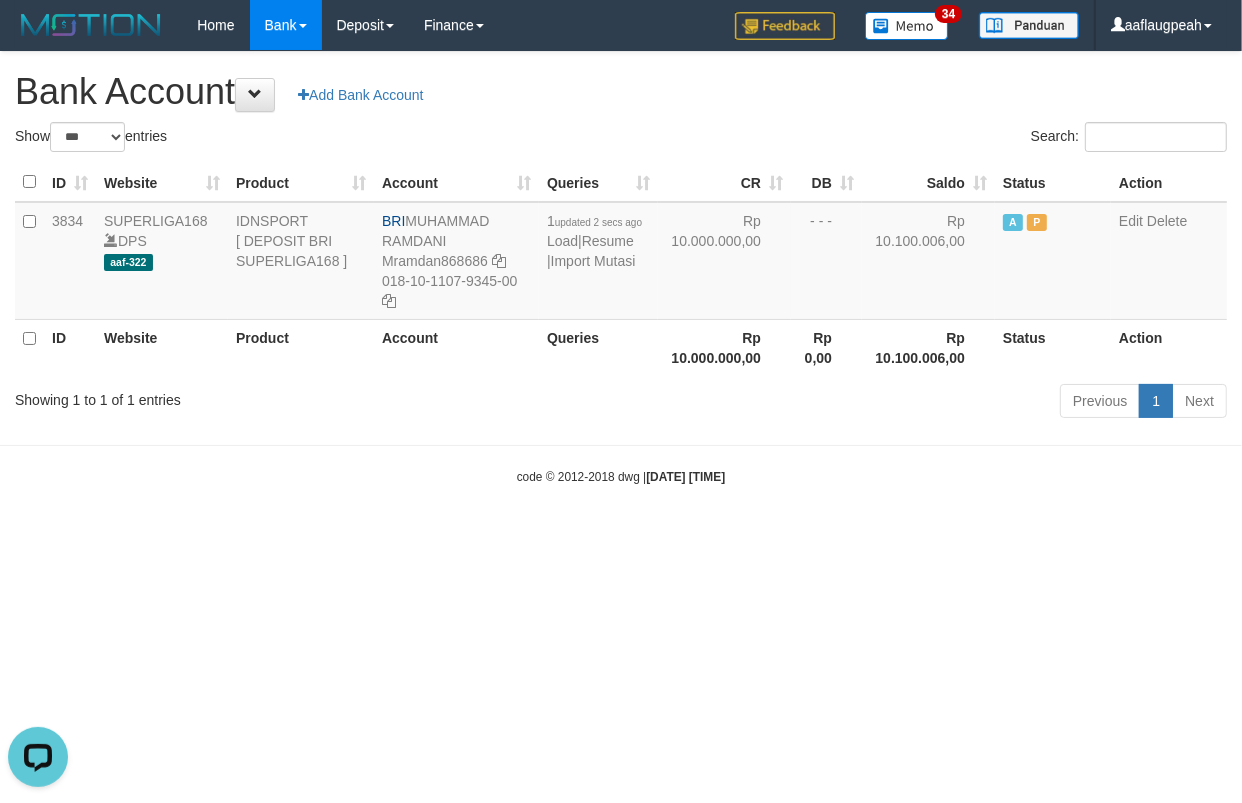scroll, scrollTop: 0, scrollLeft: 0, axis: both 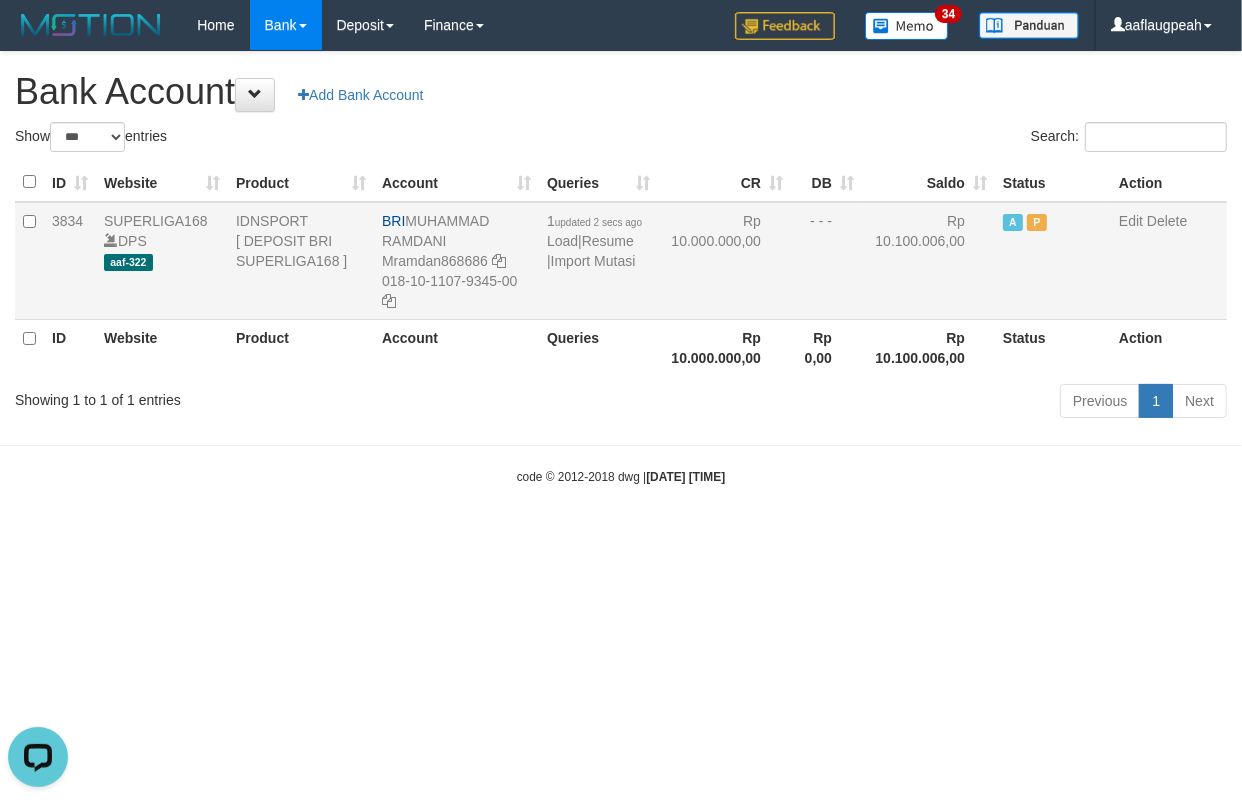 click on "BRI
MUHAMMAD RAMDANI
Mramdan868686
018-10-1107-9345-00" at bounding box center [456, 261] 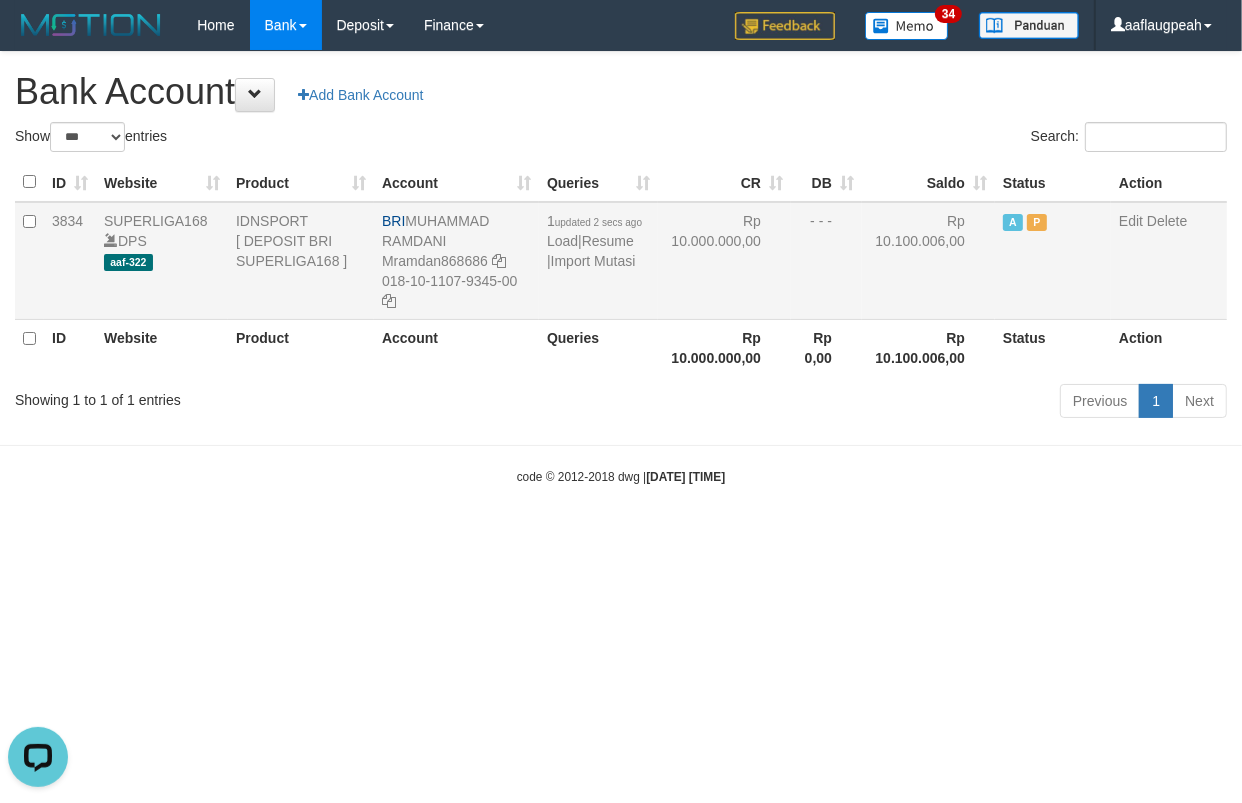 click on "BRI
MUHAMMAD RAMDANI
Mramdan868686
018-10-1107-9345-00" at bounding box center [456, 261] 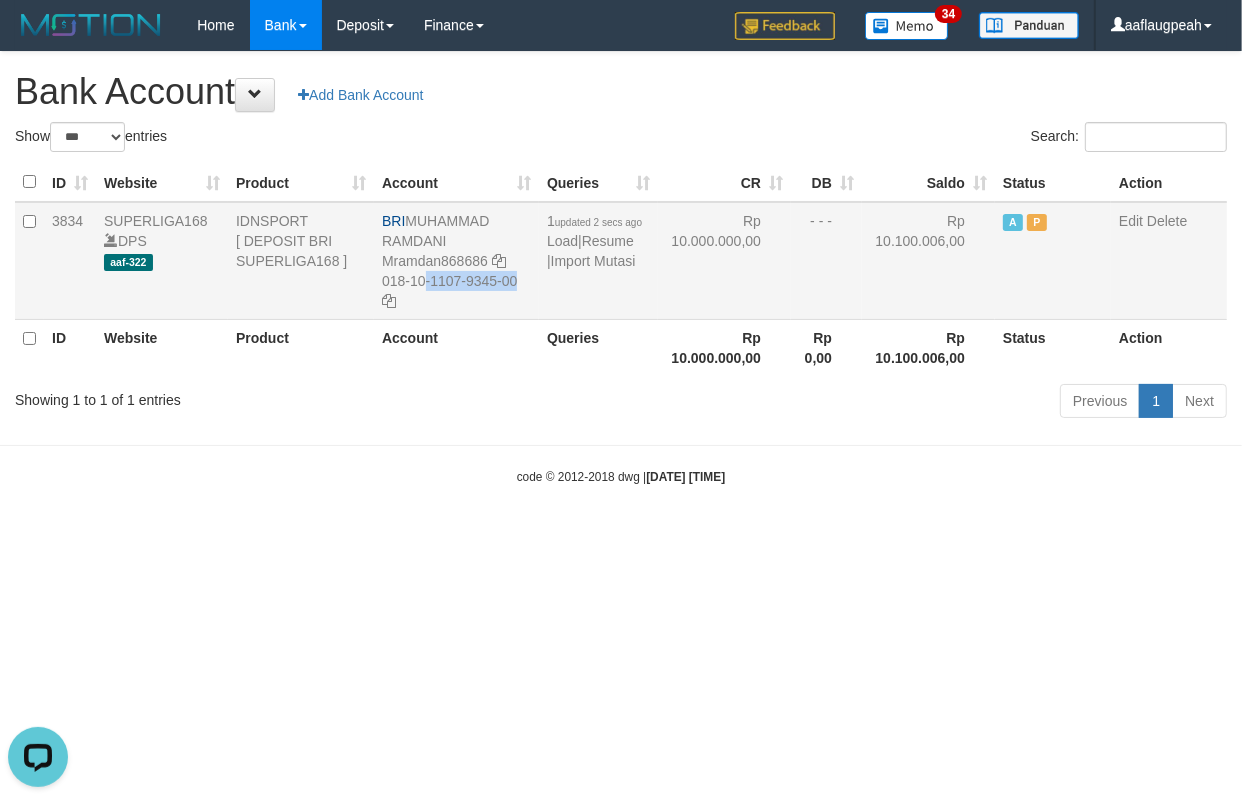 drag, startPoint x: 395, startPoint y: 277, endPoint x: 488, endPoint y: 304, distance: 96.84007 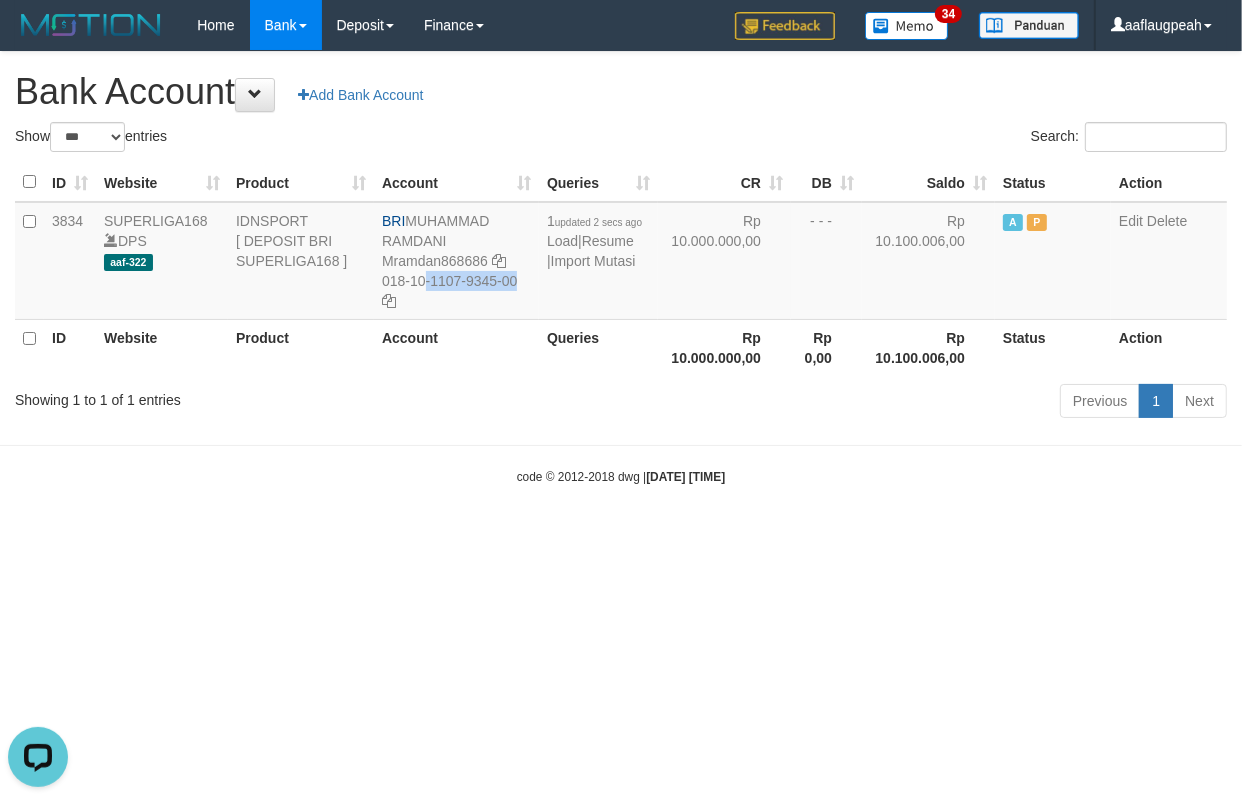 copy on "018-10-1107-9345-00" 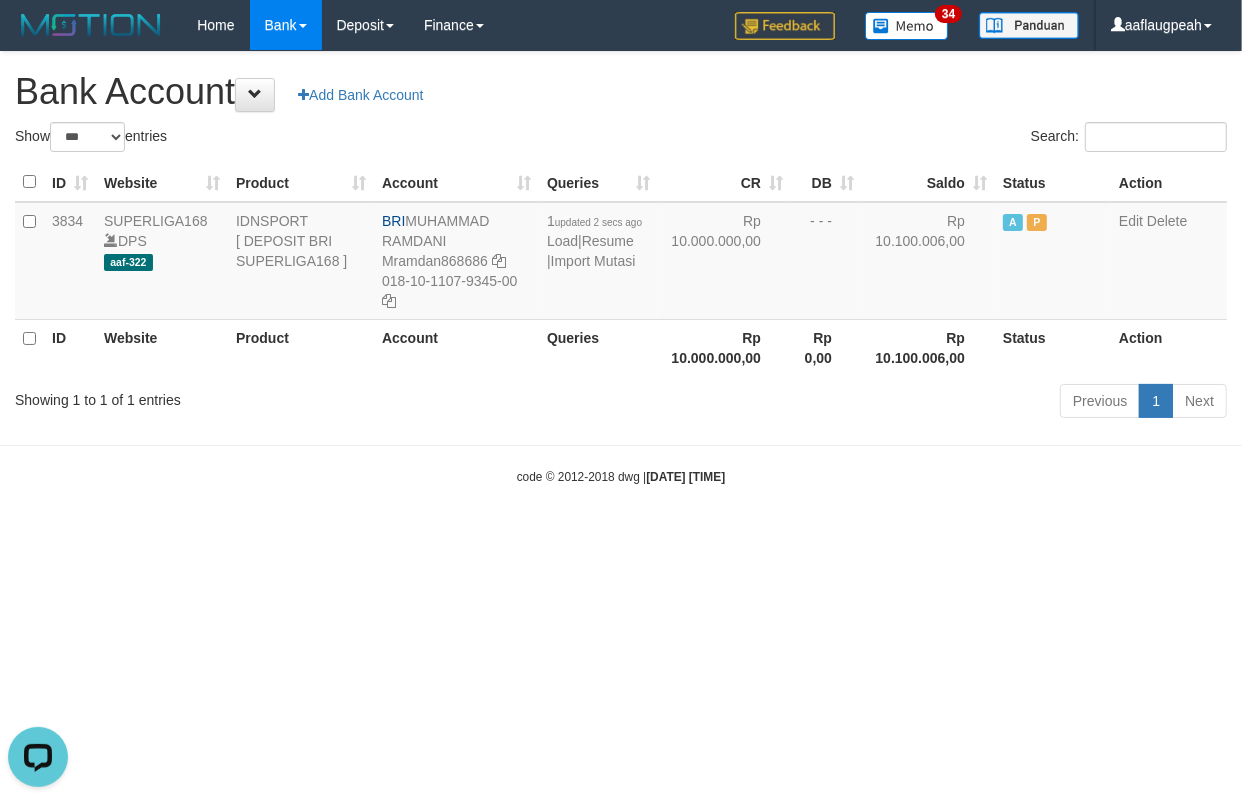 drag, startPoint x: 775, startPoint y: 605, endPoint x: 763, endPoint y: 548, distance: 58.249462 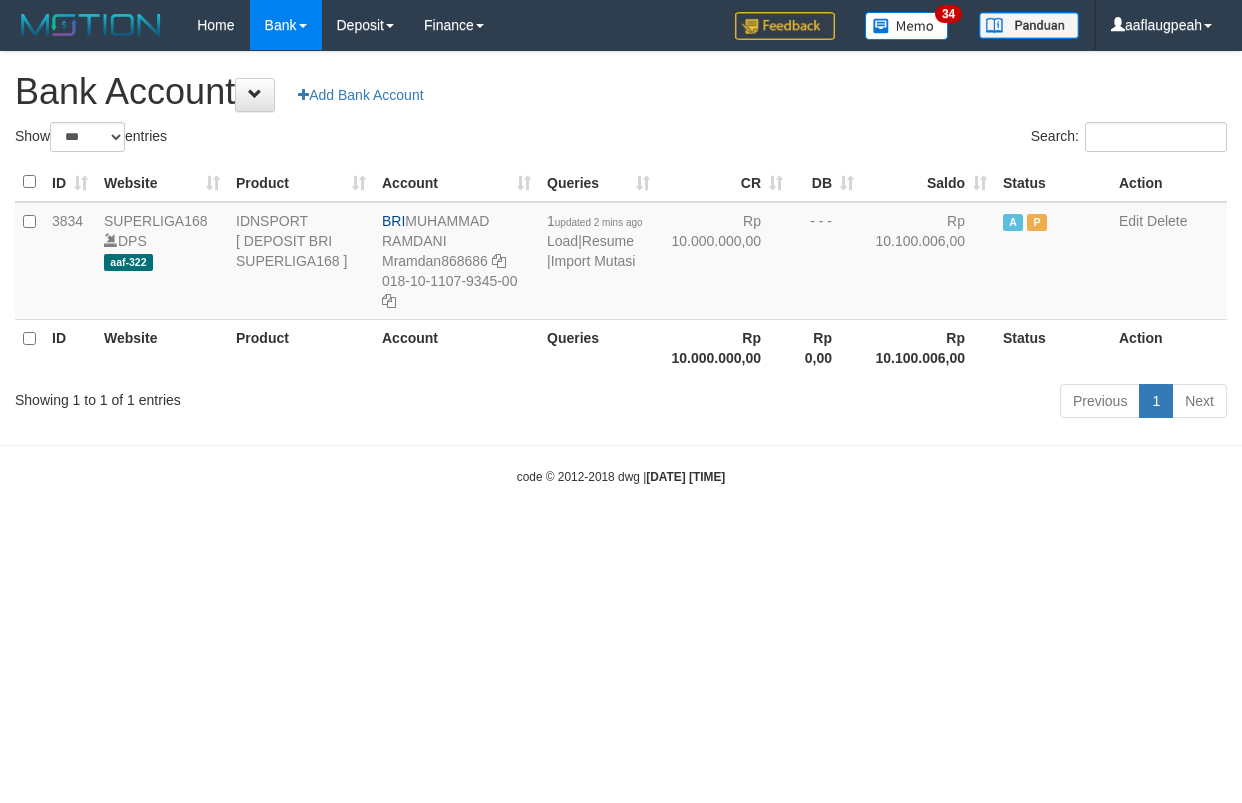 select on "***" 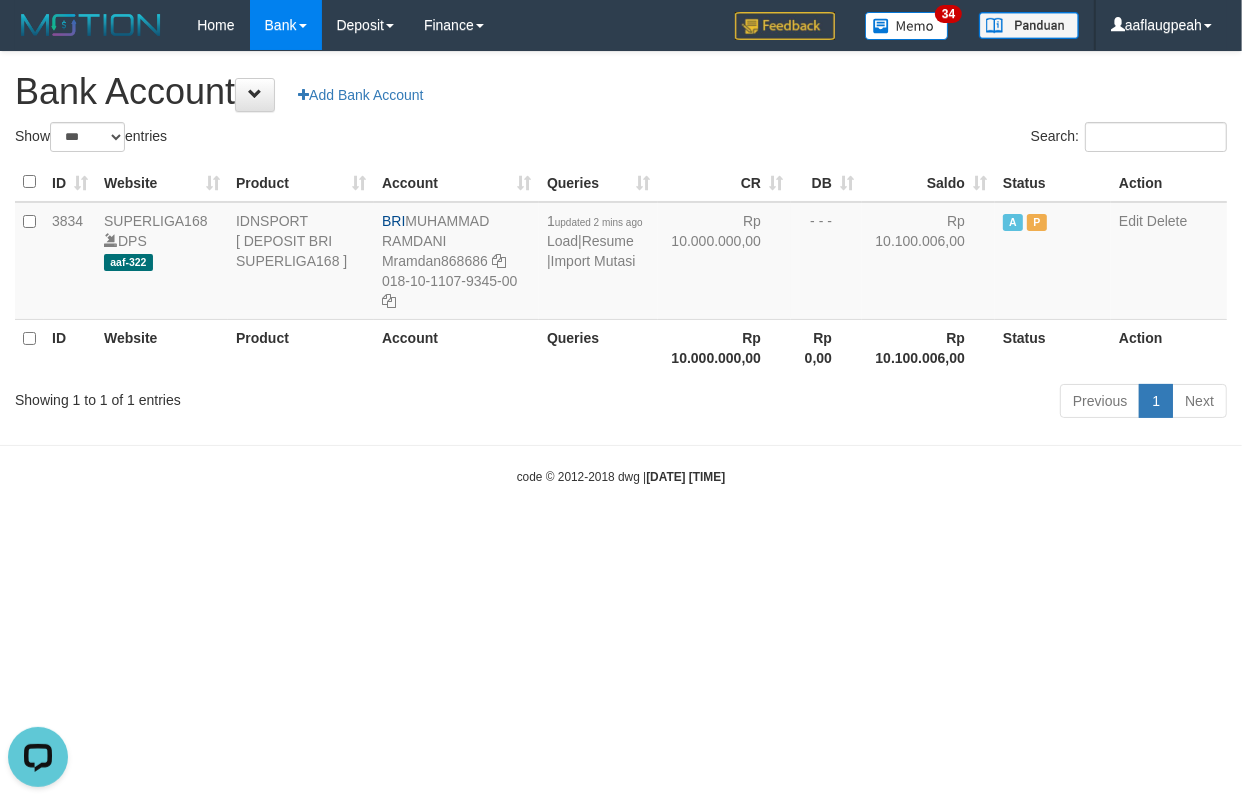 scroll, scrollTop: 0, scrollLeft: 0, axis: both 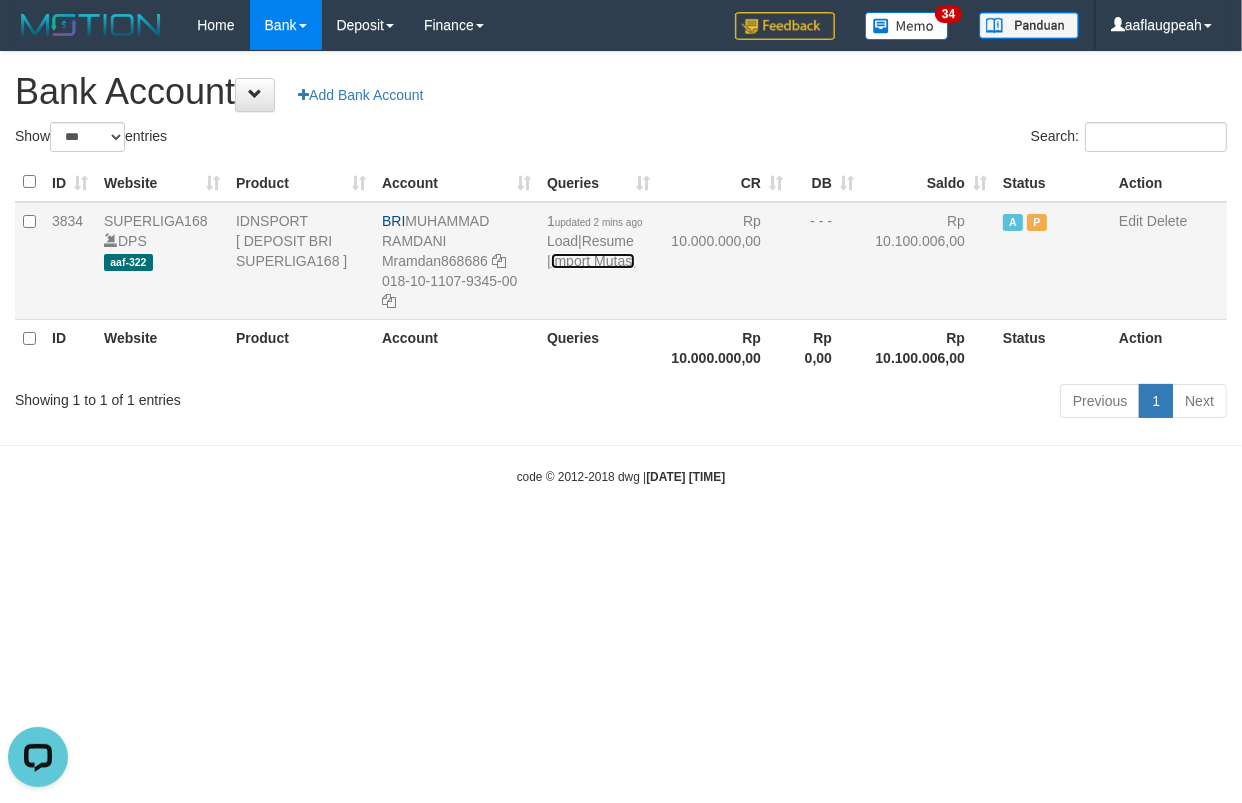 click on "Import Mutasi" at bounding box center (593, 261) 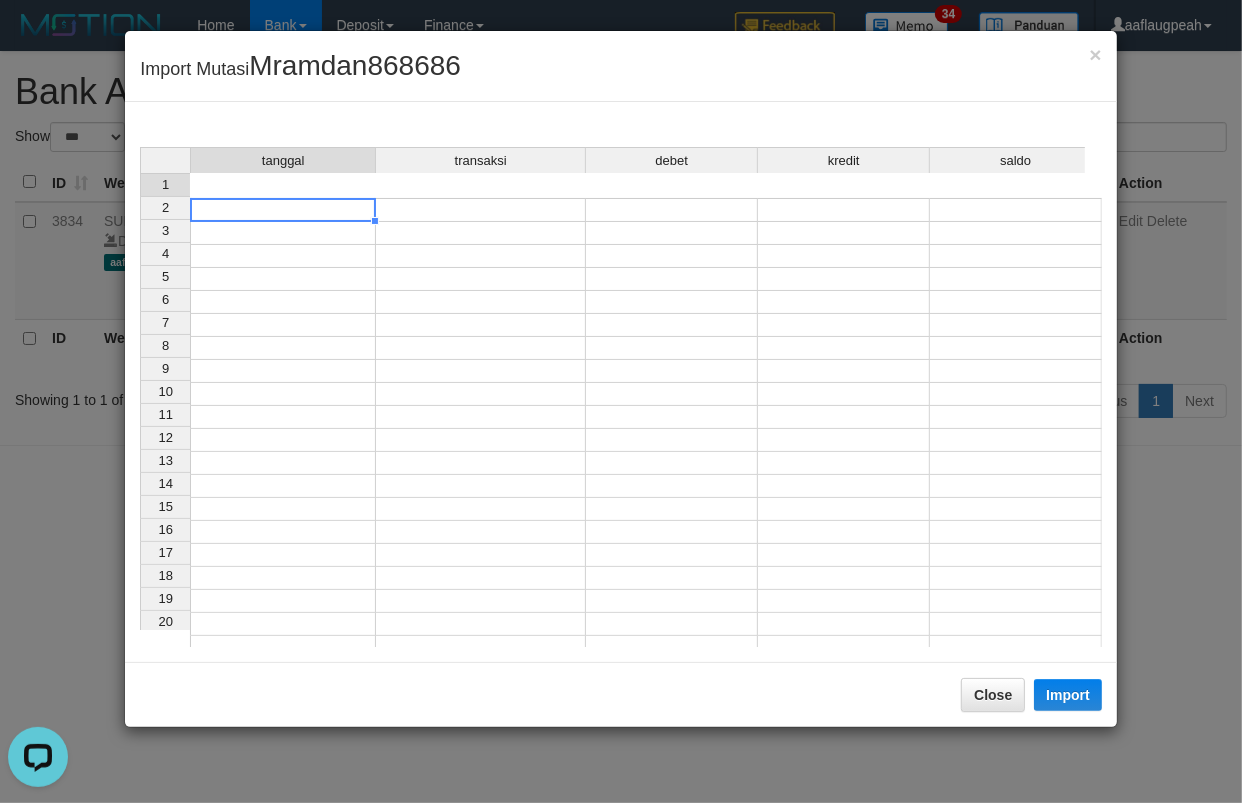 click at bounding box center [283, 210] 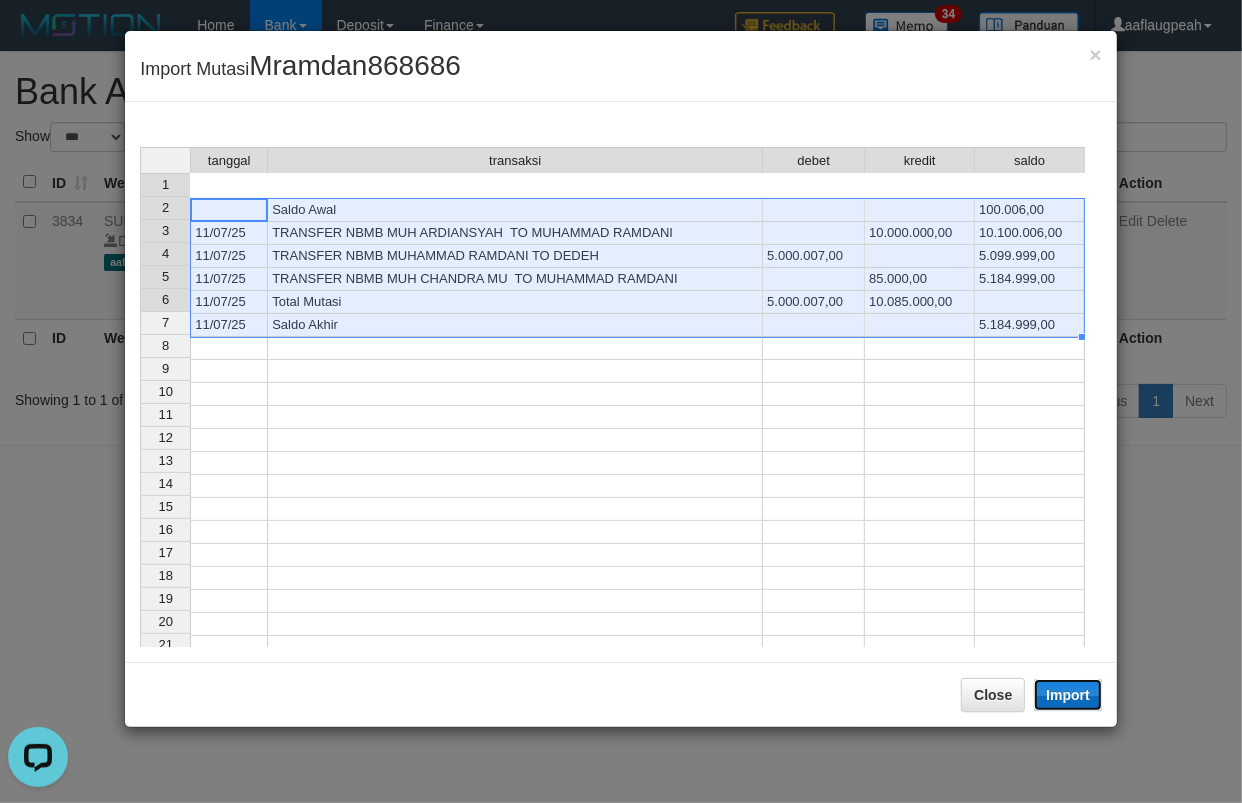 click on "Import" at bounding box center (1068, 695) 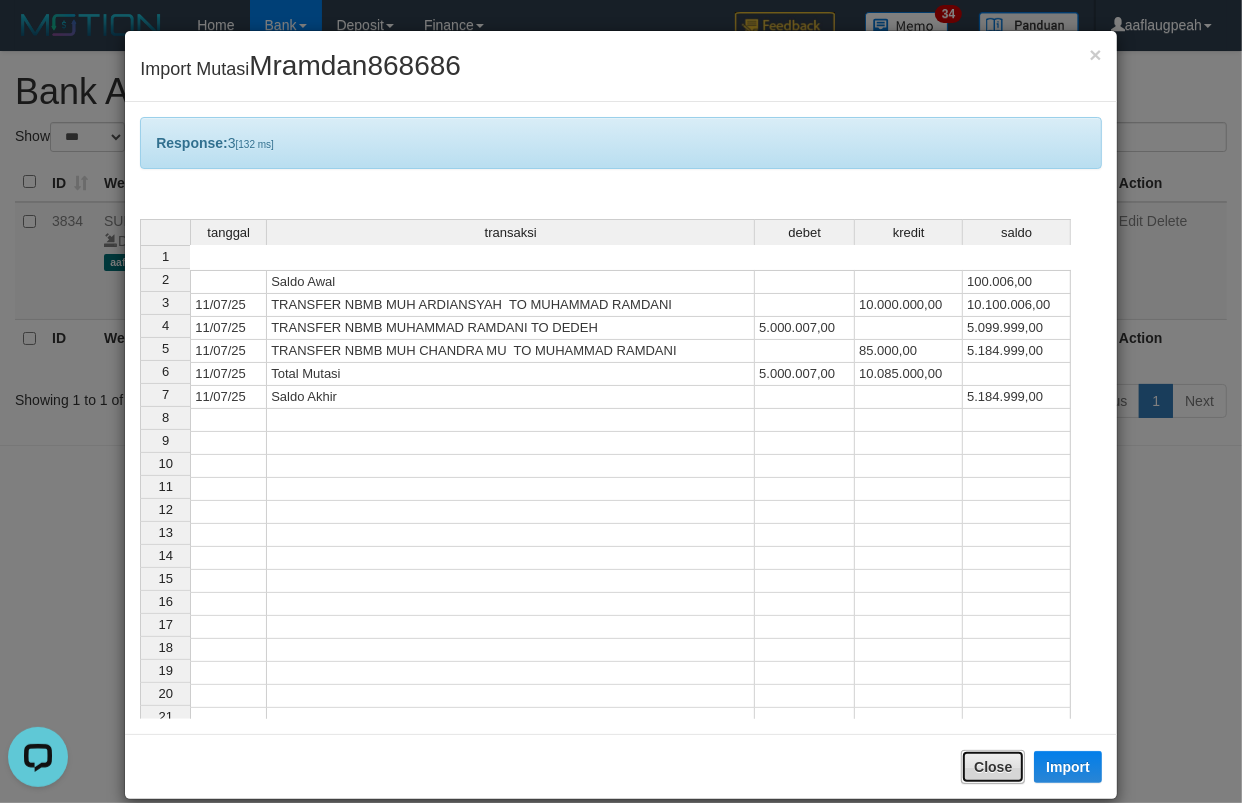click on "Close" at bounding box center (993, 767) 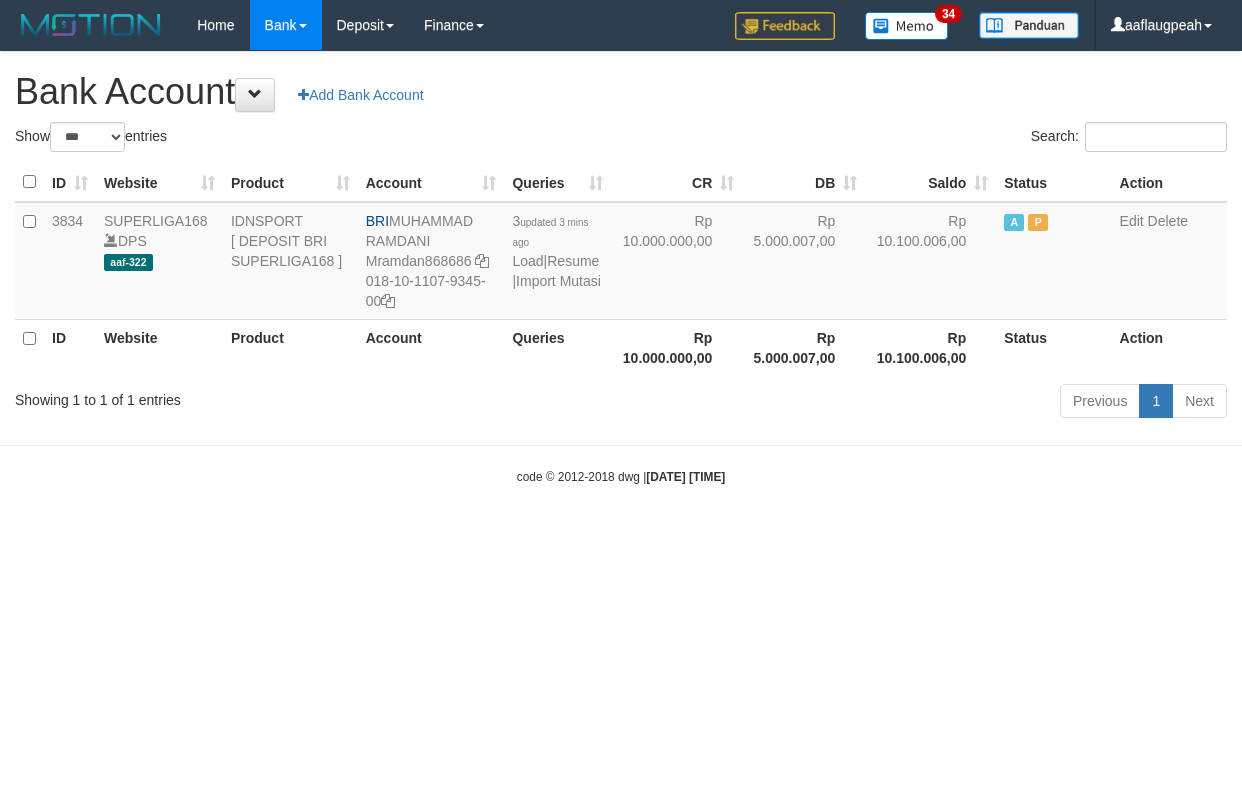 select on "***" 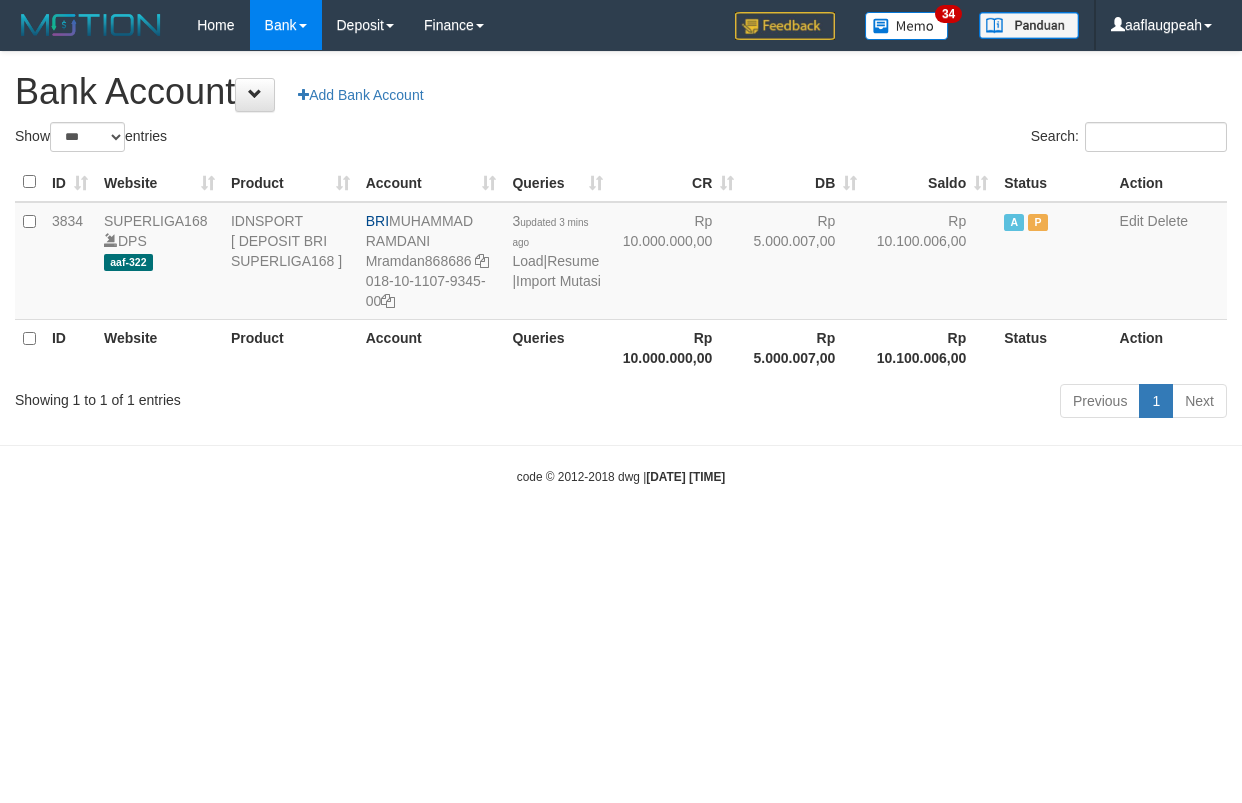 scroll, scrollTop: 0, scrollLeft: 0, axis: both 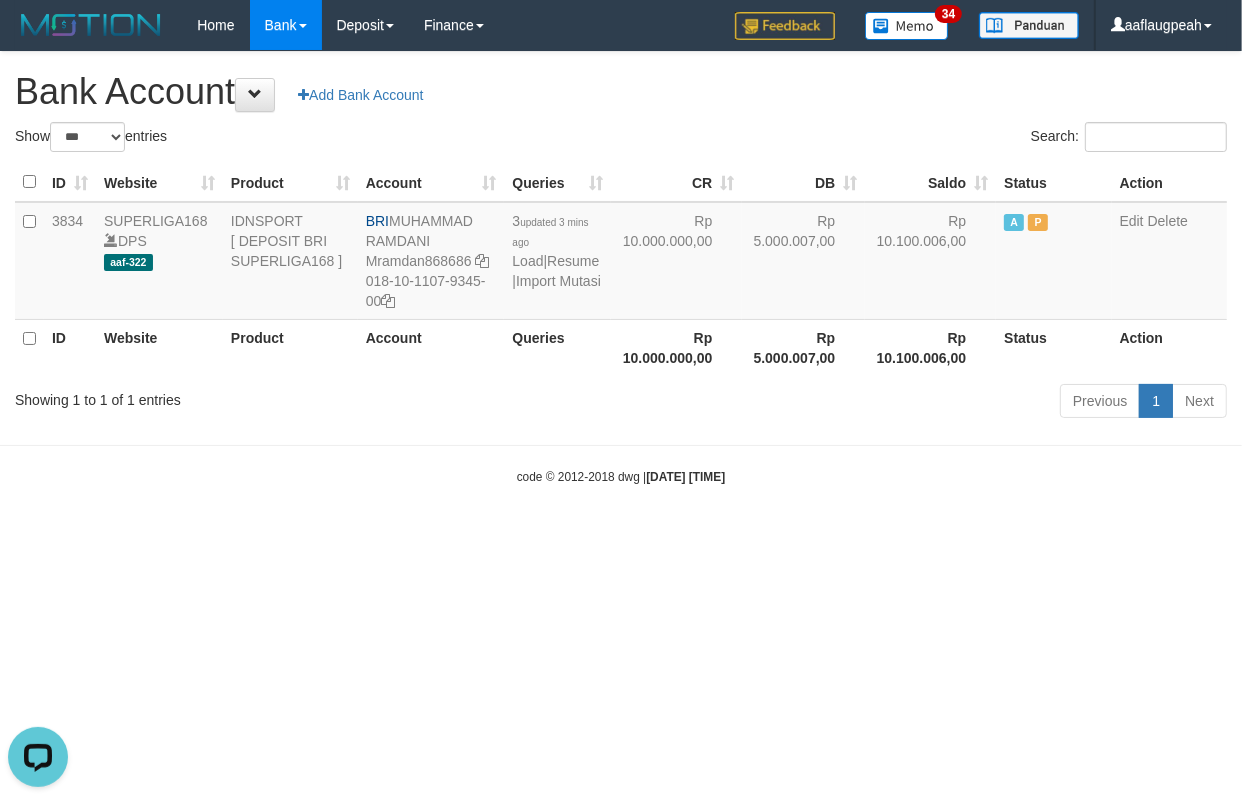 drag, startPoint x: 813, startPoint y: 617, endPoint x: 801, endPoint y: 657, distance: 41.761227 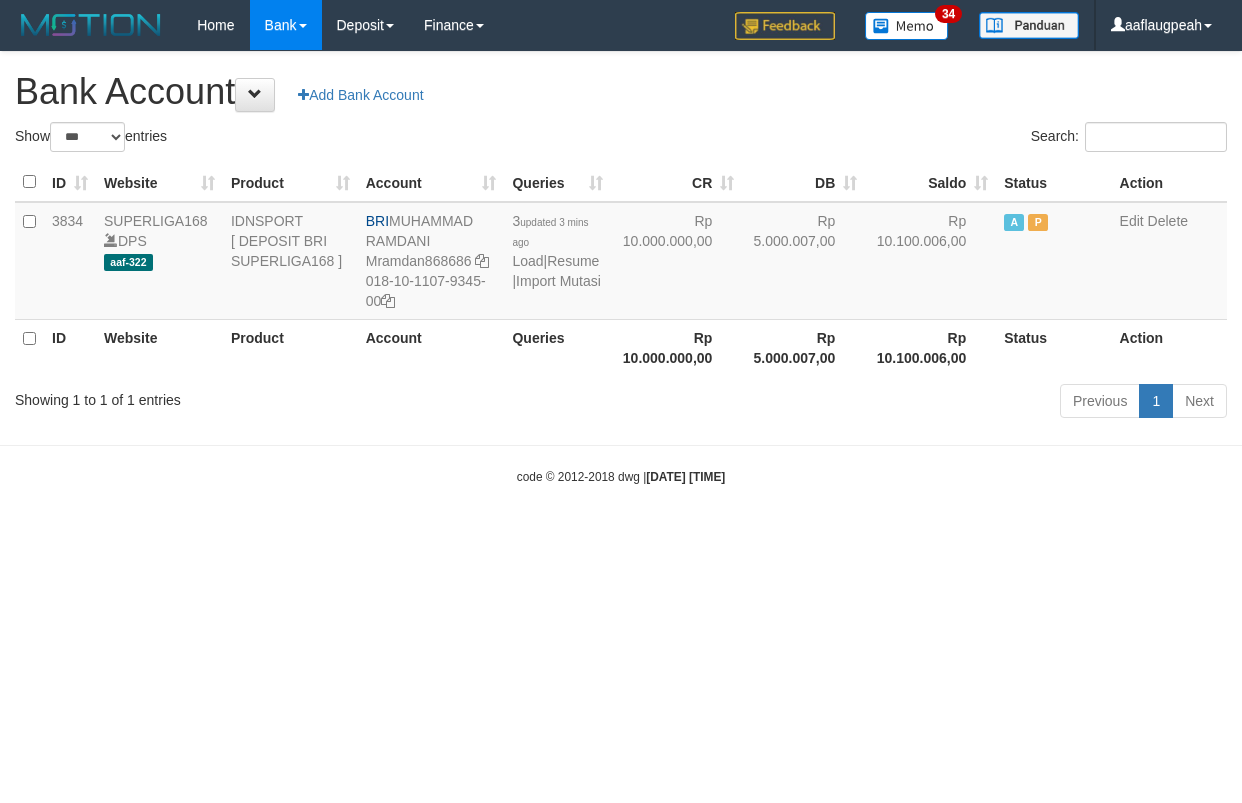 select on "***" 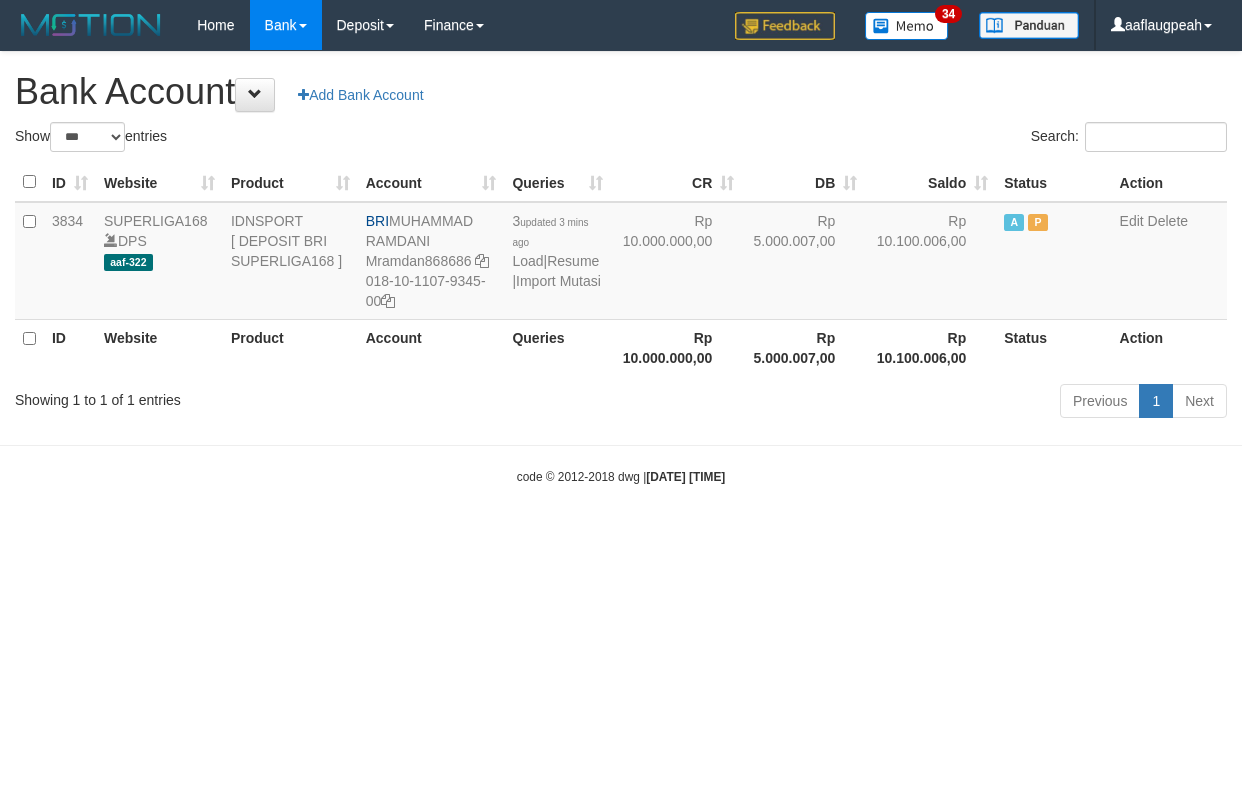 scroll, scrollTop: 0, scrollLeft: 0, axis: both 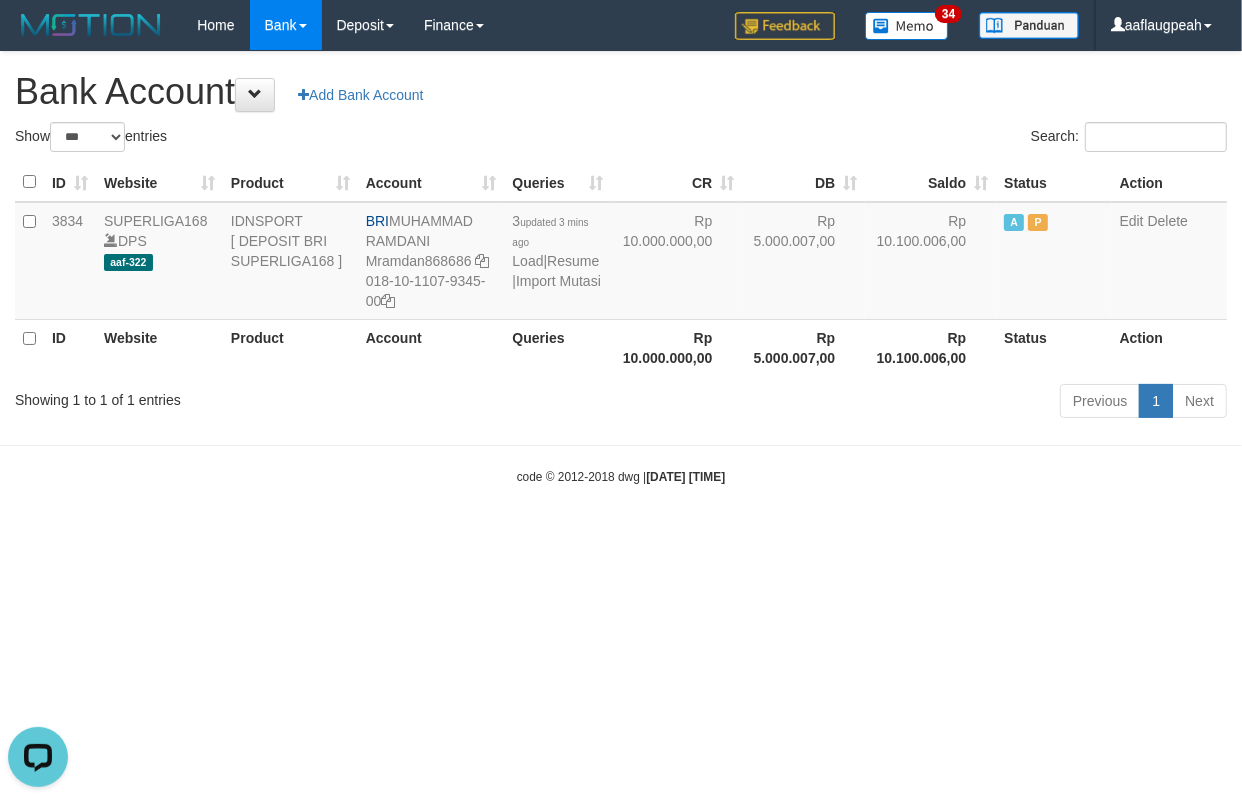 click on "Toggle navigation
Home
Bank
Account List
Load
By Website
Group
[ISPORT]													SUPERLIGA168
By Load Group (DPS)" at bounding box center [621, 268] 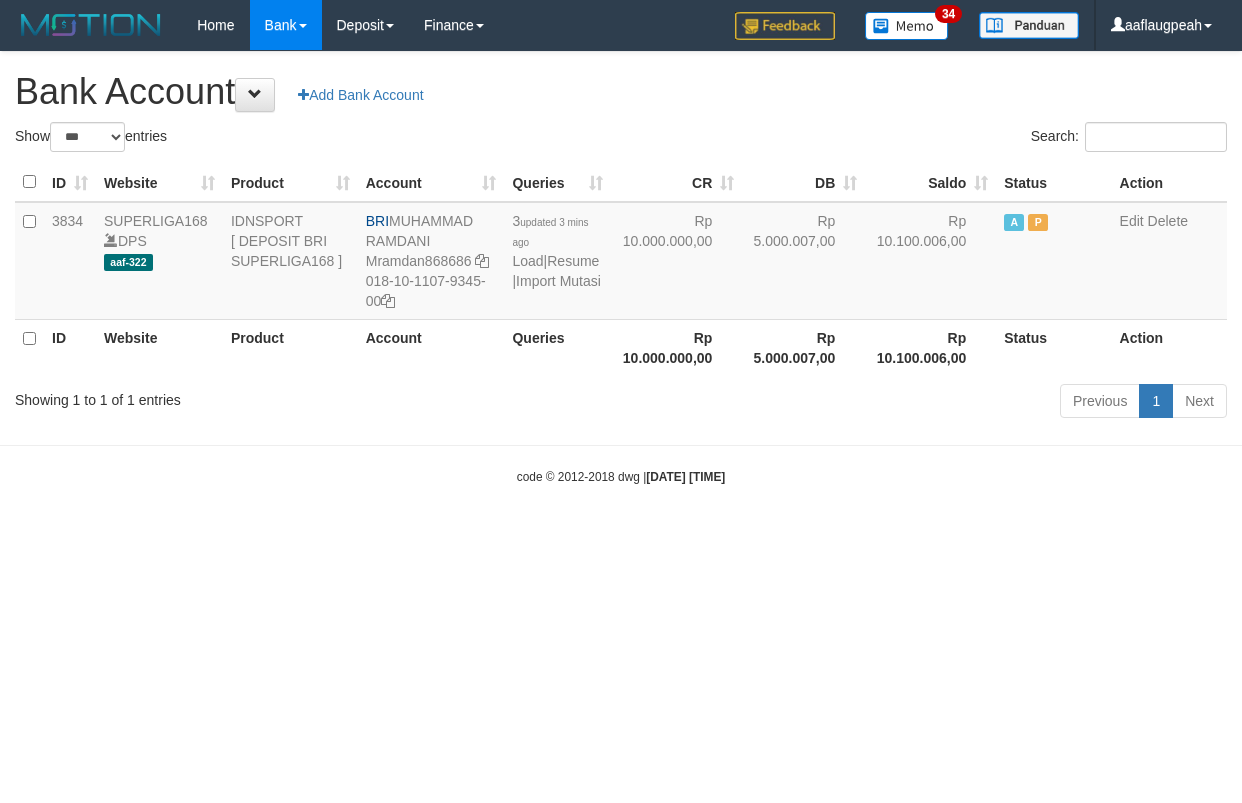 select on "***" 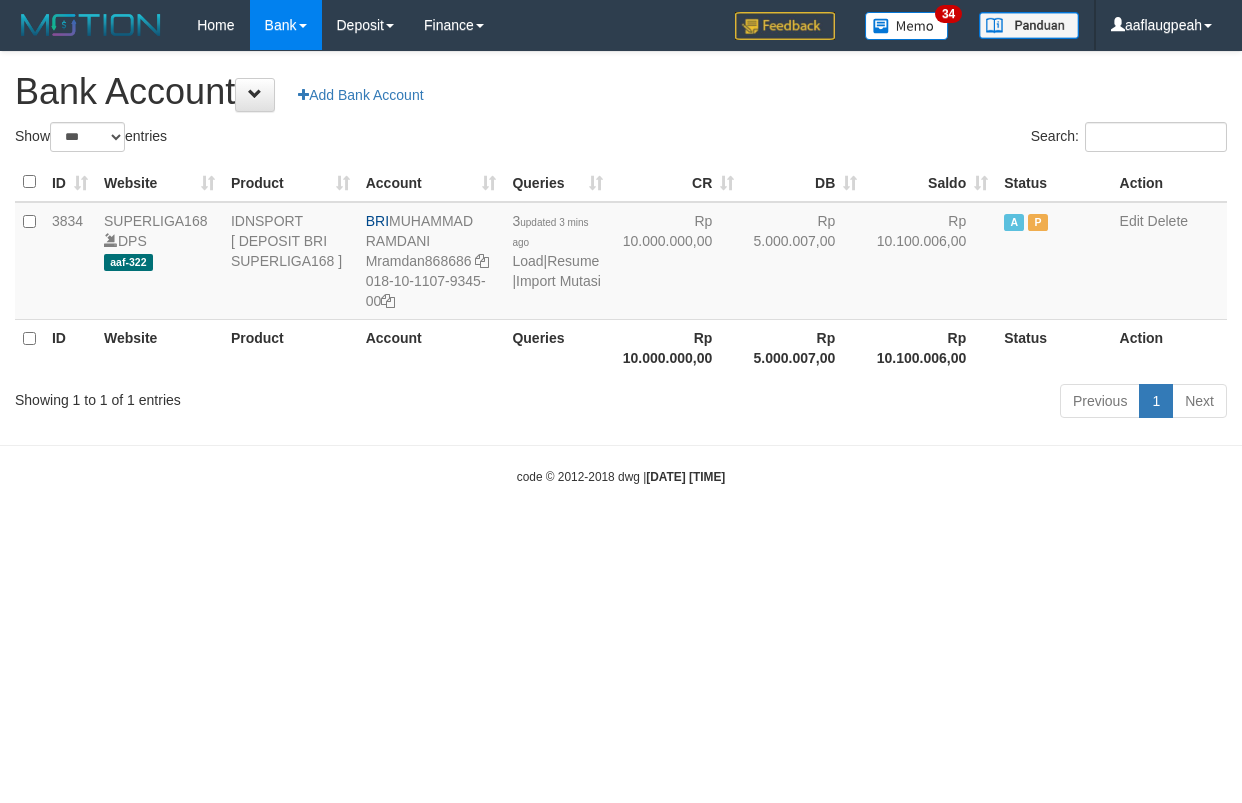 scroll, scrollTop: 0, scrollLeft: 0, axis: both 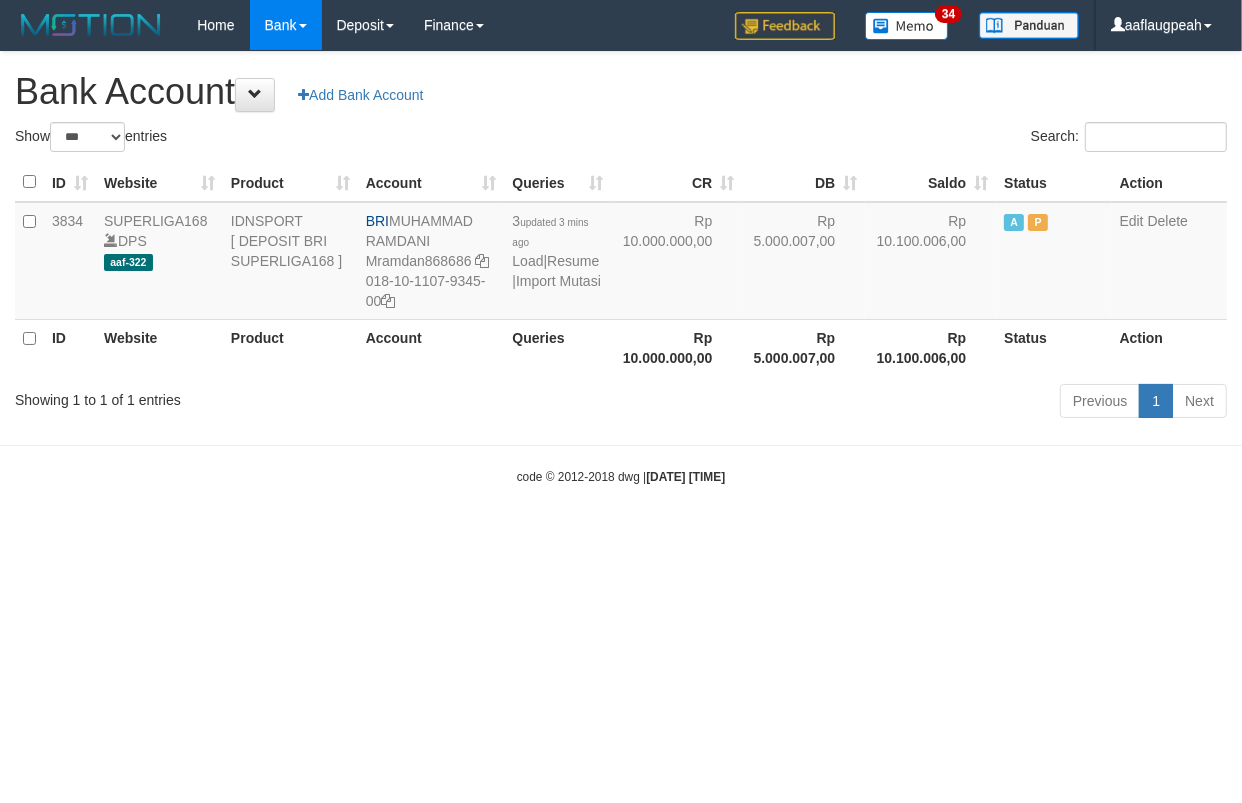 click on "Toggle navigation
Home
Bank
Account List
Load
By Website
Group
[ISPORT]													SUPERLIGA168
By Load Group (DPS)" at bounding box center (621, 268) 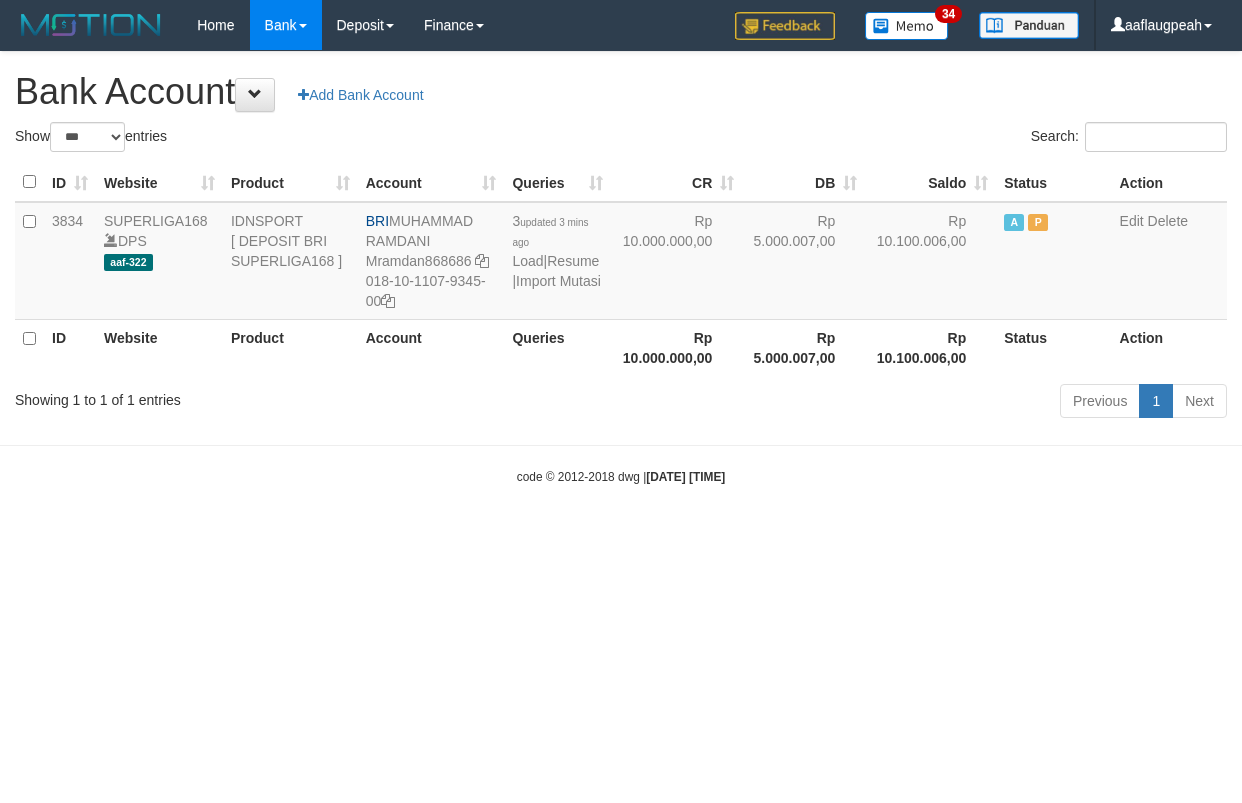 select on "***" 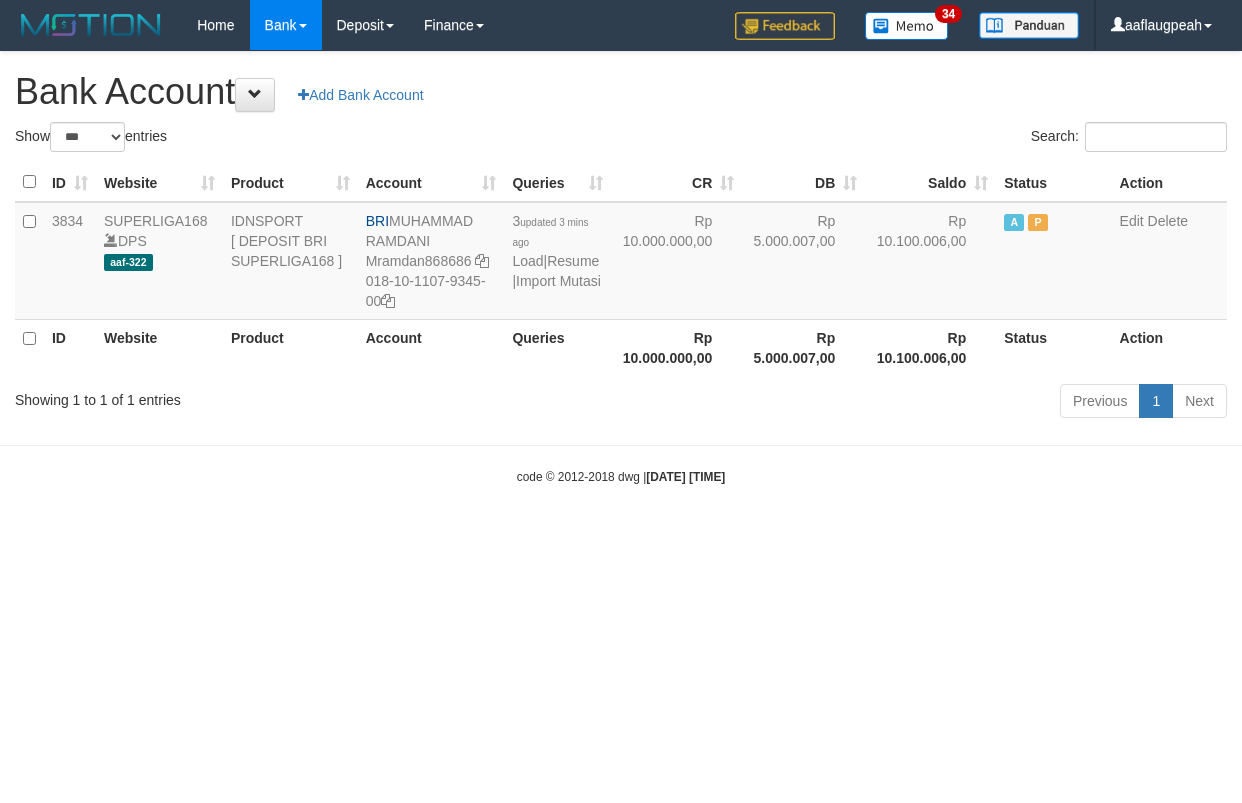 scroll, scrollTop: 0, scrollLeft: 0, axis: both 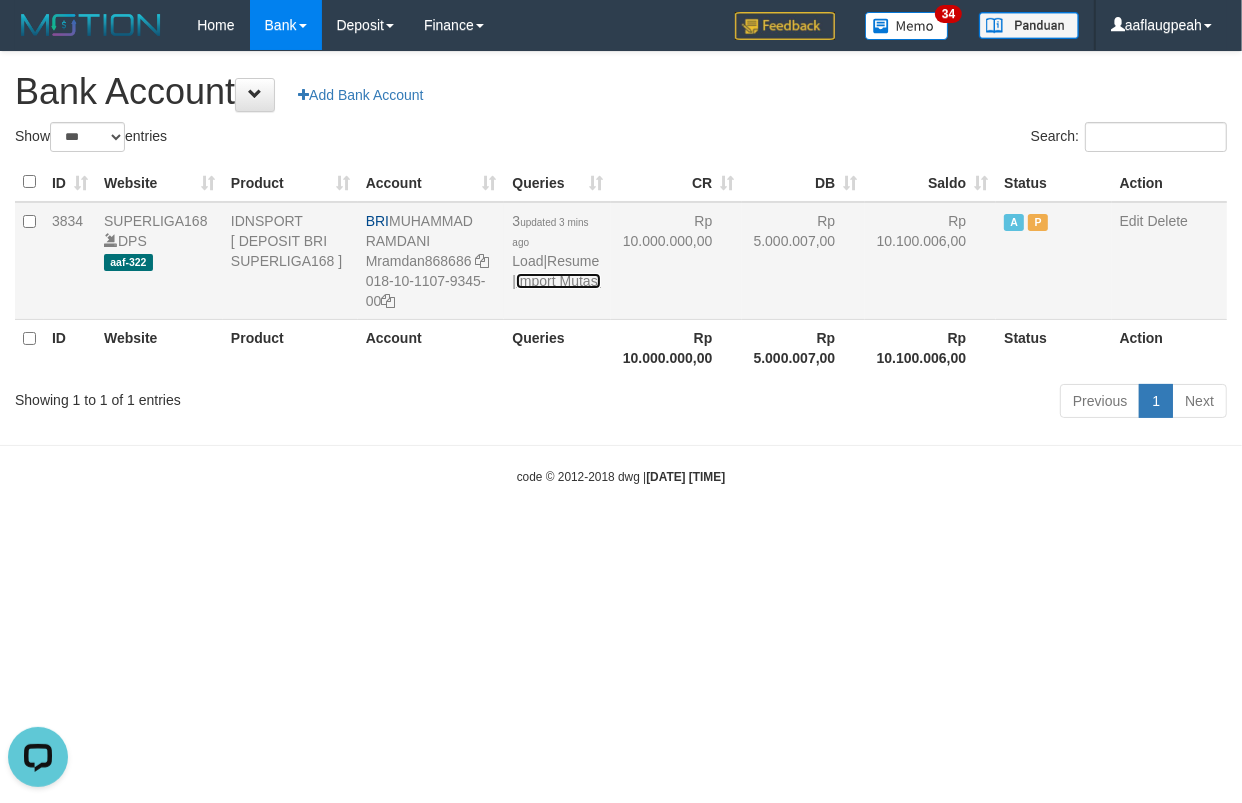 click on "Import Mutasi" at bounding box center [558, 281] 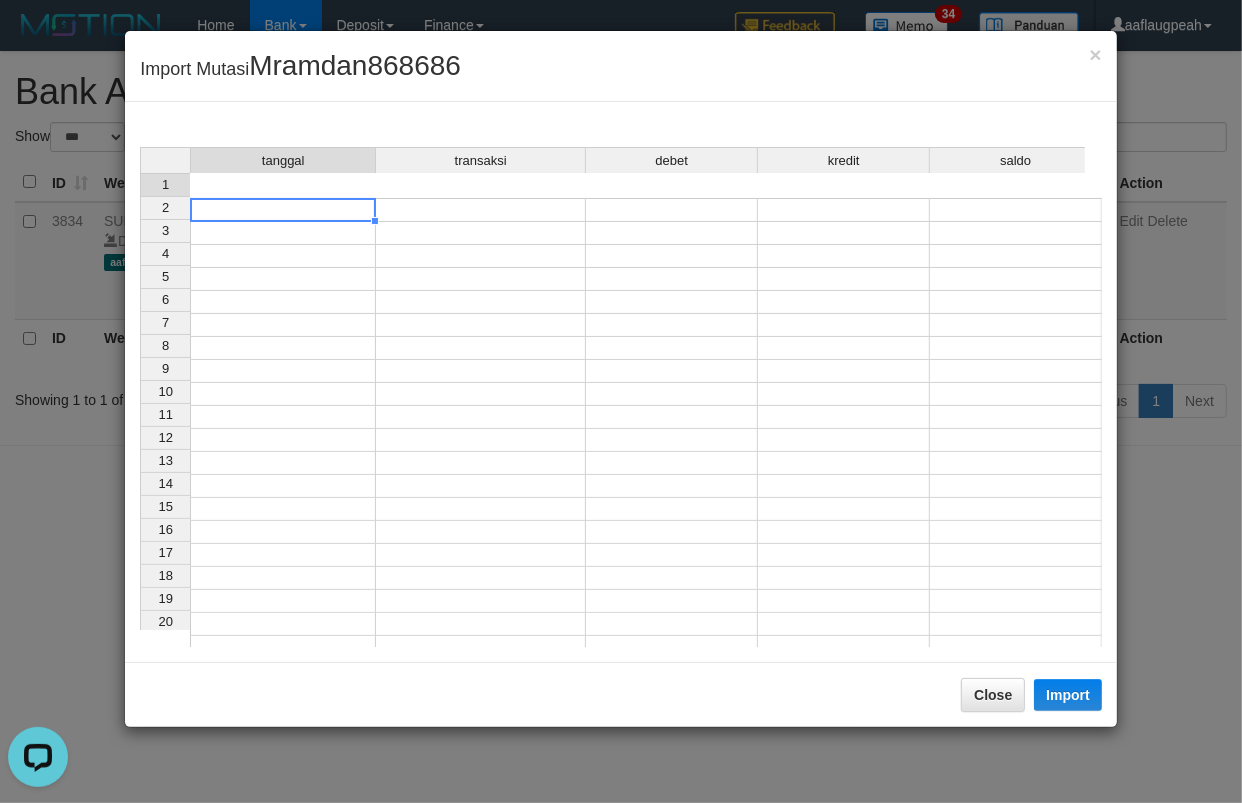 click at bounding box center [283, 210] 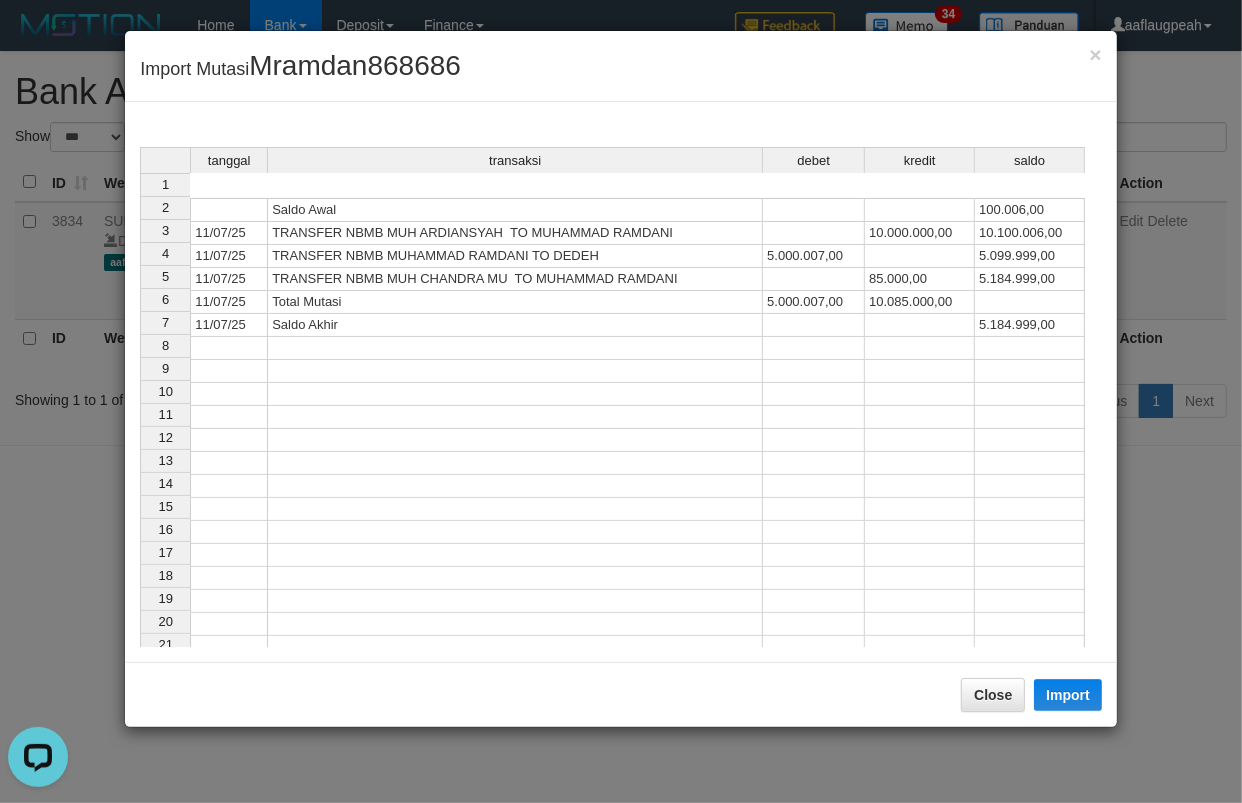 click on "Close
Import" at bounding box center (621, 694) 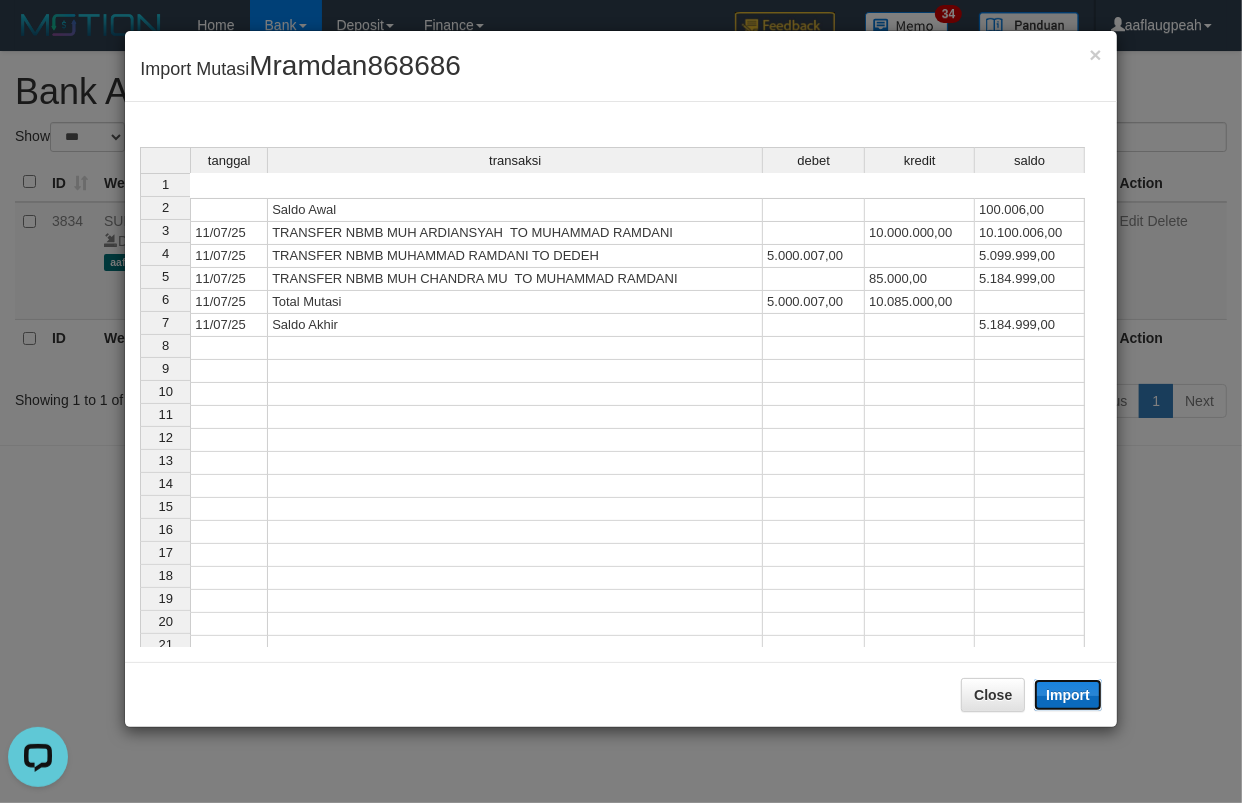 click on "Import" at bounding box center [1068, 695] 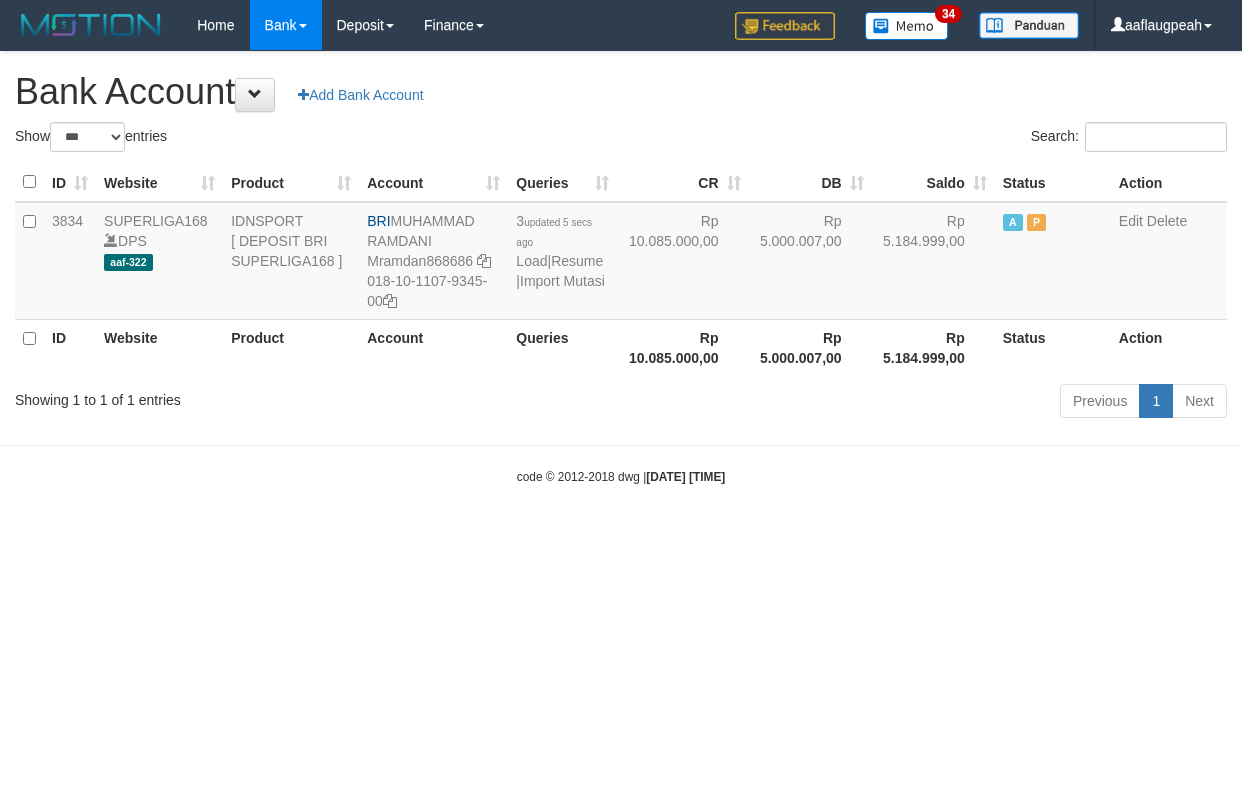 select on "***" 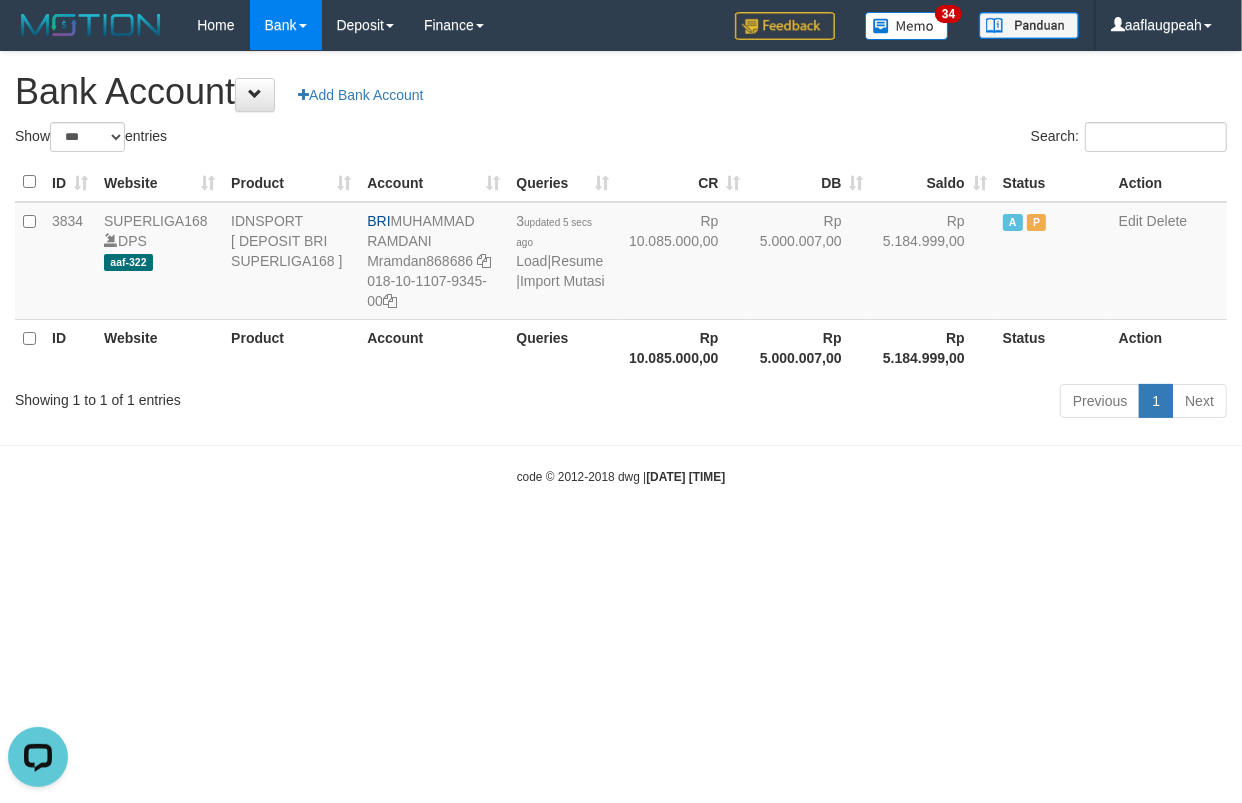 scroll, scrollTop: 0, scrollLeft: 0, axis: both 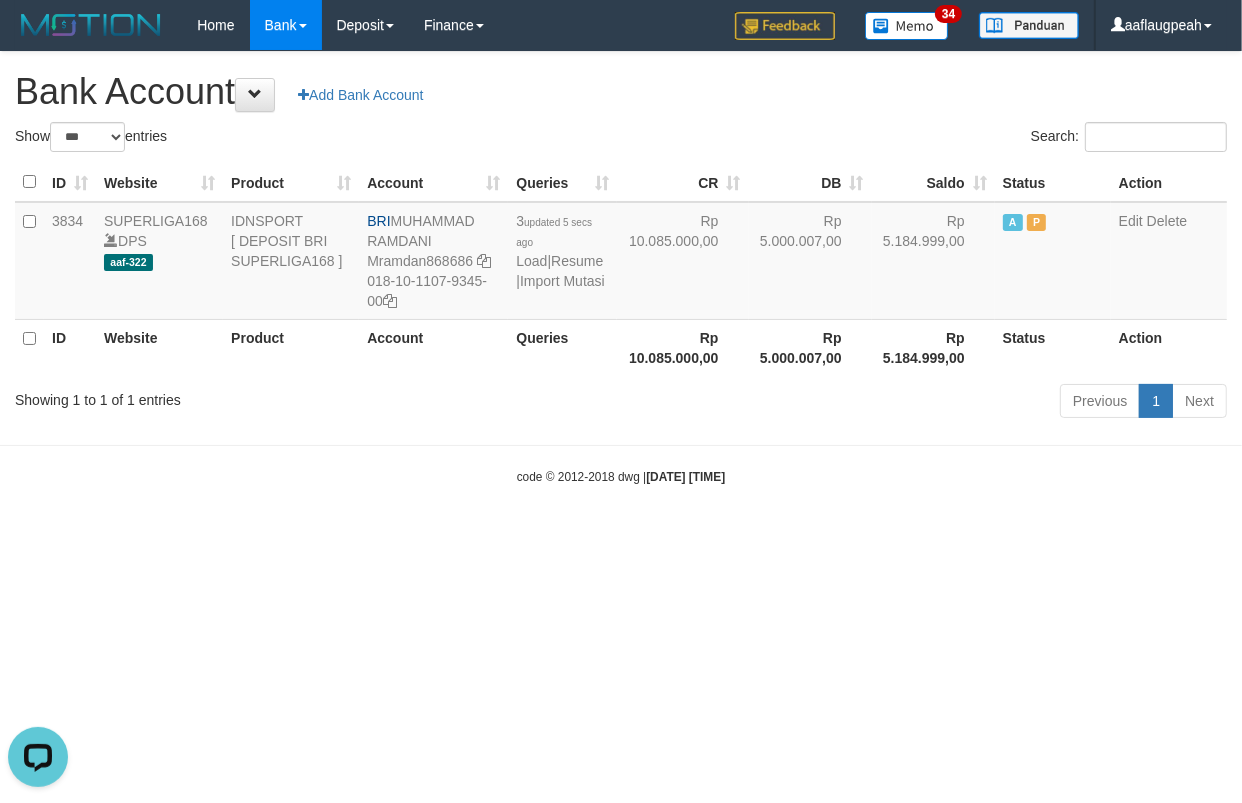 click on "Toggle navigation
Home
Bank
Account List
Load
By Website
Group
[ISPORT]													SUPERLIGA168
By Load Group (DPS)" at bounding box center (621, 268) 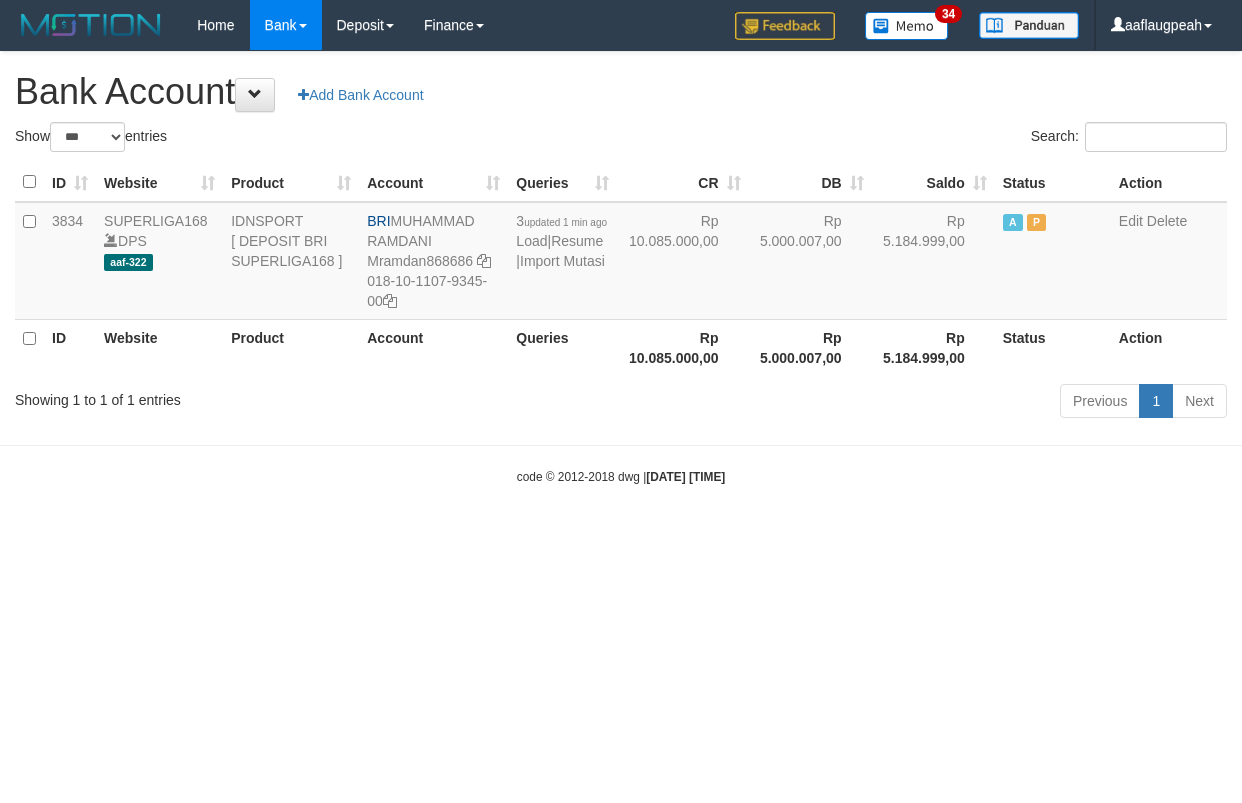 select on "***" 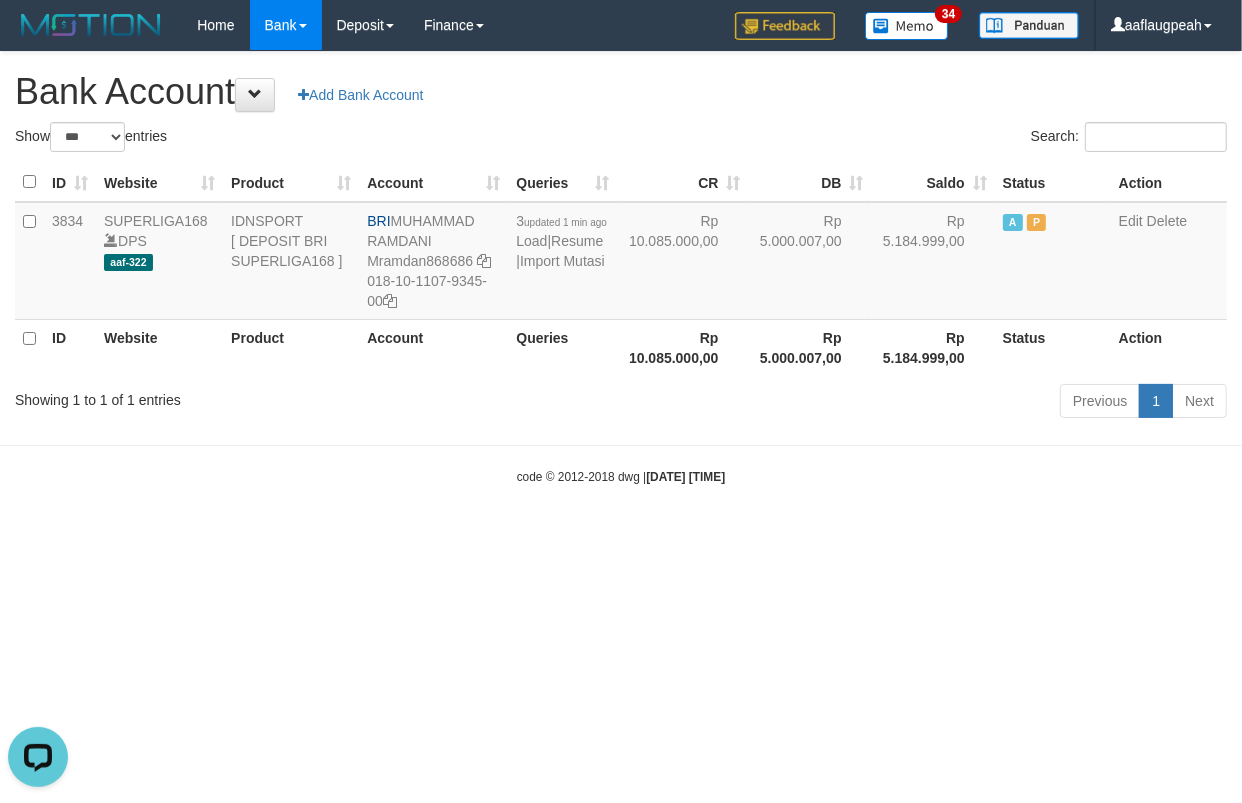 scroll, scrollTop: 0, scrollLeft: 0, axis: both 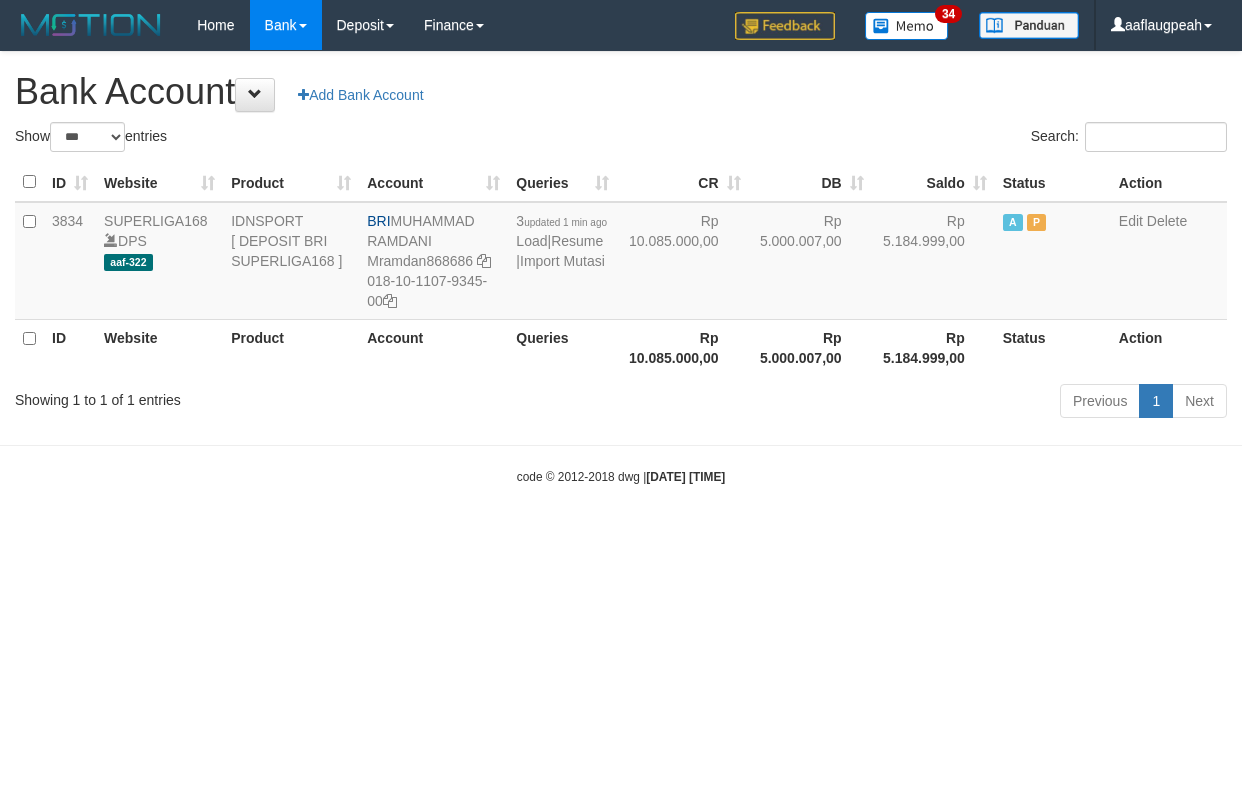 select on "***" 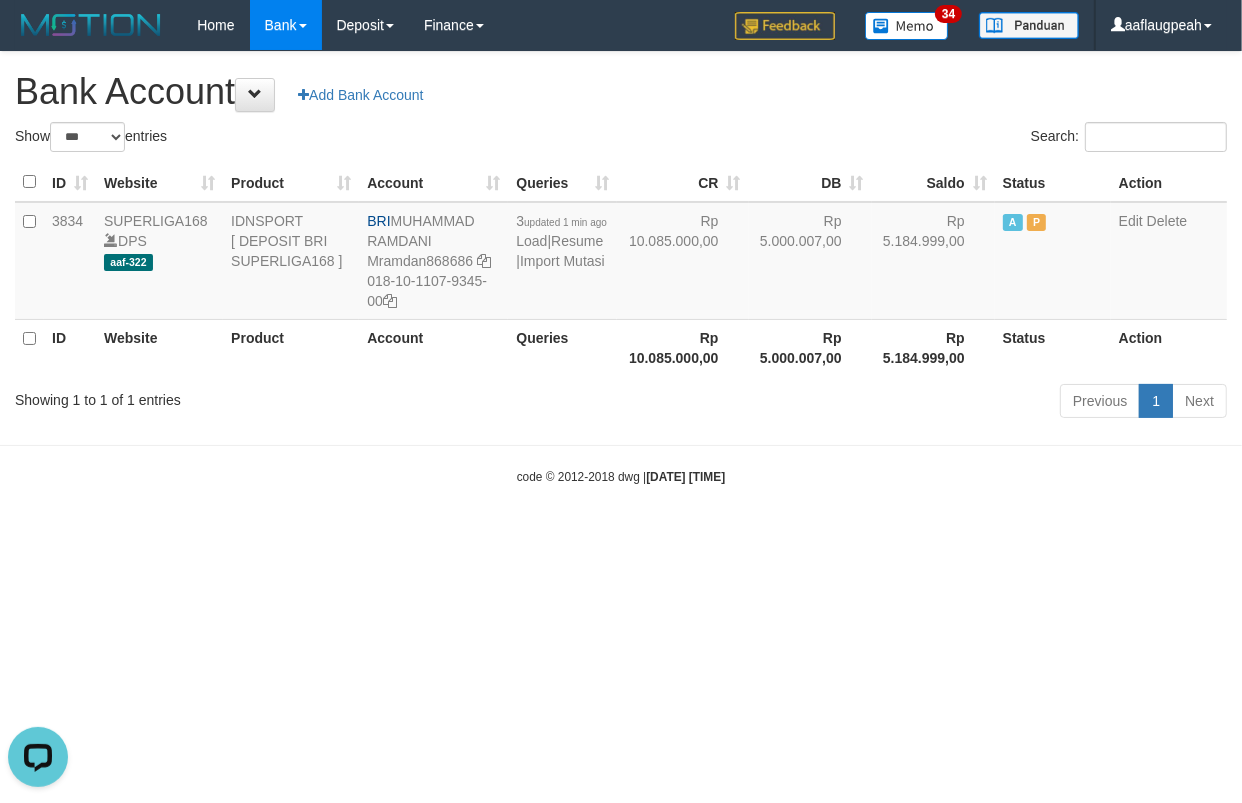 scroll, scrollTop: 0, scrollLeft: 0, axis: both 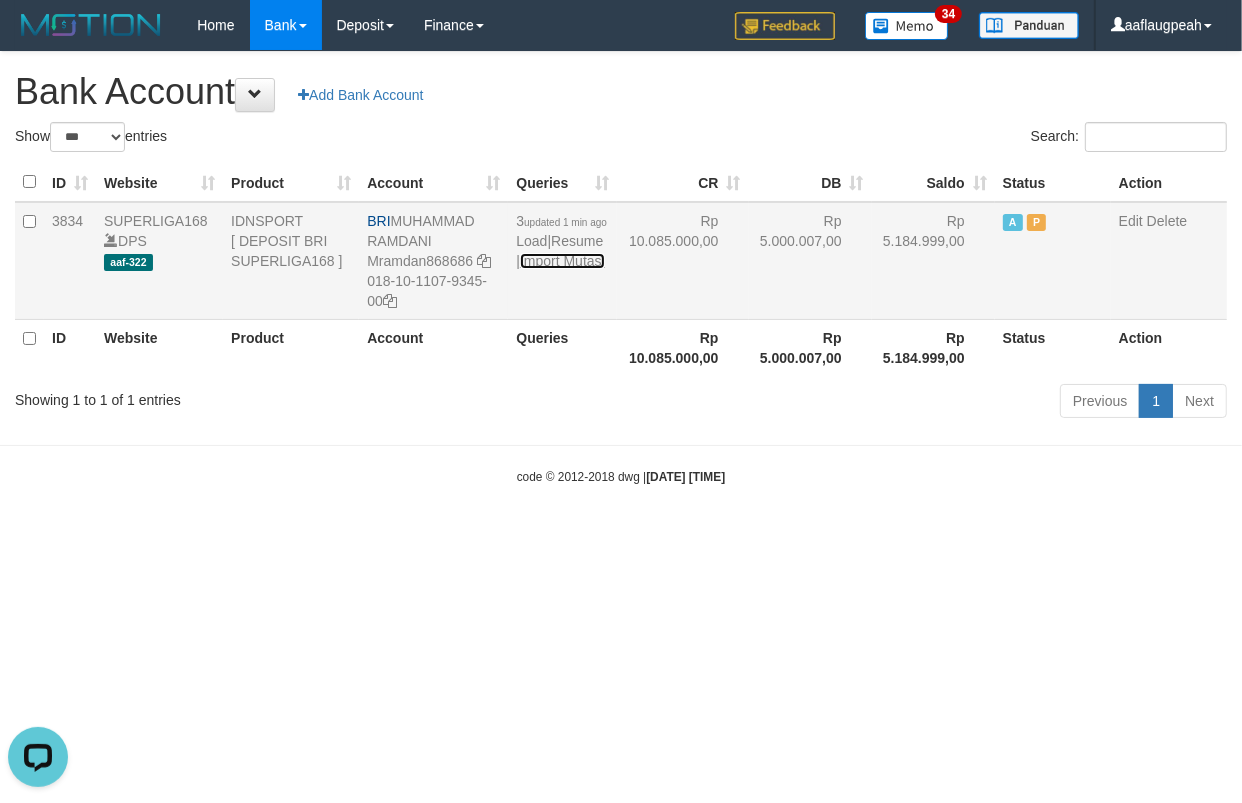 click on "Import Mutasi" at bounding box center [562, 261] 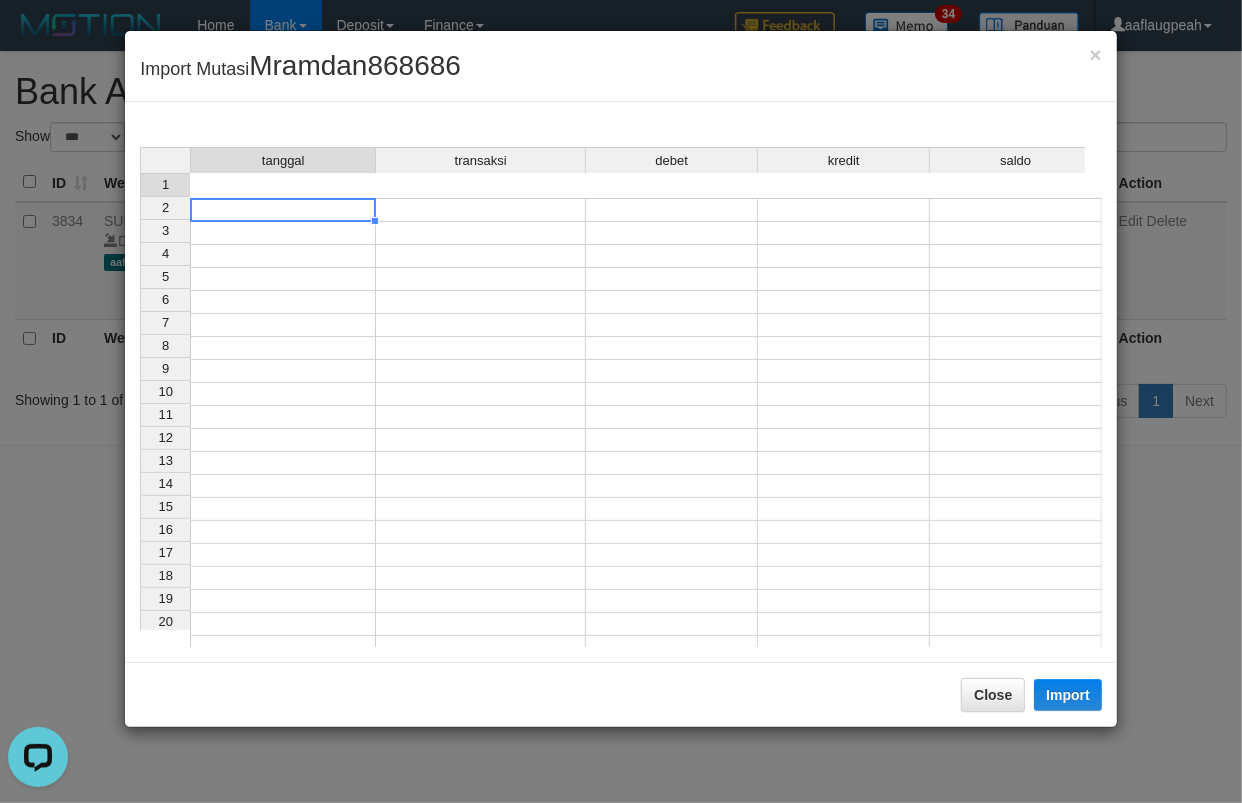 click at bounding box center (283, 210) 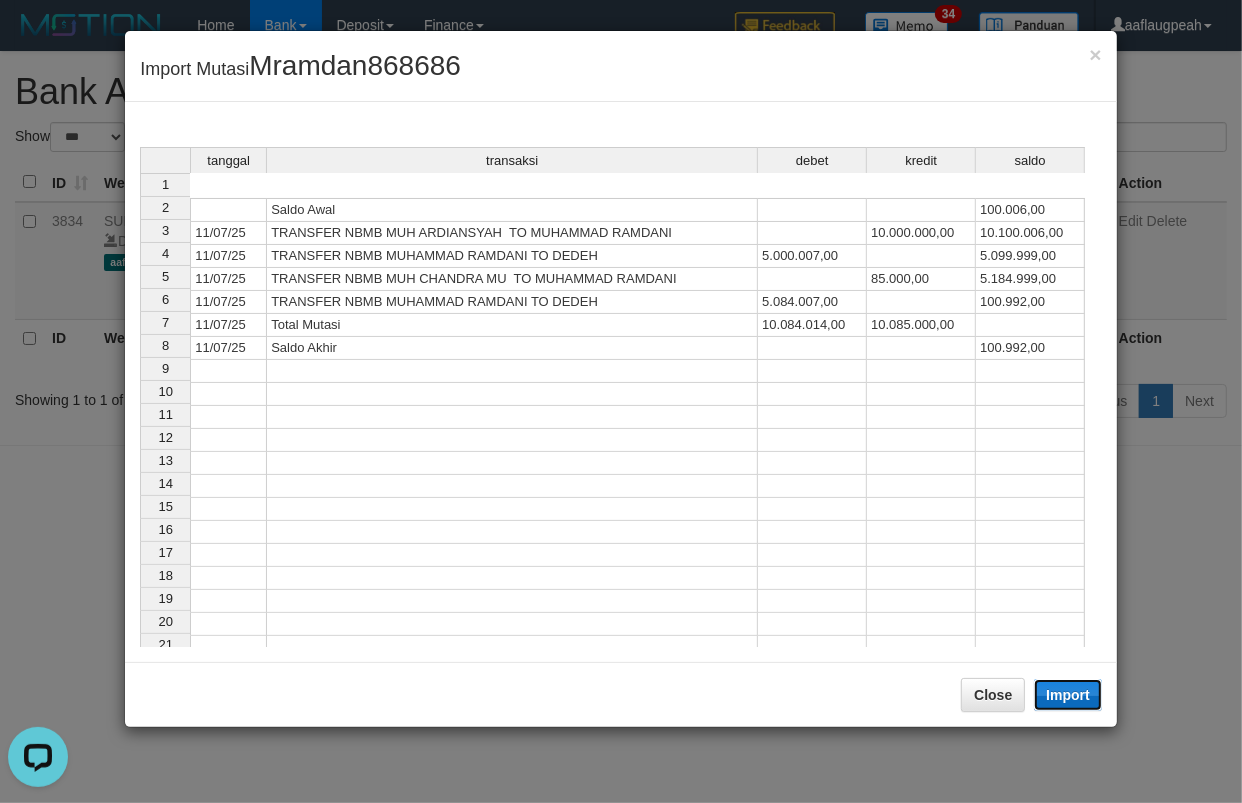 click on "Import" at bounding box center (1068, 695) 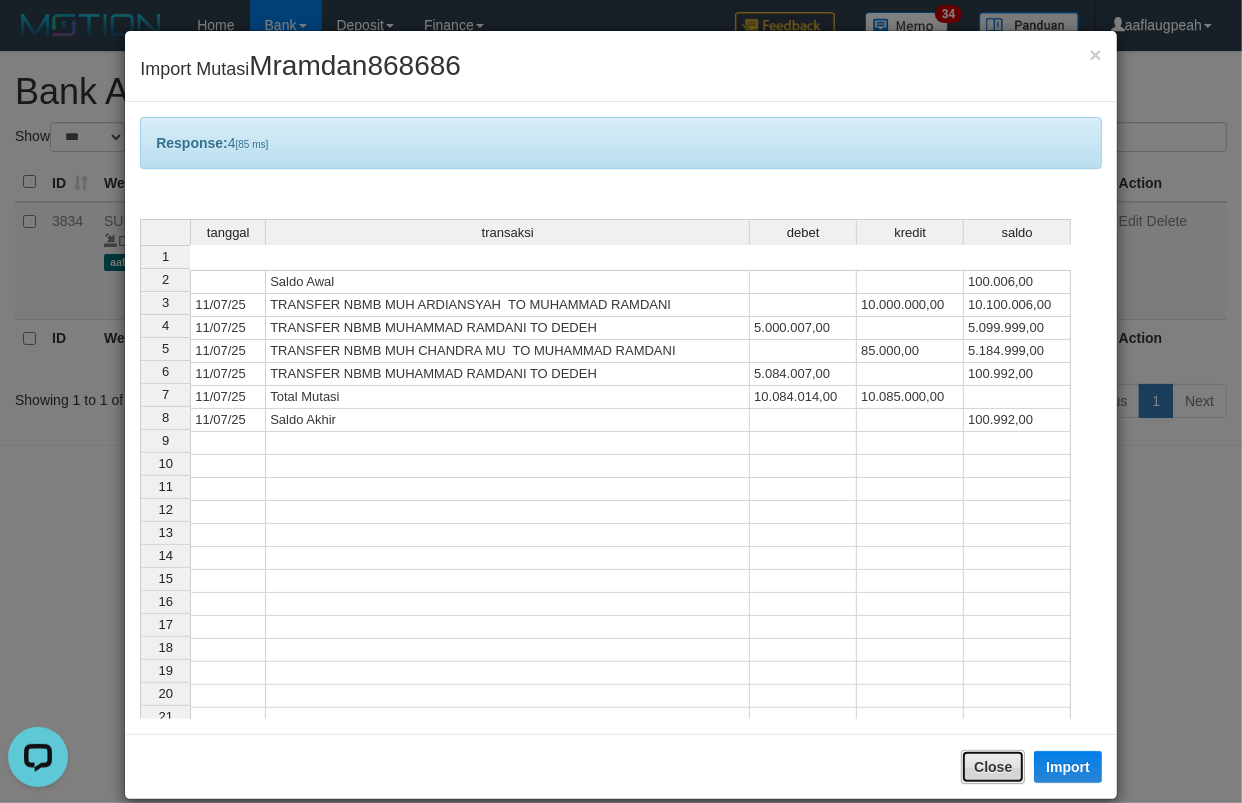 click on "Close" at bounding box center [993, 767] 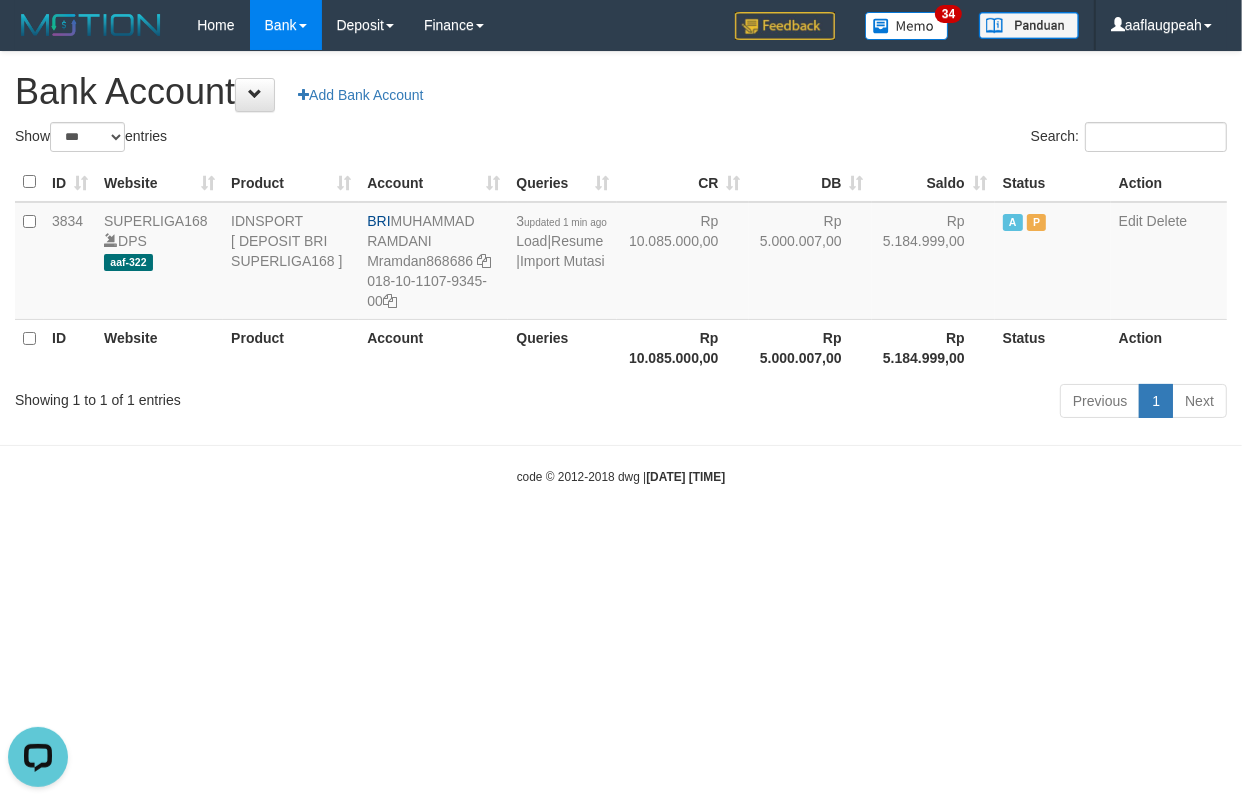 drag, startPoint x: 918, startPoint y: 754, endPoint x: 667, endPoint y: 771, distance: 251.57504 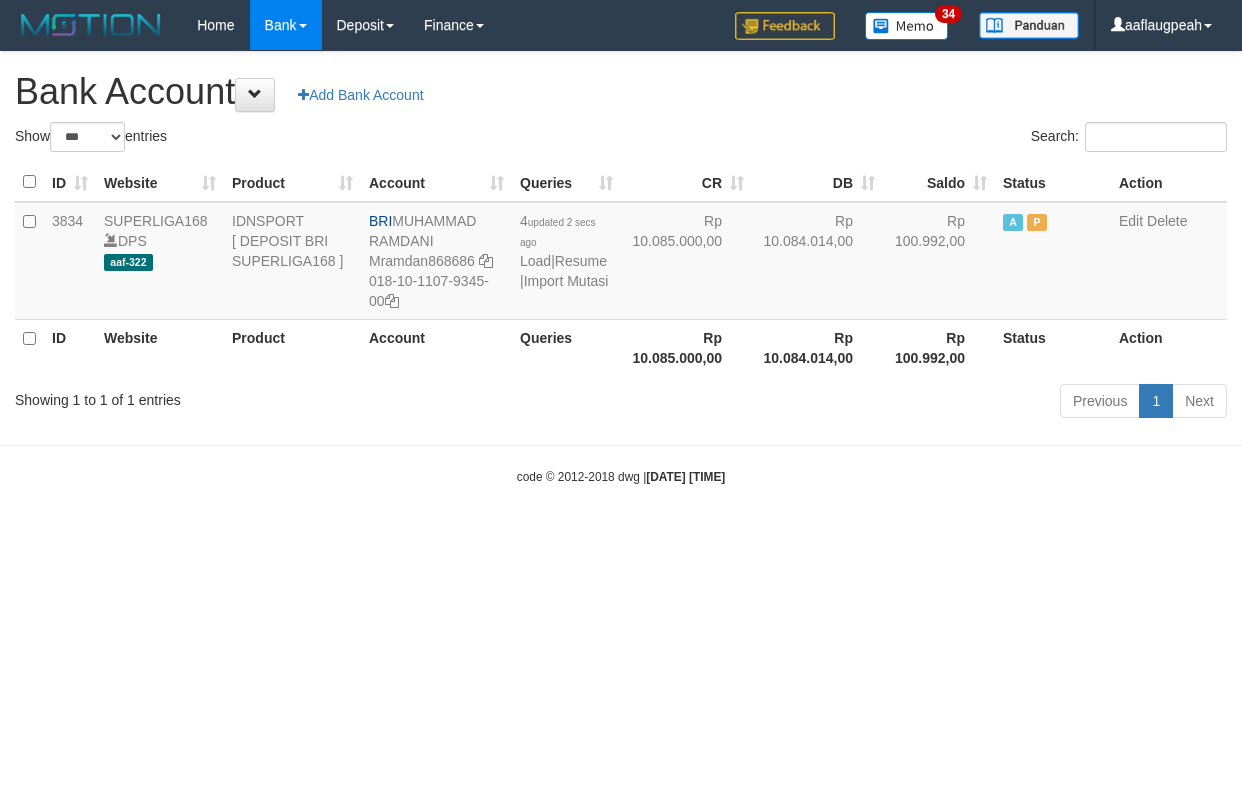 select on "***" 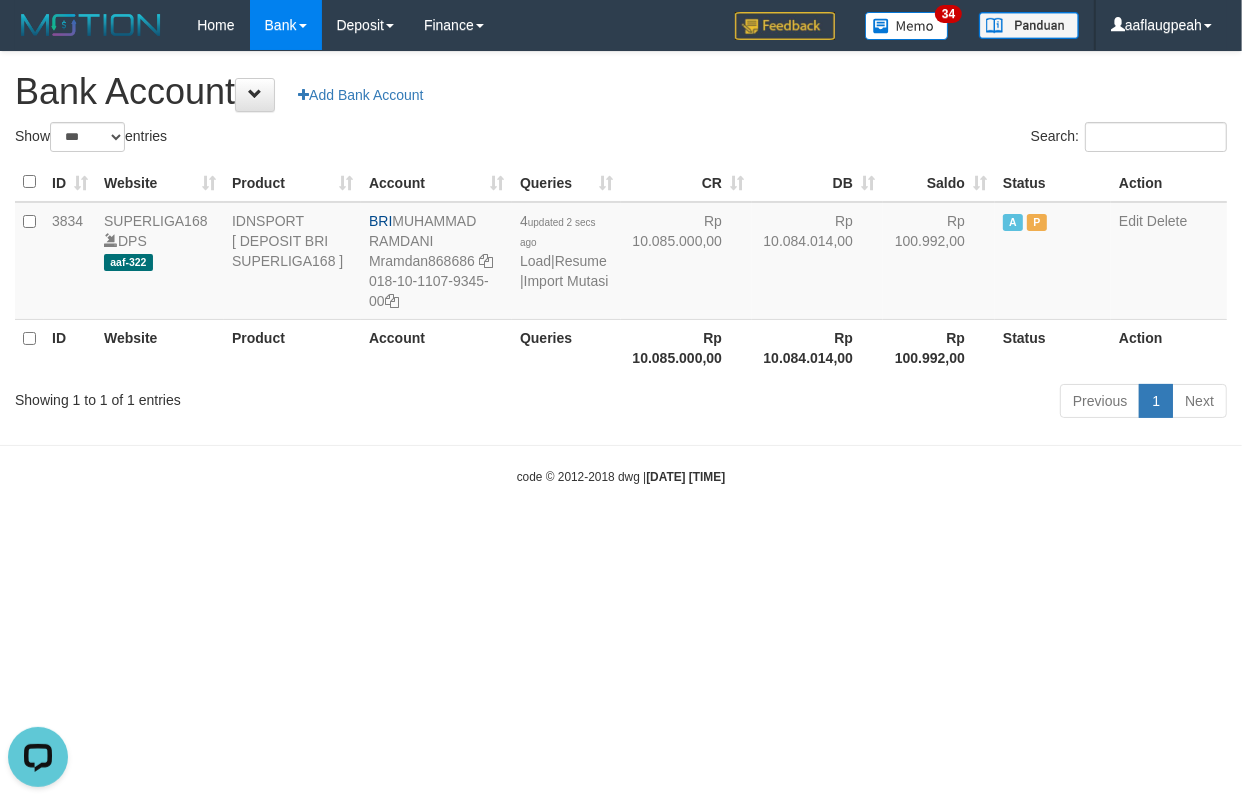 scroll, scrollTop: 0, scrollLeft: 0, axis: both 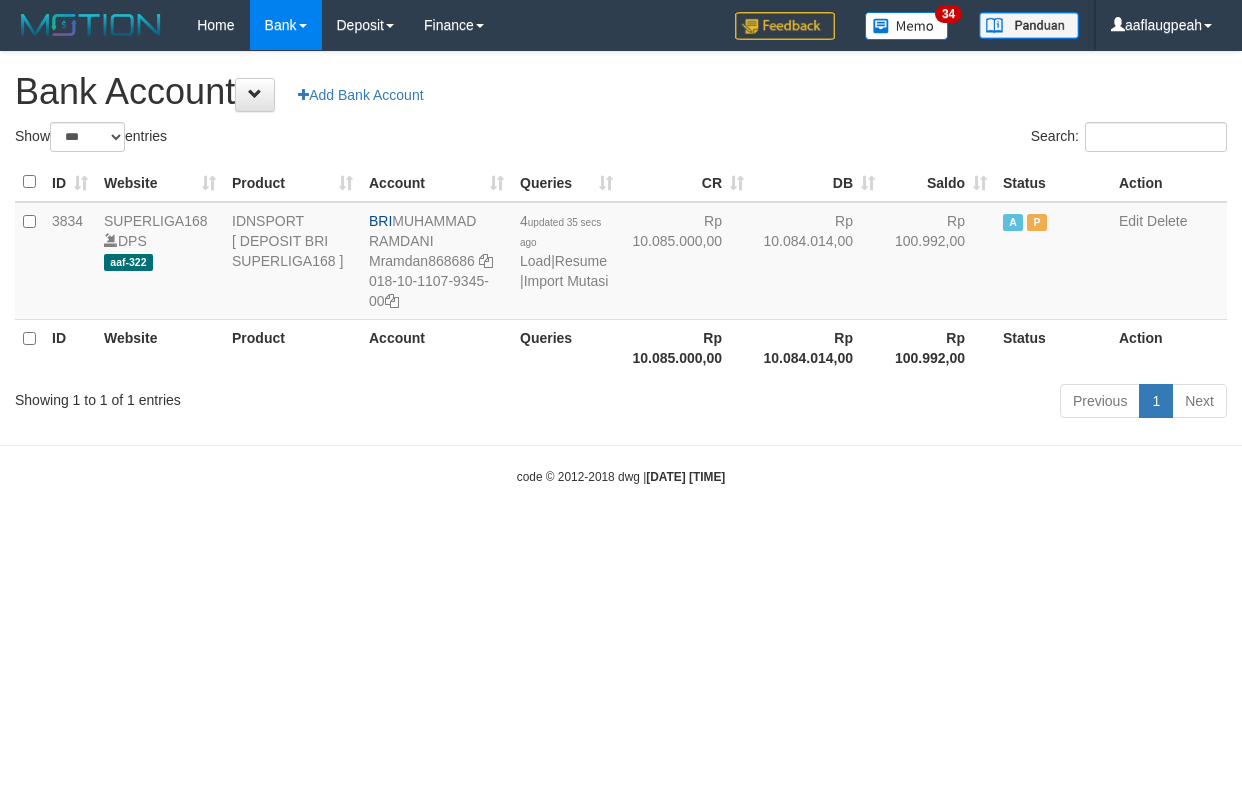 select on "***" 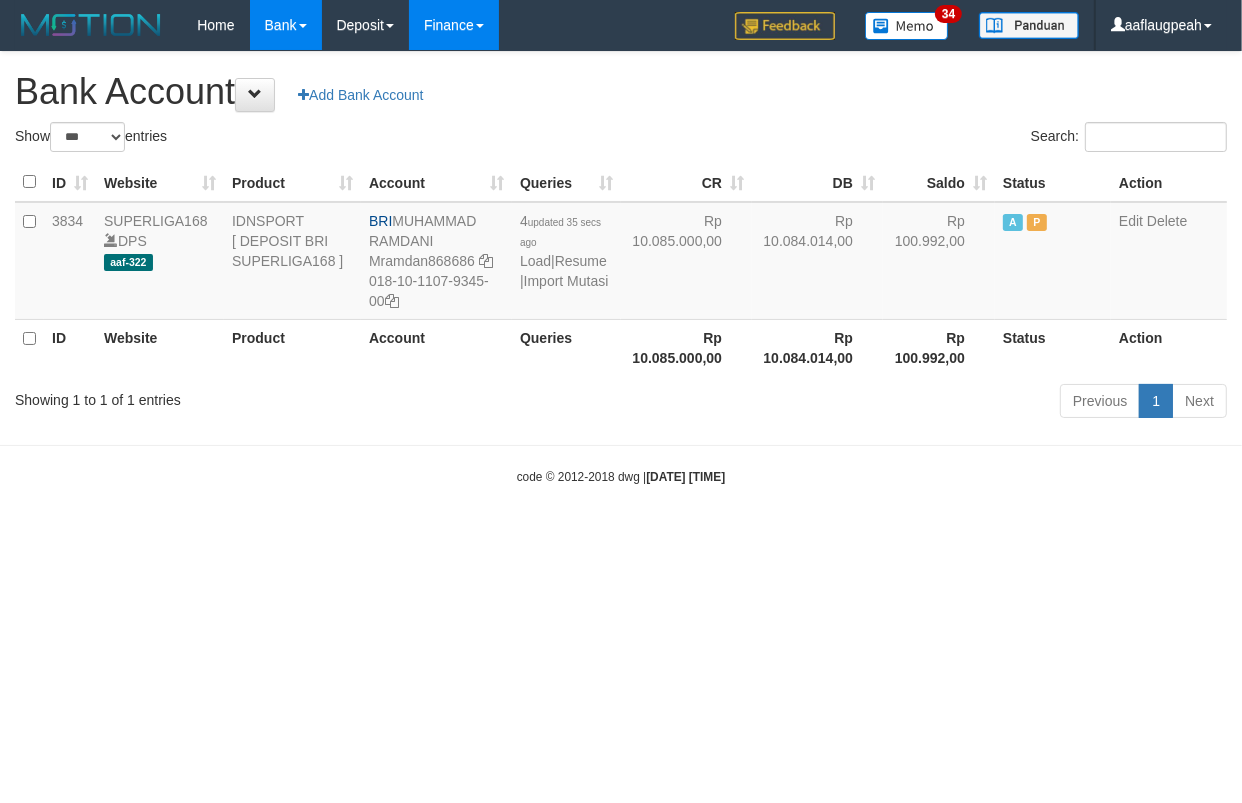 drag, startPoint x: 802, startPoint y: 592, endPoint x: 501, endPoint y: 46, distance: 623.47174 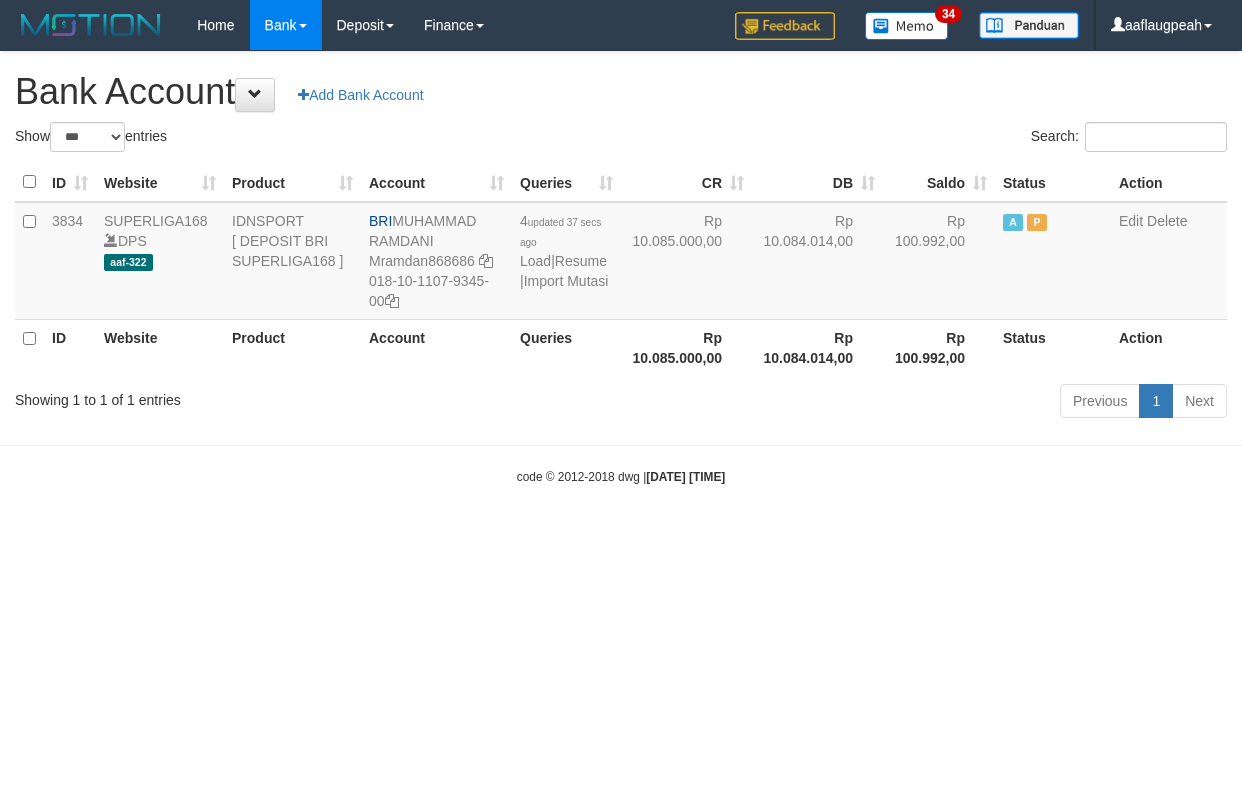 select on "***" 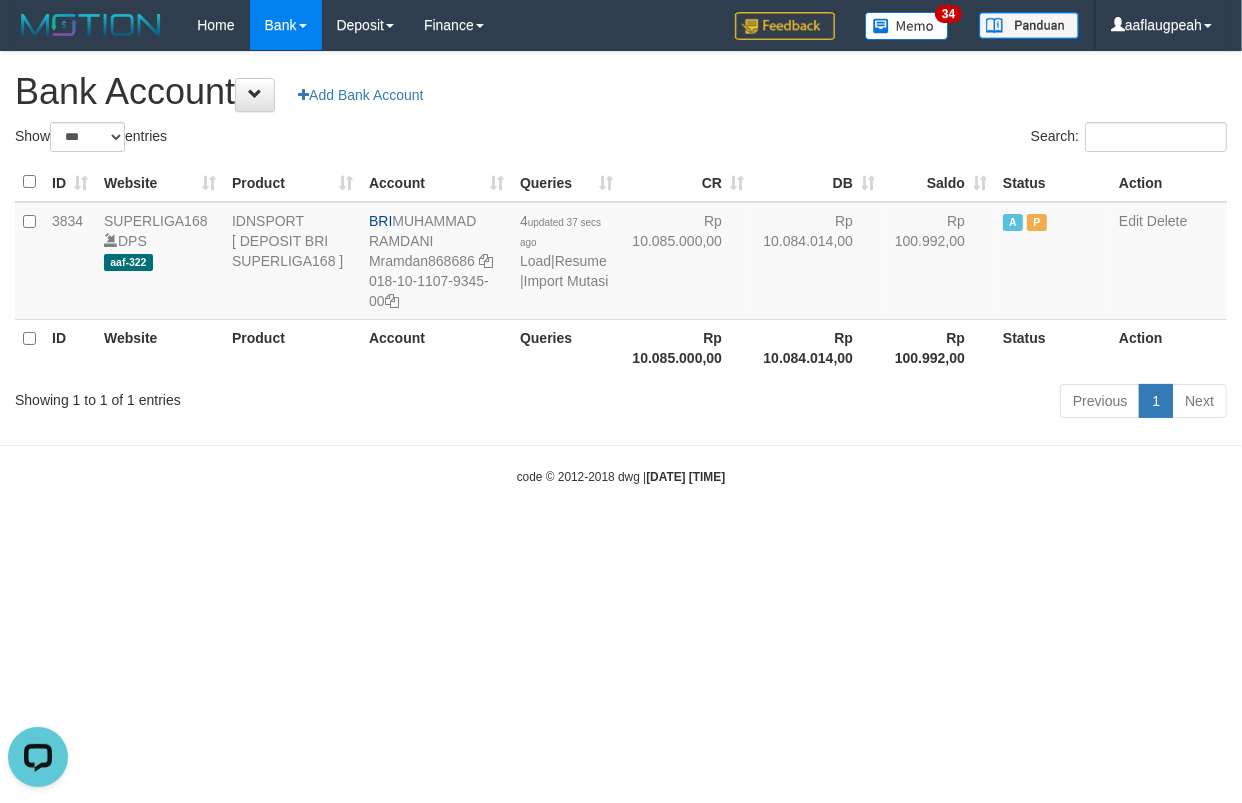 scroll, scrollTop: 0, scrollLeft: 0, axis: both 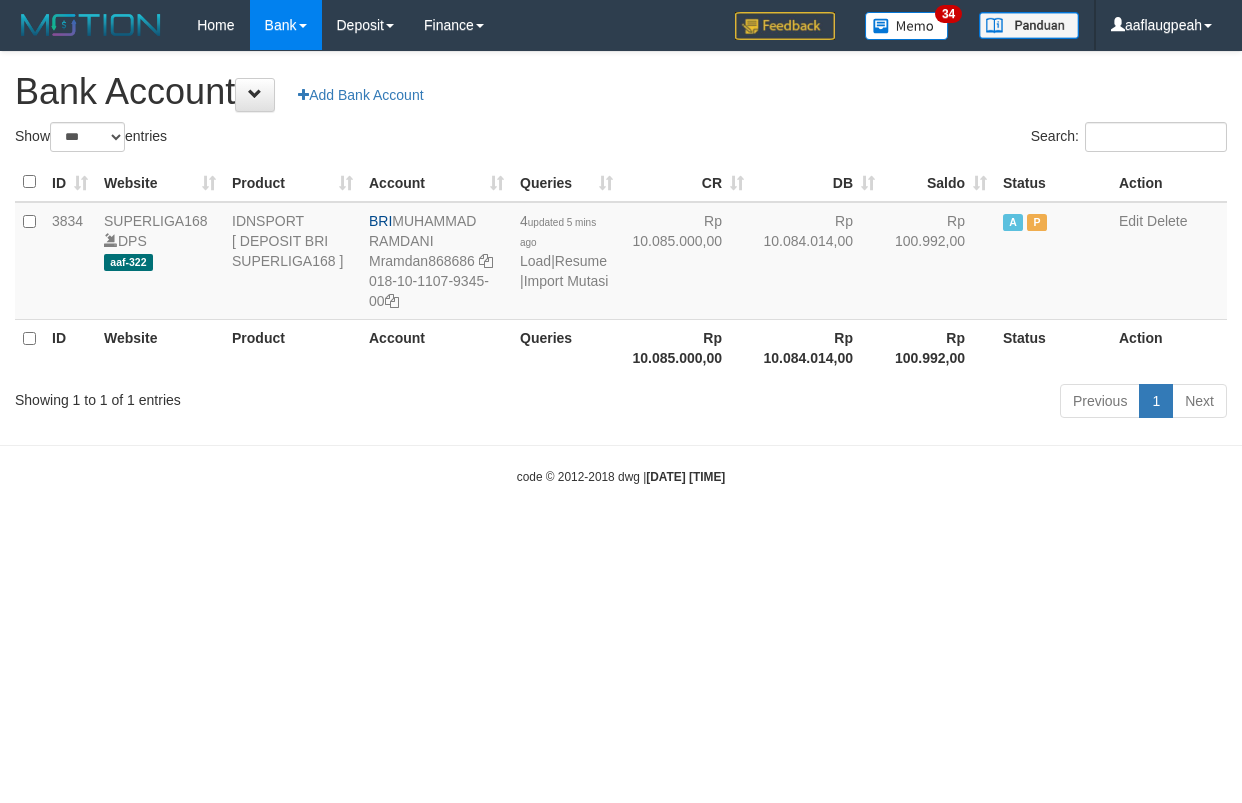 select on "***" 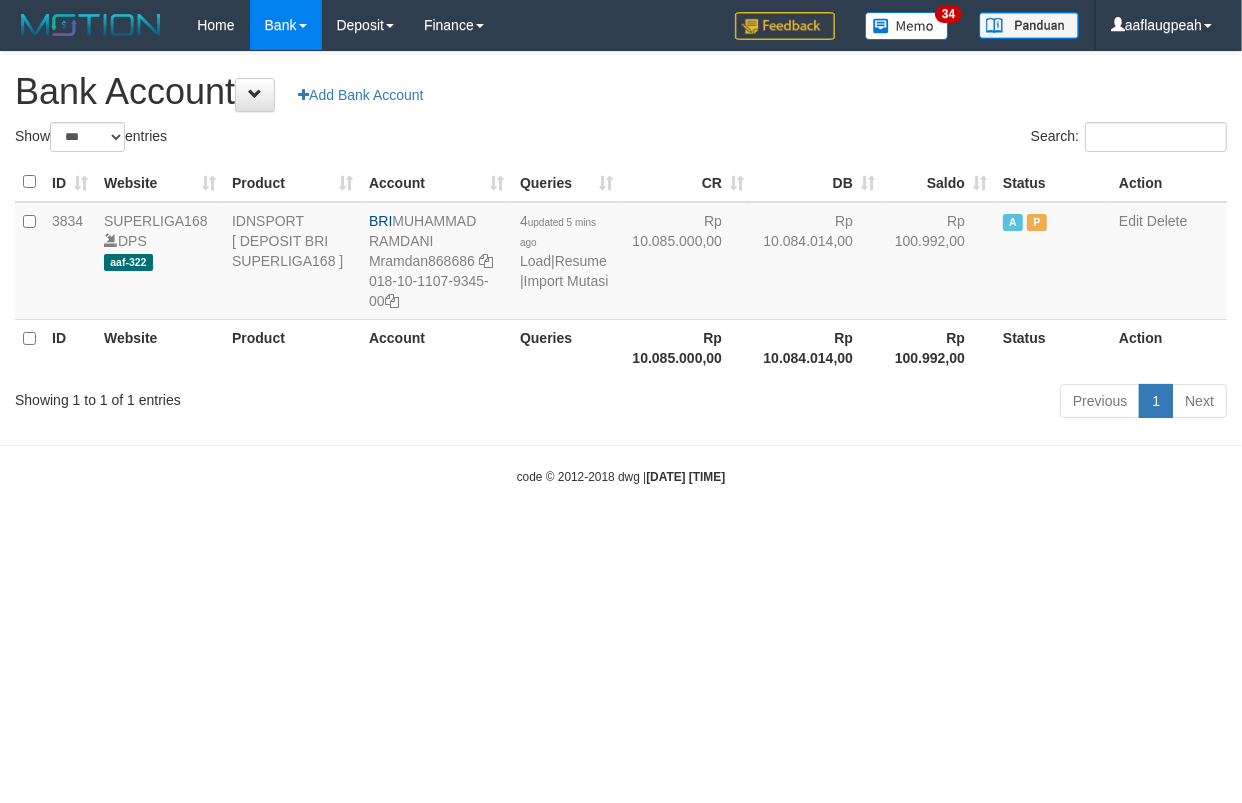 click on "Toggle navigation
Home
Bank
Account List
Load
By Website
Group
[ISPORT]													SUPERLIGA168
By Load Group (DPS)" at bounding box center [621, 268] 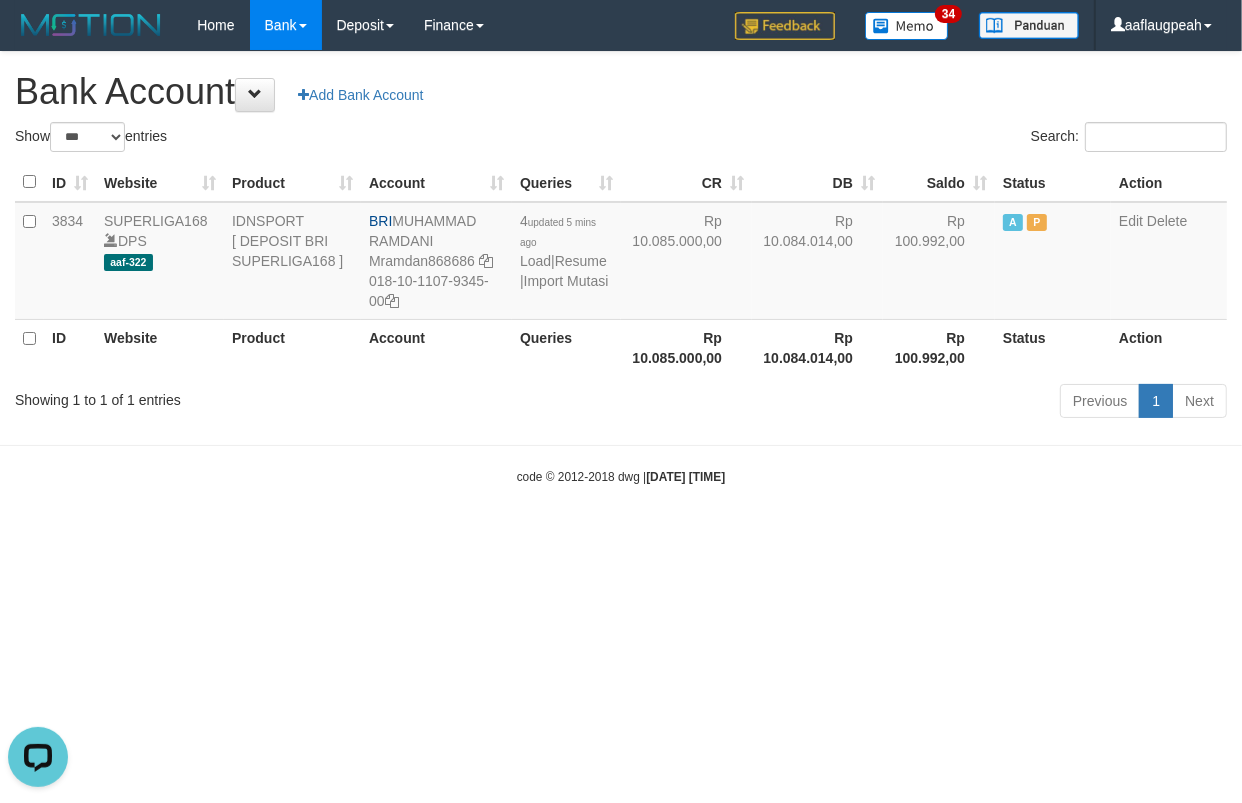 scroll, scrollTop: 0, scrollLeft: 0, axis: both 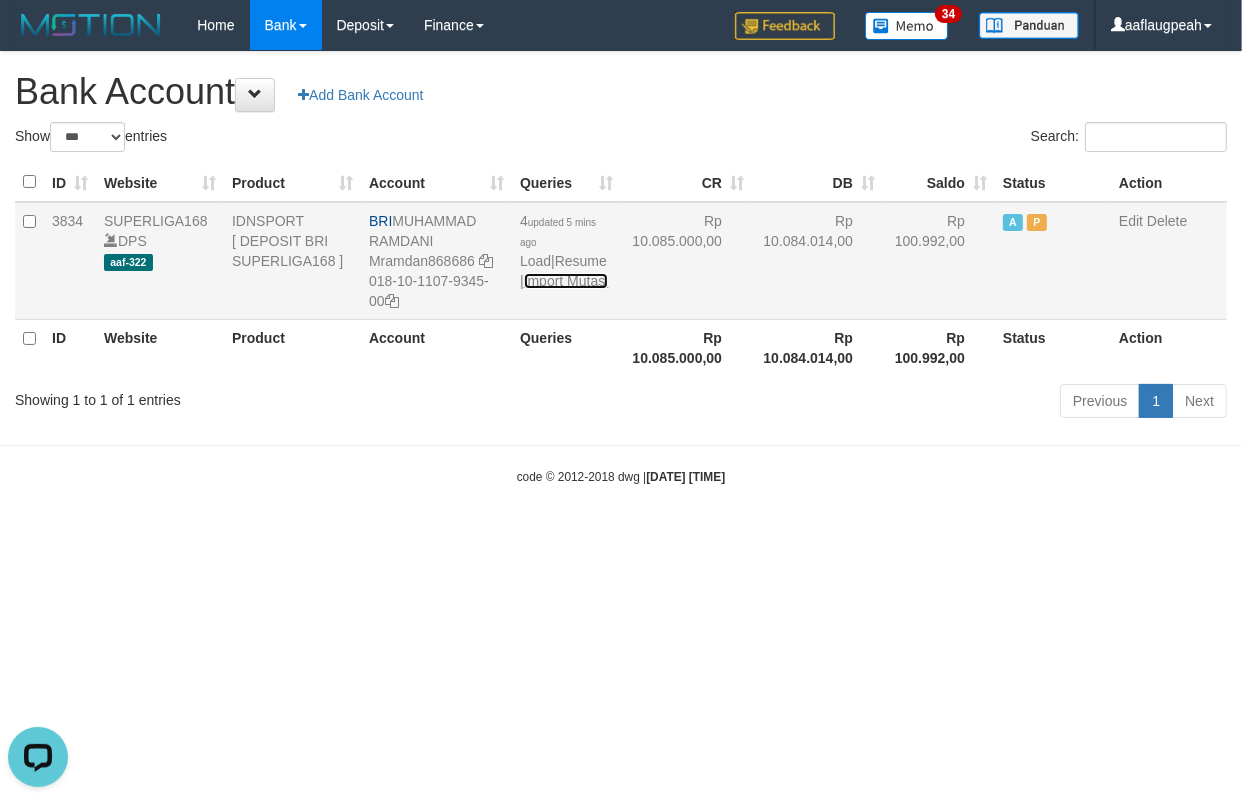 click on "Import Mutasi" at bounding box center [566, 281] 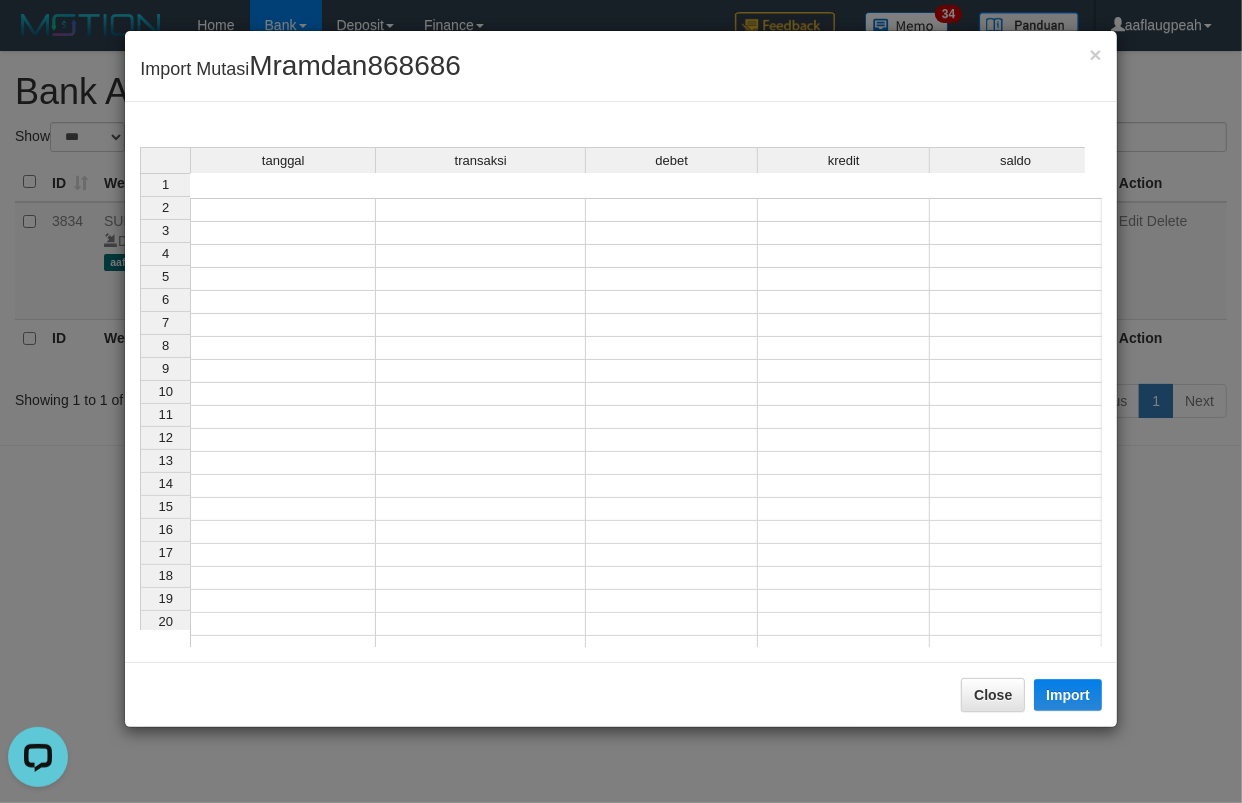 click at bounding box center (283, 210) 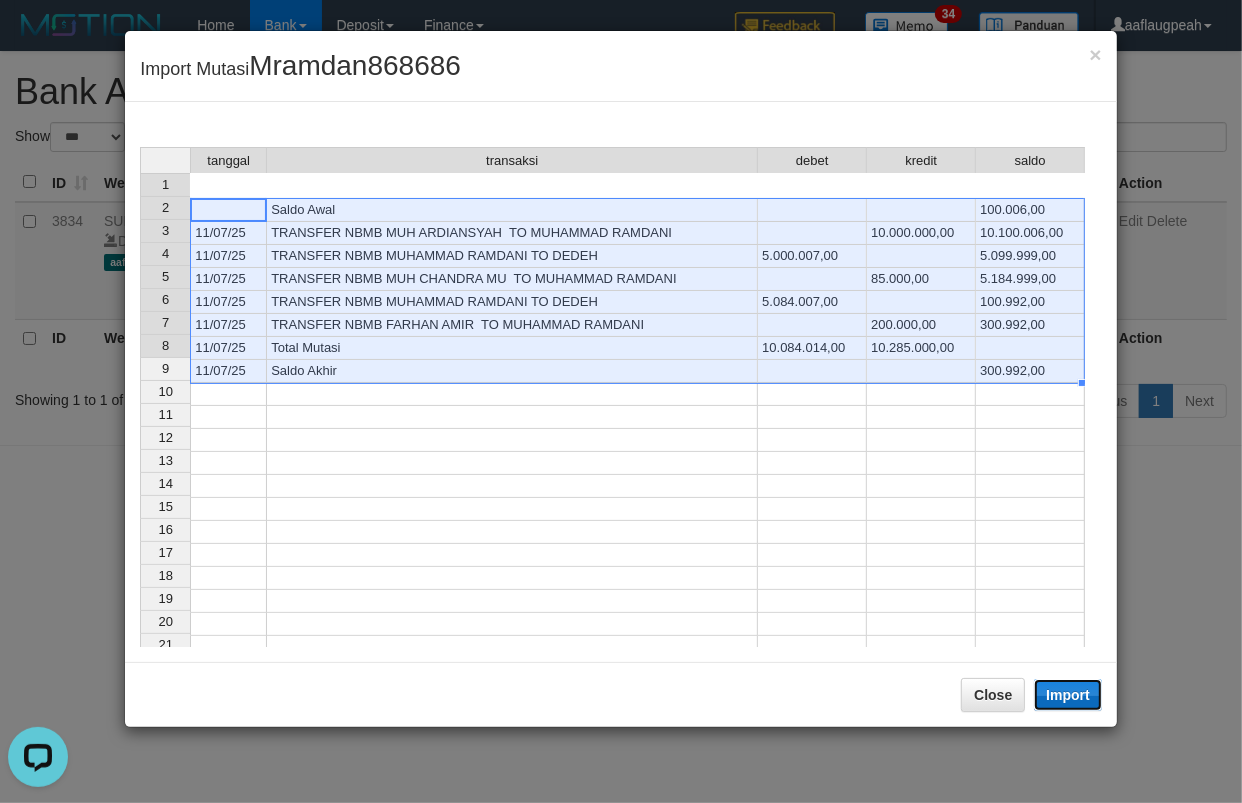 click on "Import" at bounding box center (1068, 695) 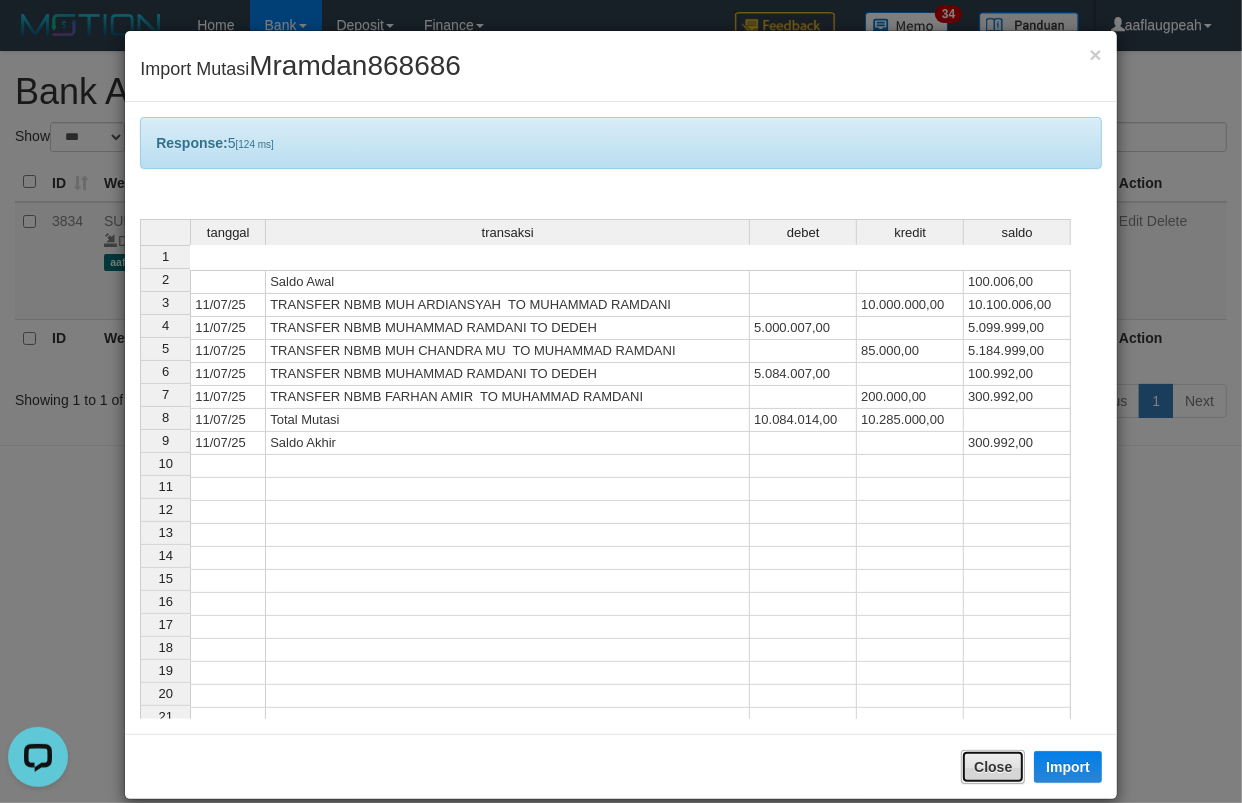 click on "Close" at bounding box center [993, 767] 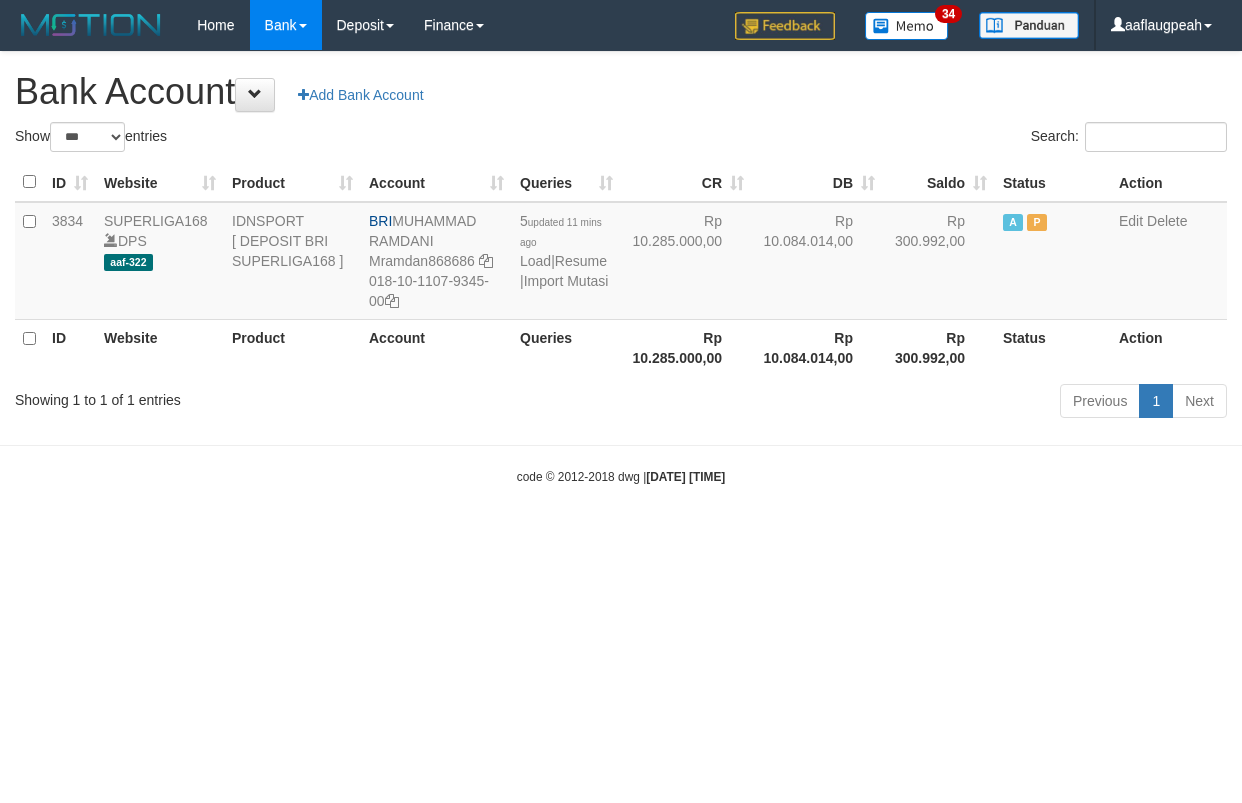 select on "***" 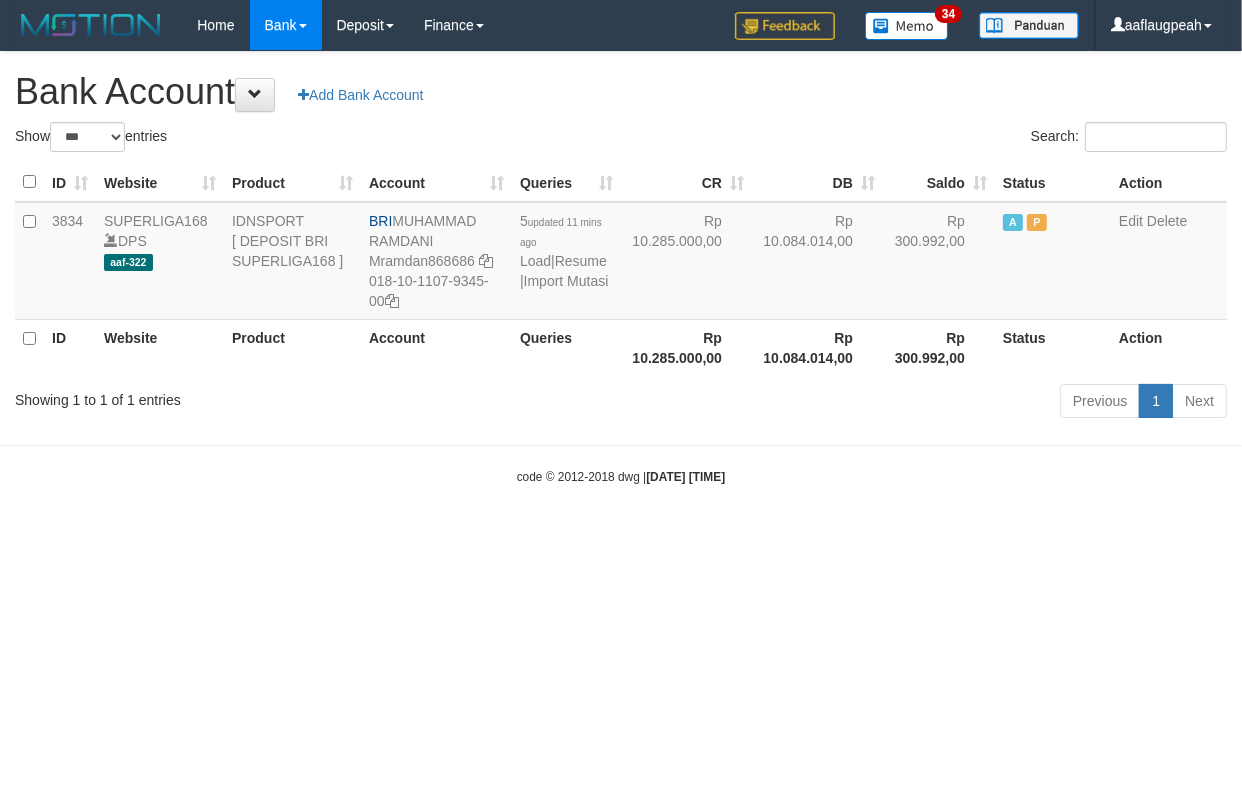 drag, startPoint x: 868, startPoint y: 523, endPoint x: 935, endPoint y: 511, distance: 68.06615 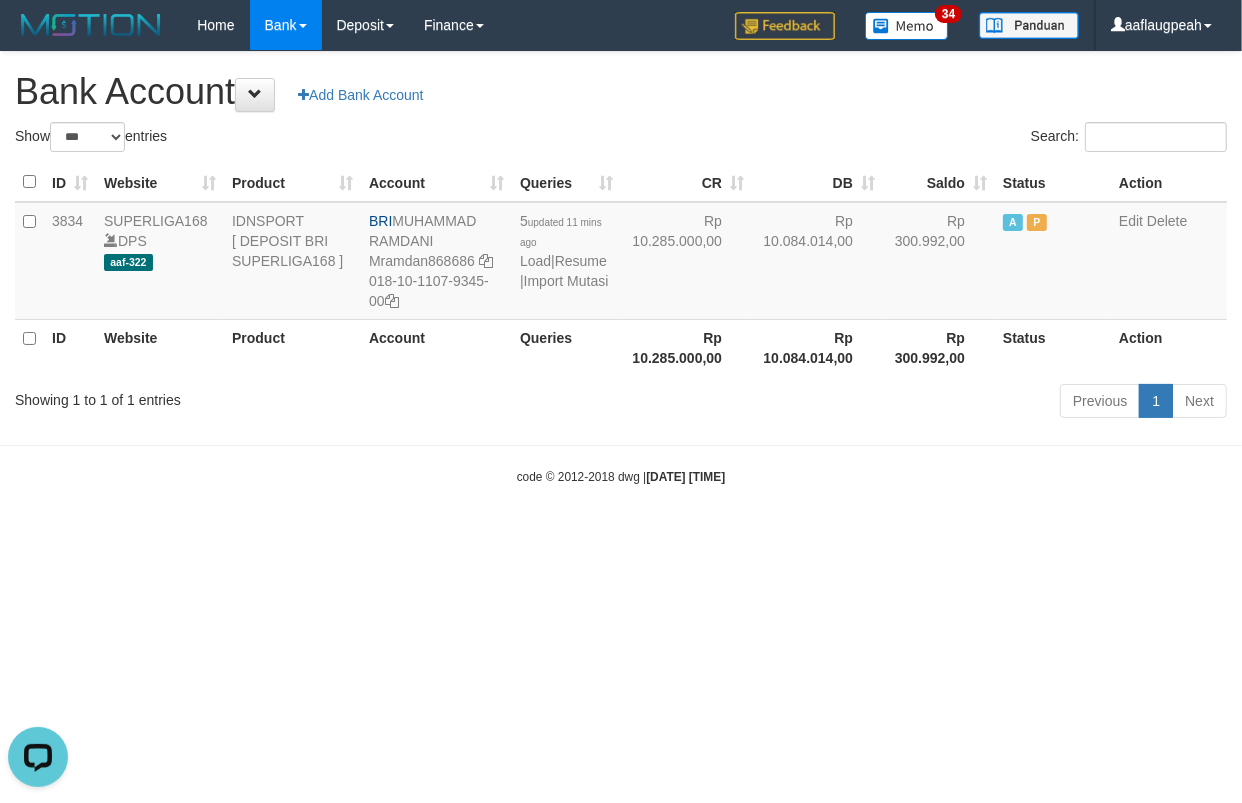 scroll, scrollTop: 0, scrollLeft: 0, axis: both 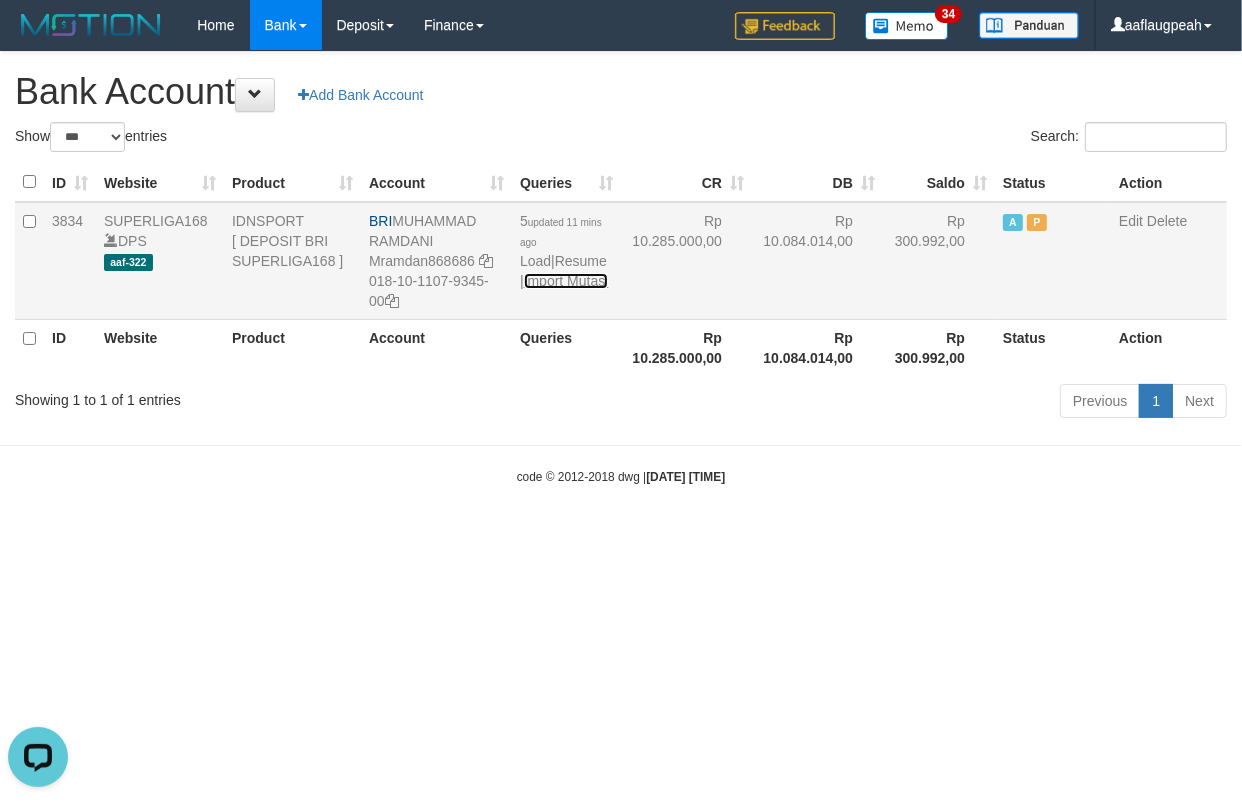 click on "Import Mutasi" at bounding box center (566, 281) 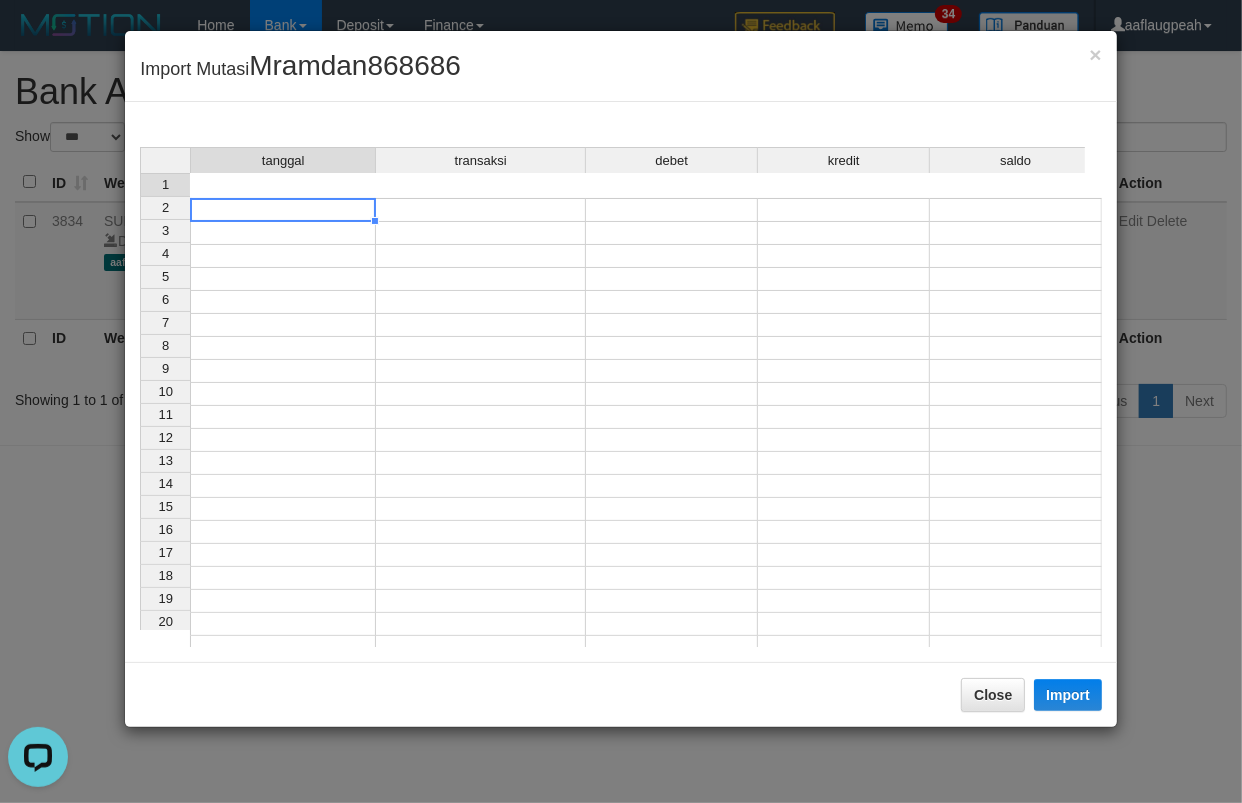 click at bounding box center (283, 210) 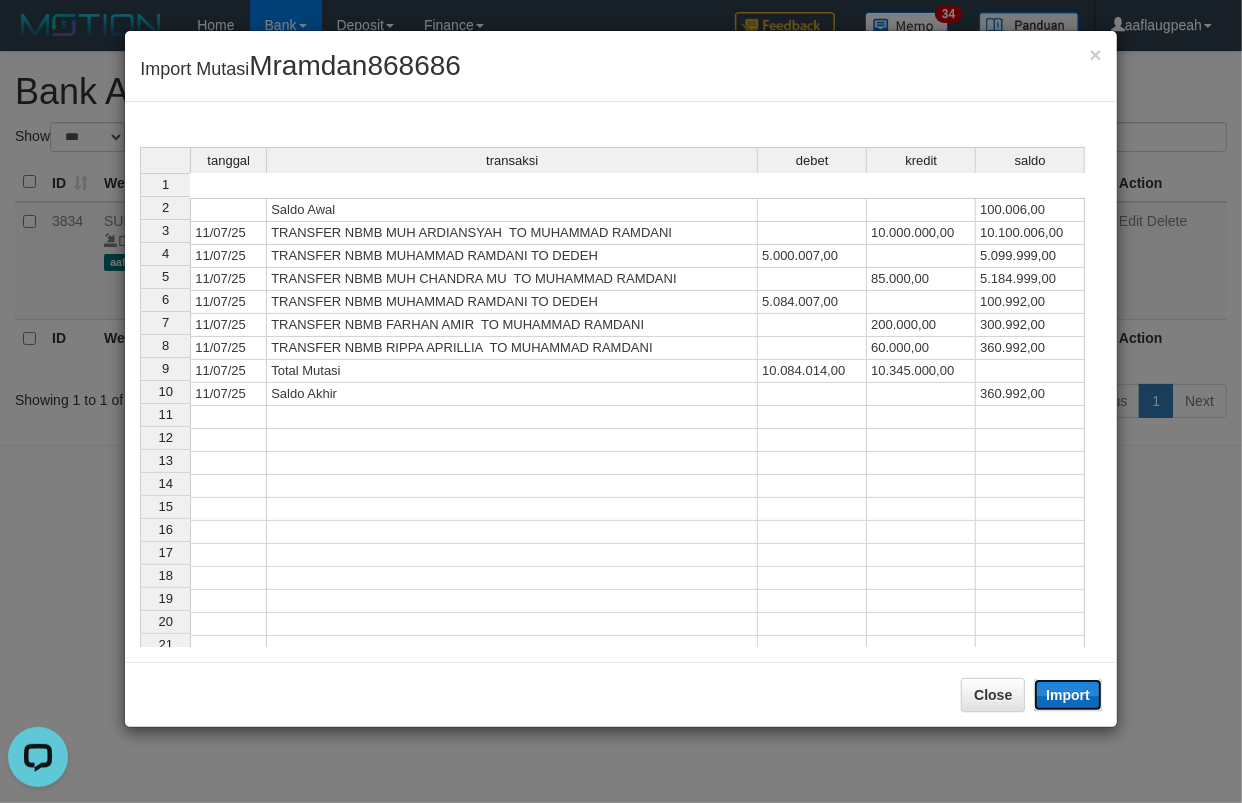 click on "Import" at bounding box center [1068, 695] 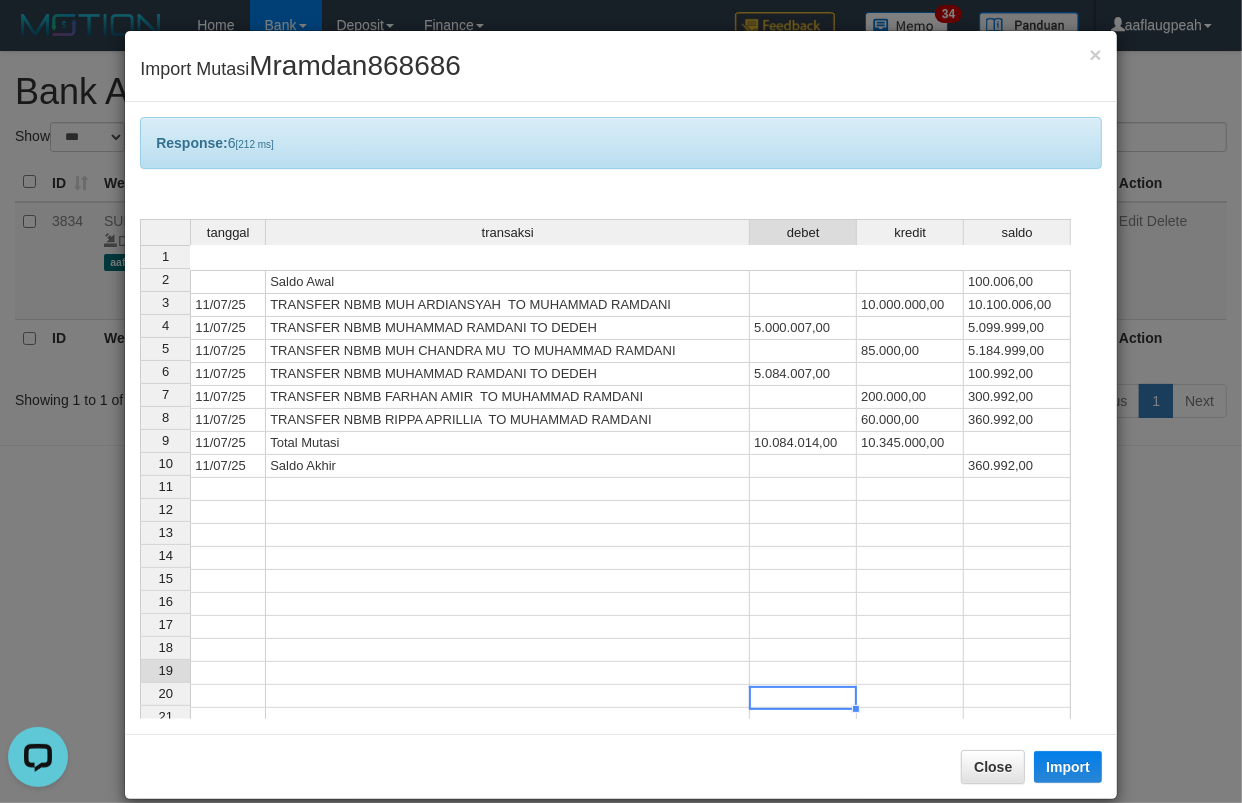 click on "tanggal transaksi debet kredit saldo 1 Saldo Awal 100.006,00 2 11/07/25 TRANSFER NBMB MUH ARDIANSYAH  TO MUHAMMAD RAMDANI 10.000.000,00 10.100.006,00 3 11/07/25 TRANSFER NBMB MUHAMMAD RAMDANI TO DEDEH 5.000.007,00 5.099.999,00 4 11/07/25 TRANSFER NBMB MUH CHANDRA MU  TO MUHAMMAD RAMDANI 85.000,00 5.184.999,00 5 11/07/25 TRANSFER NBMB MUHAMMAD RAMDANI TO DEDEH 5.084.007,00 100.992,00 6 11/07/25 TRANSFER NBMB FARHAN AMIR  TO MUHAMMAD RAMDANI 200.000,00 300.992,00 7 11/07/25 TRANSFER NBMB RIPPA APRILLIA  TO MUHAMMAD RAMDANI 60.000,00 360.992,00 8 11/07/25 Total Mutasi 10.084.014,00 10.345.000,00 9 11/07/25 Saldo Akhir 360.992,00 10 11 12 13 14 15 16 17 18 19 20 21 22 23 24 25 26 27 28 29" at bounding box center [140, 591] 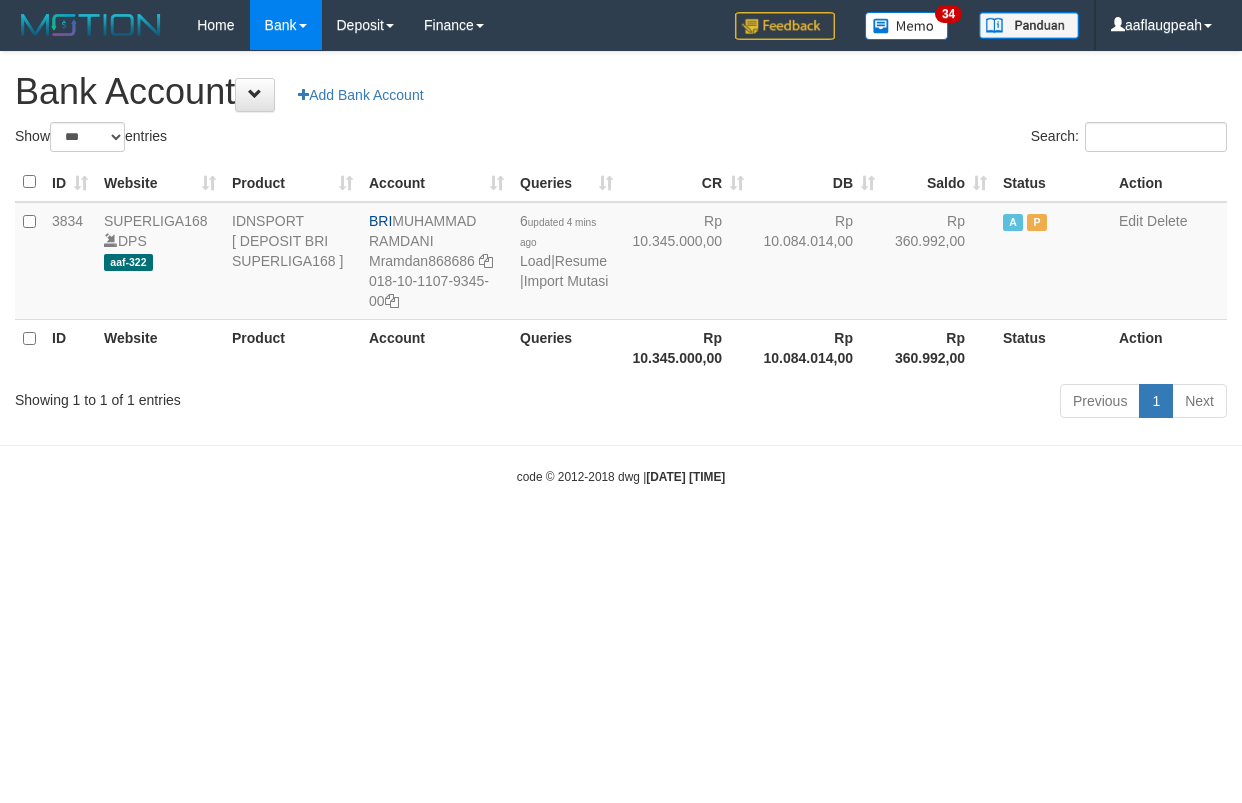 select on "***" 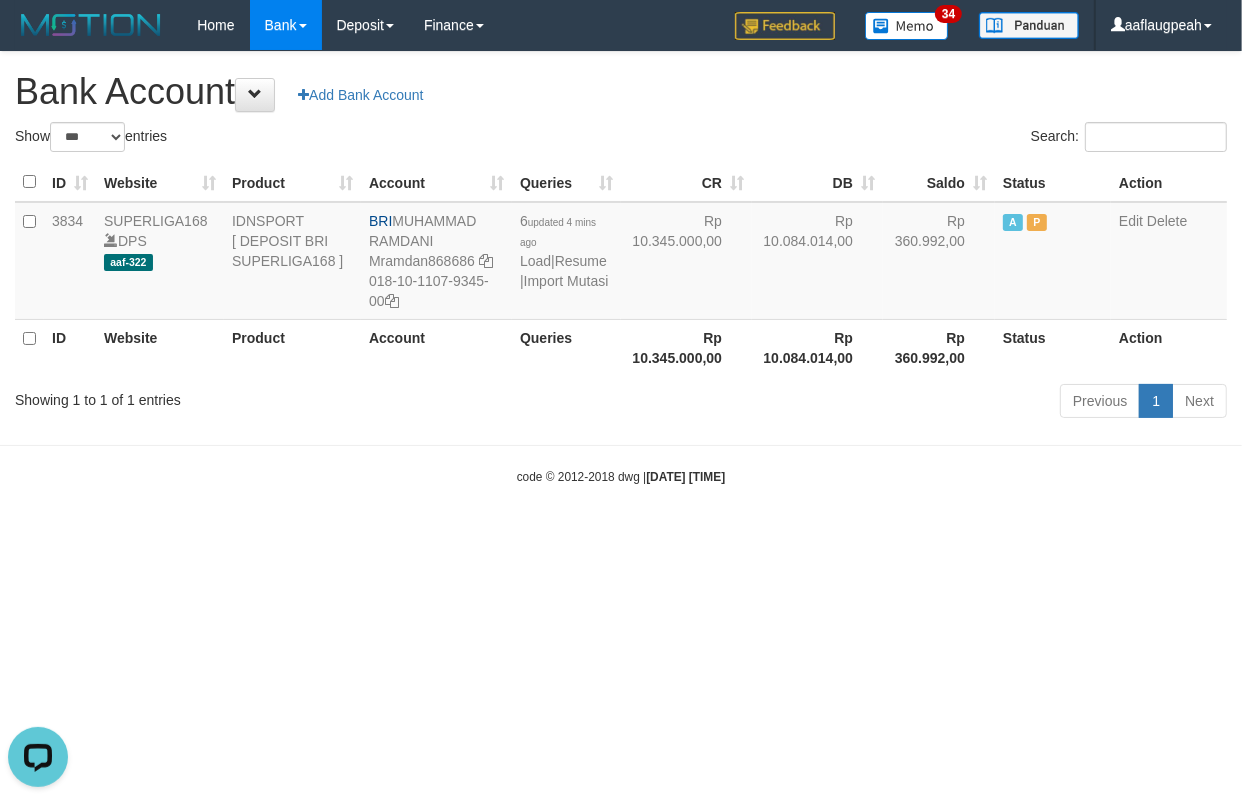 scroll, scrollTop: 0, scrollLeft: 0, axis: both 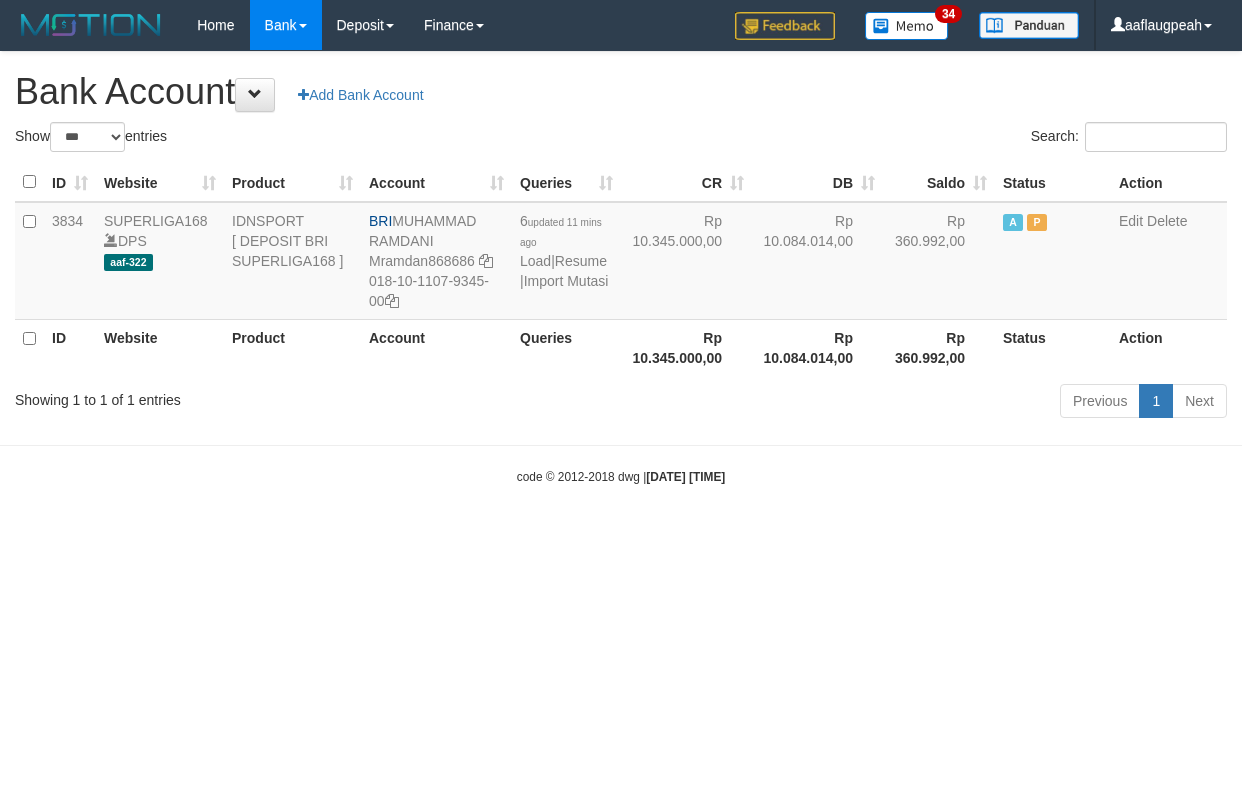 select on "***" 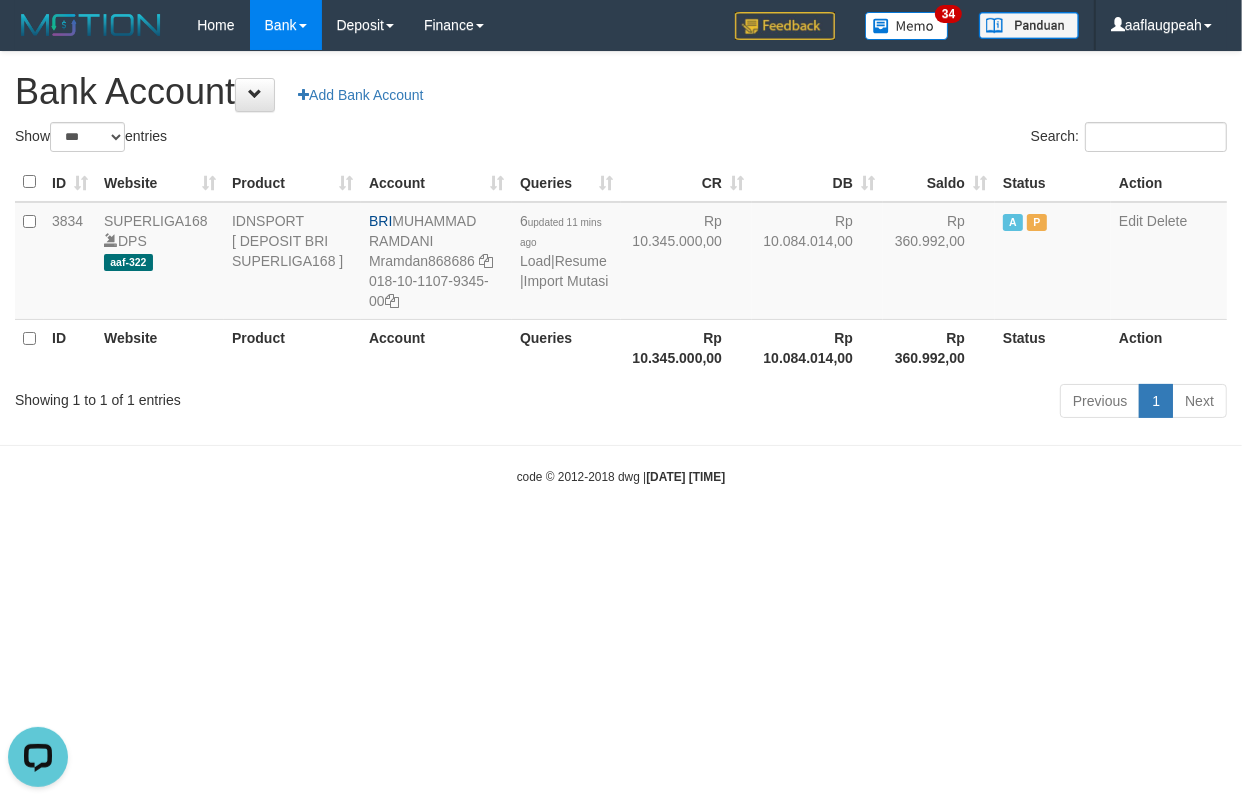 scroll, scrollTop: 0, scrollLeft: 0, axis: both 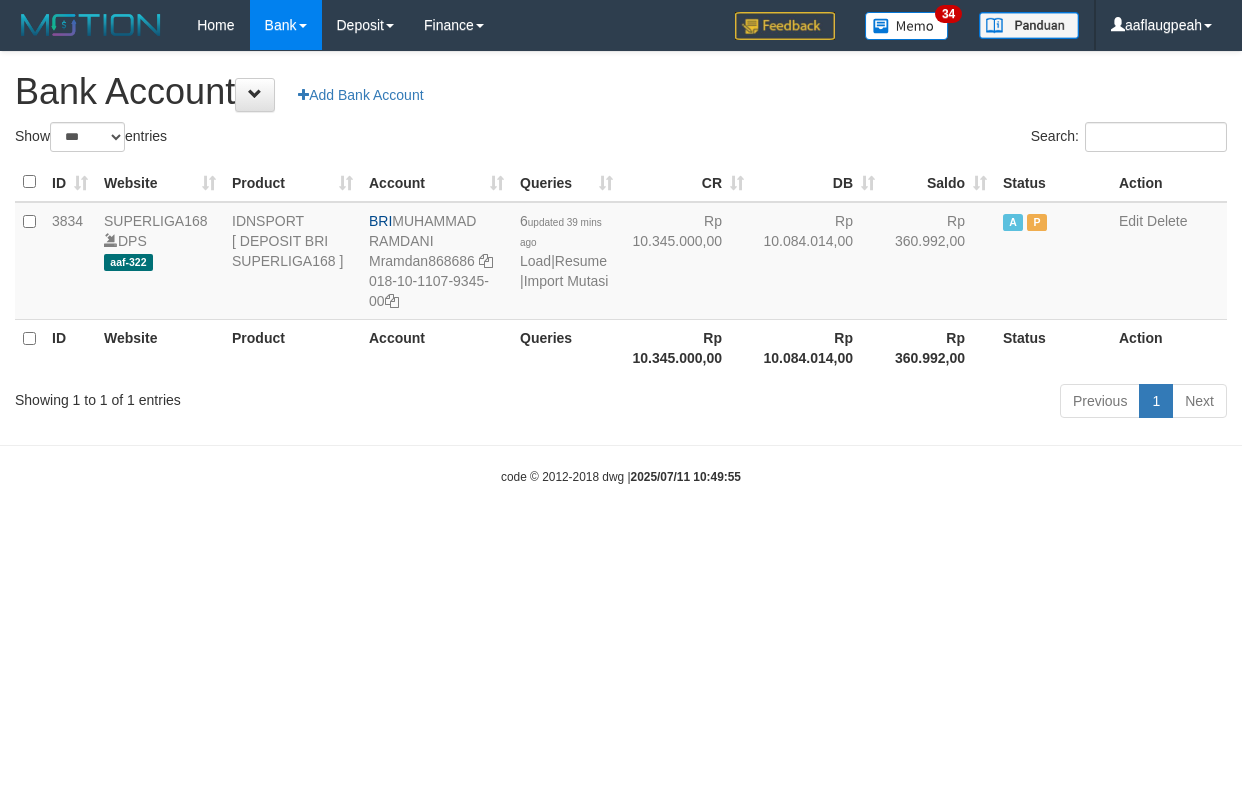 select on "***" 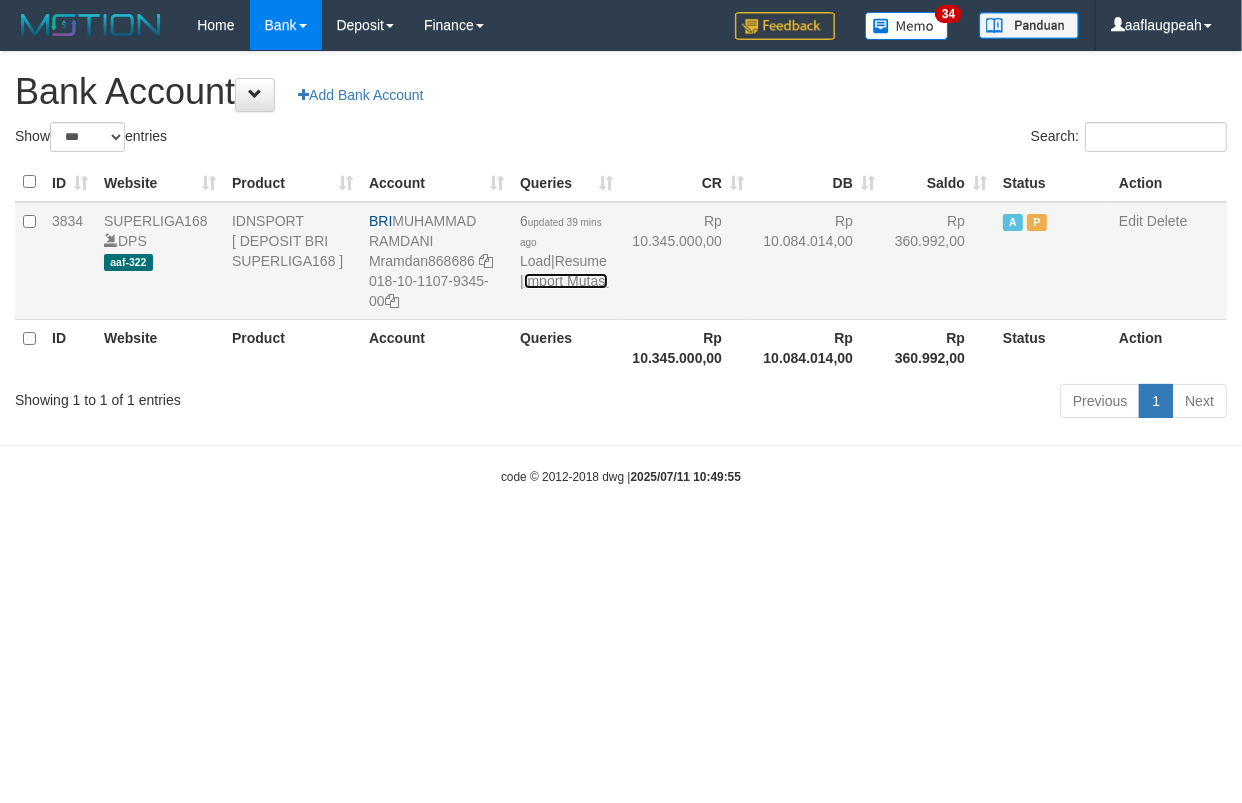 click on "Import Mutasi" at bounding box center (566, 281) 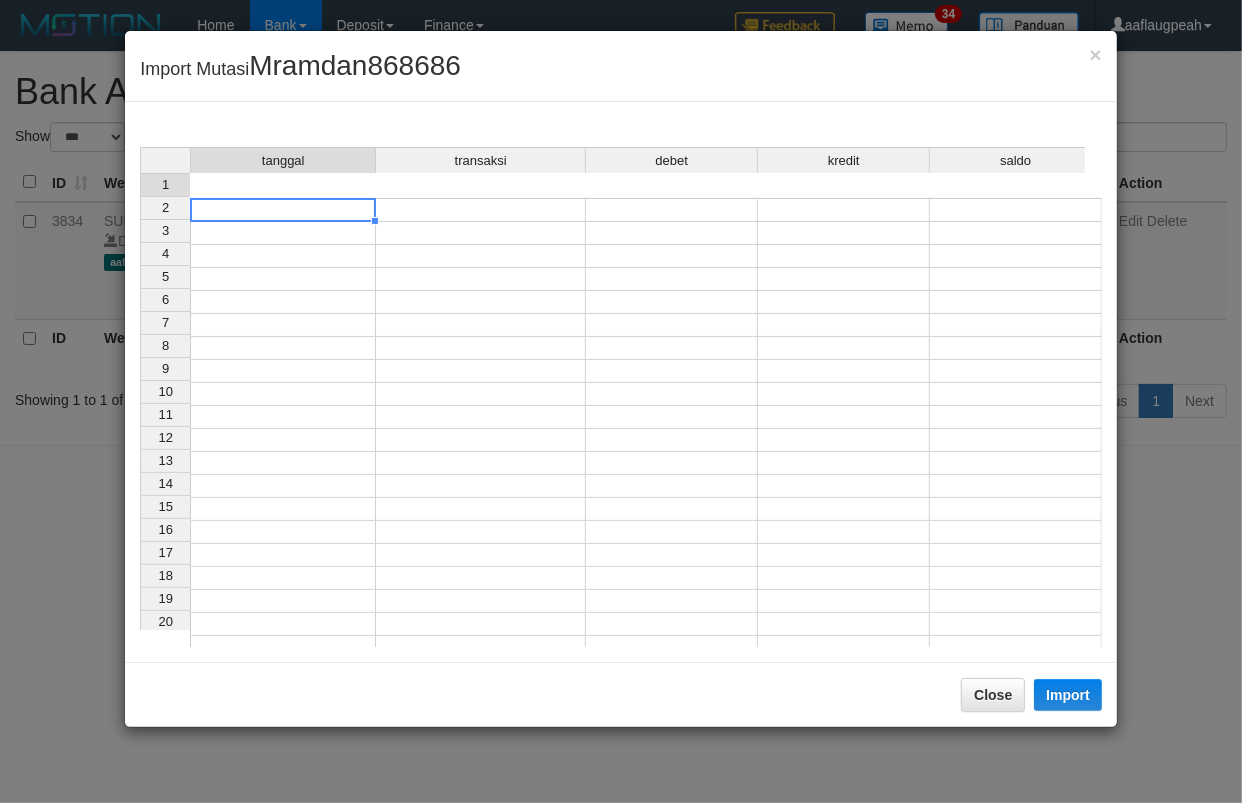 click at bounding box center (283, 210) 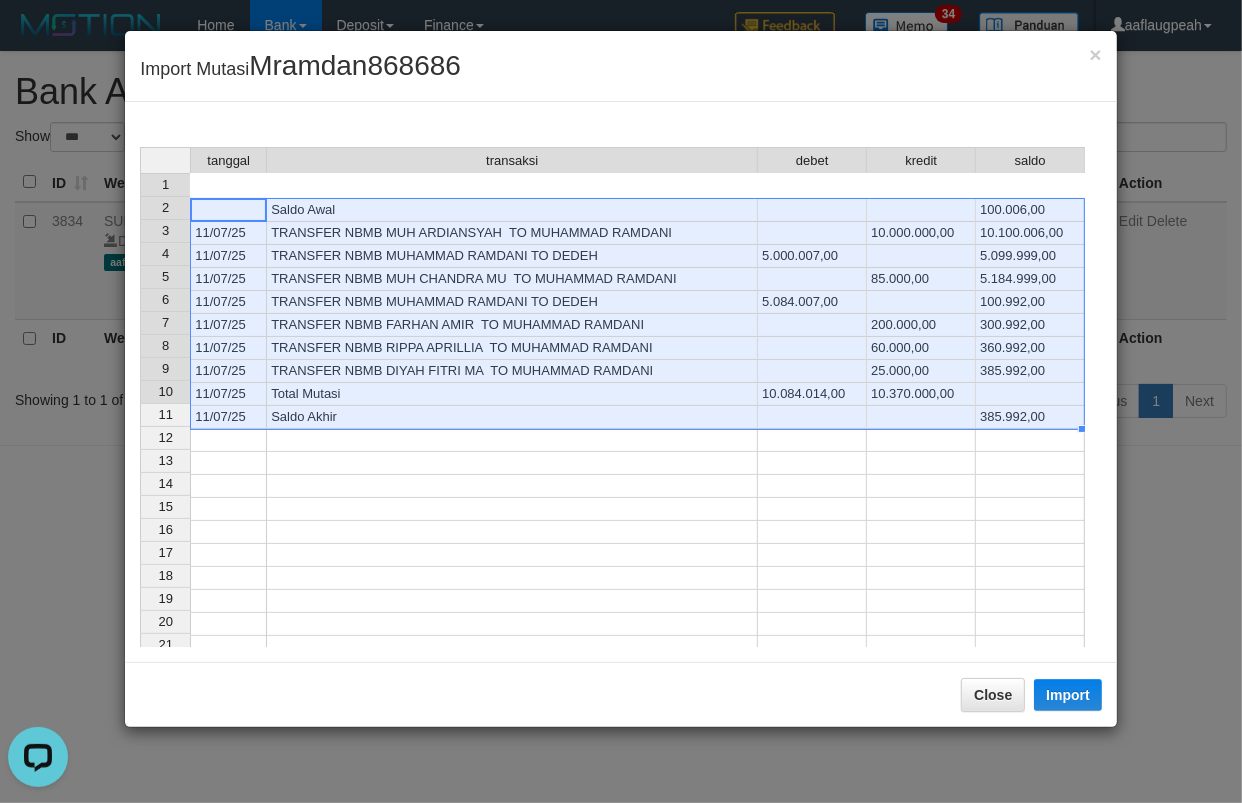 scroll, scrollTop: 0, scrollLeft: 0, axis: both 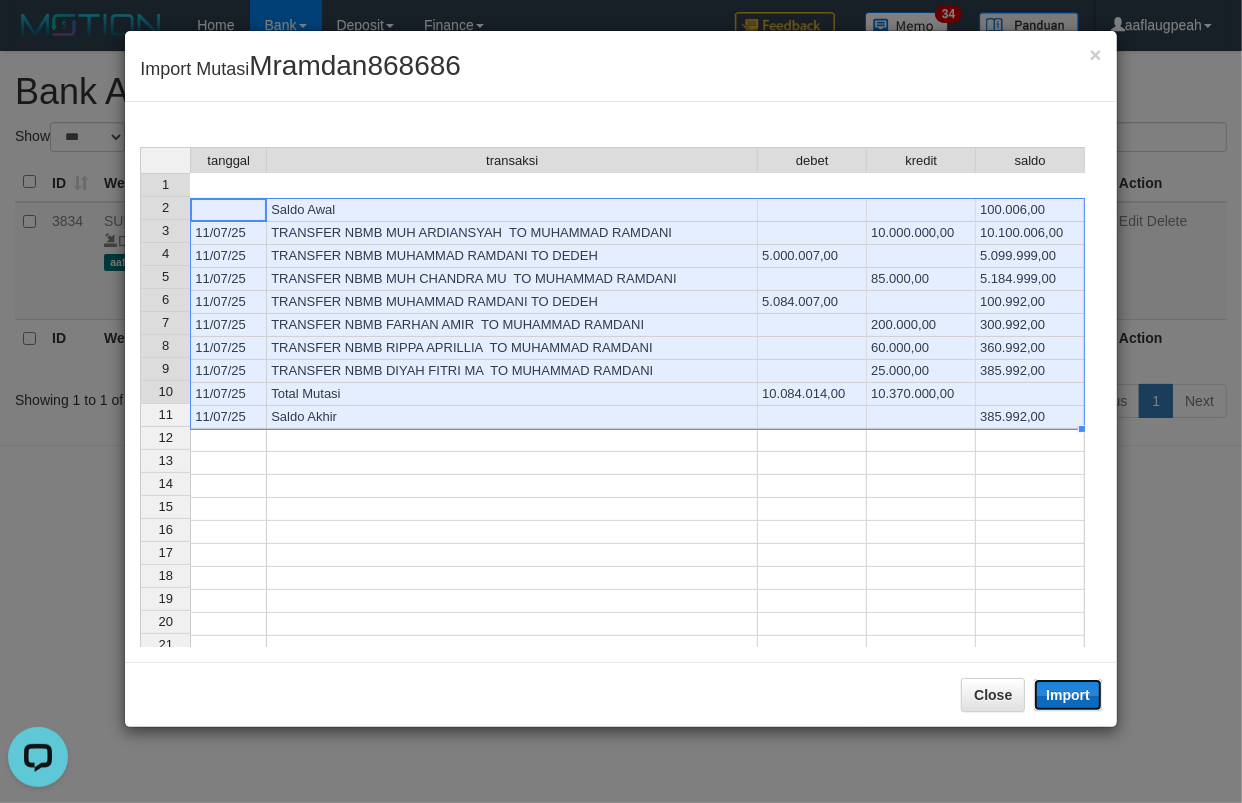 click on "Import" at bounding box center [1068, 695] 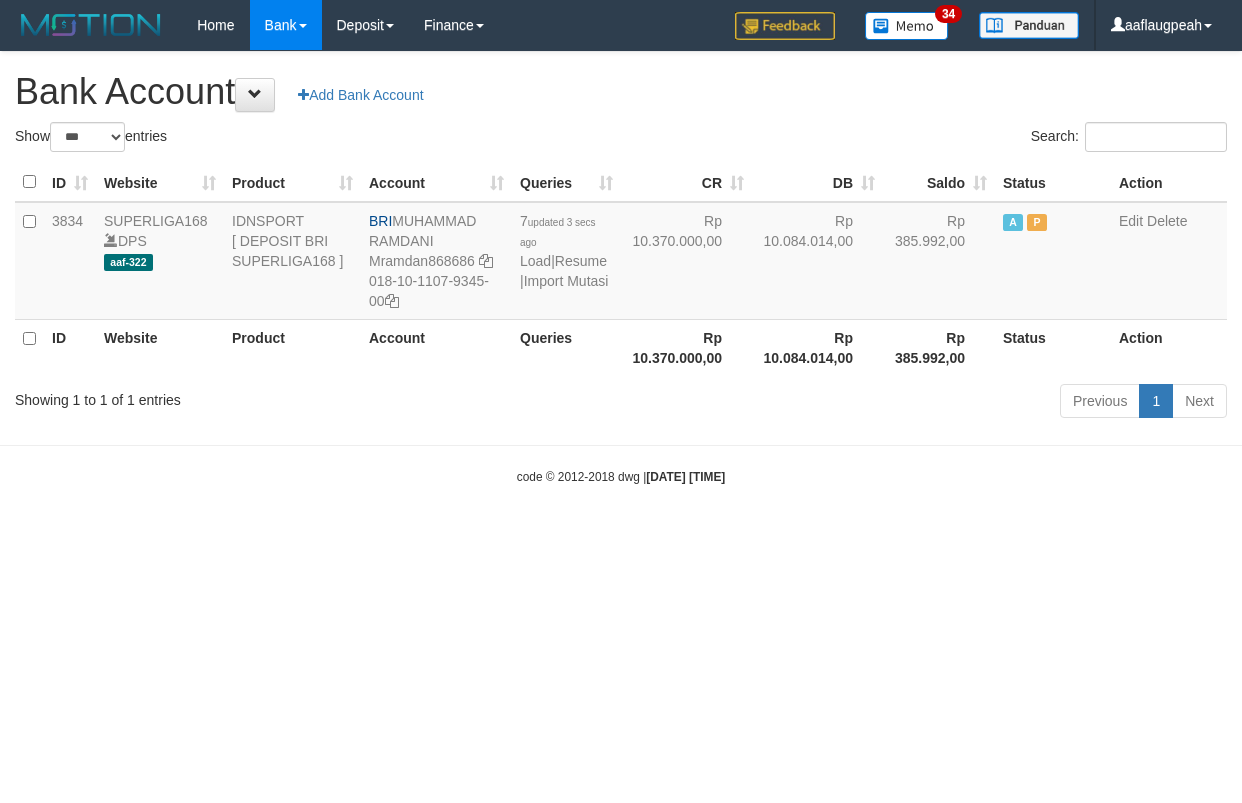 select on "***" 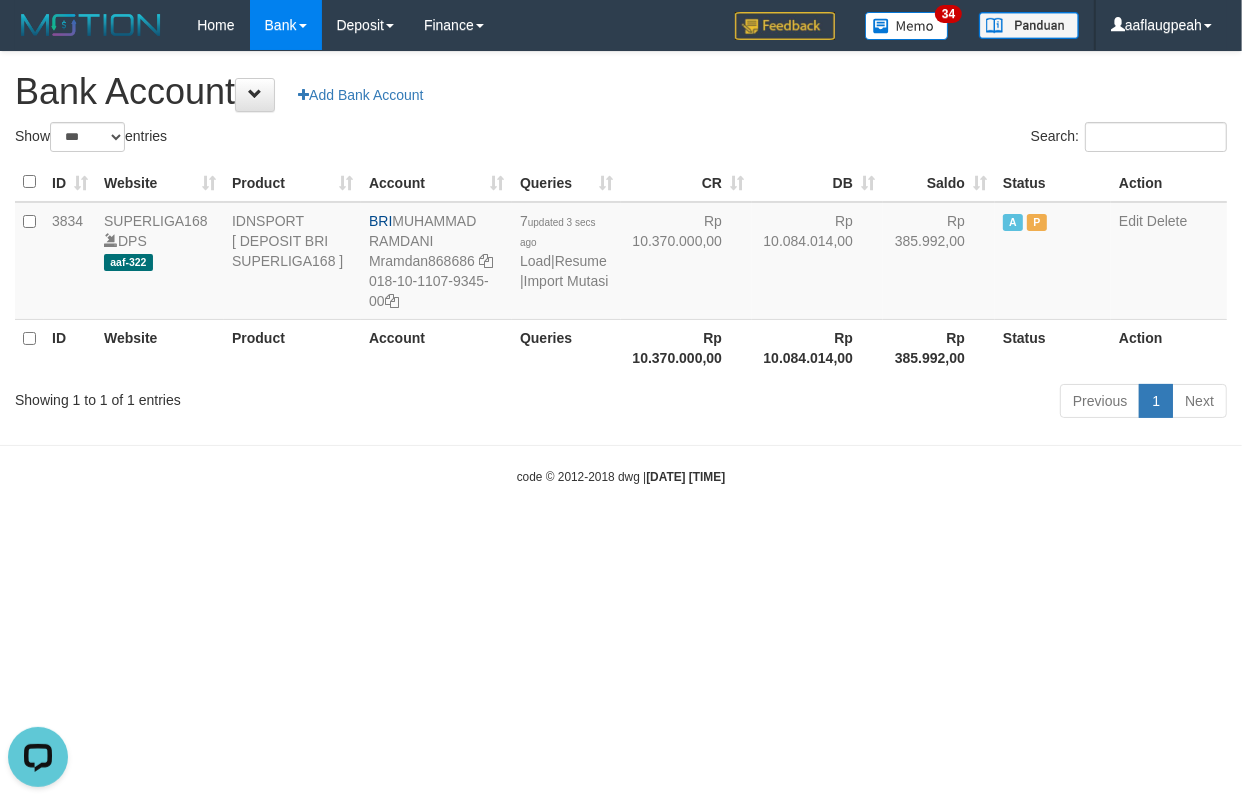 scroll, scrollTop: 0, scrollLeft: 0, axis: both 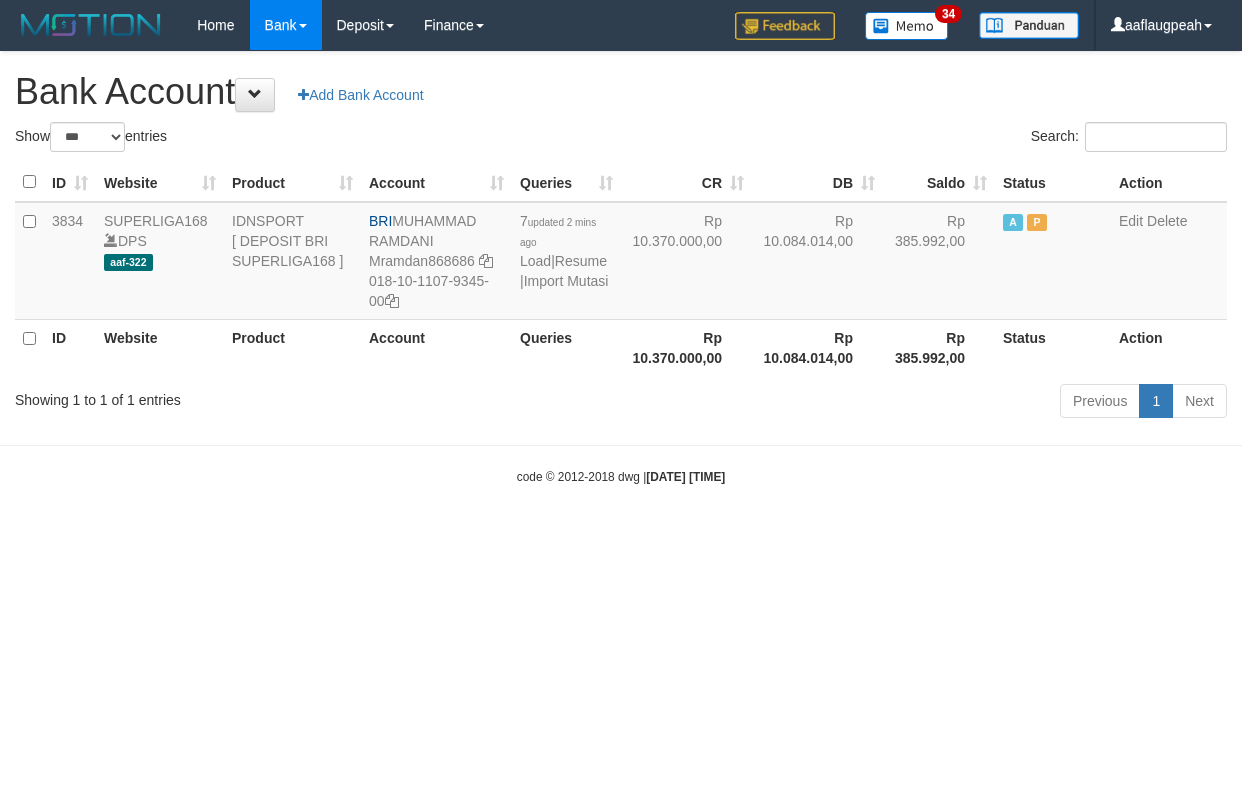 select on "***" 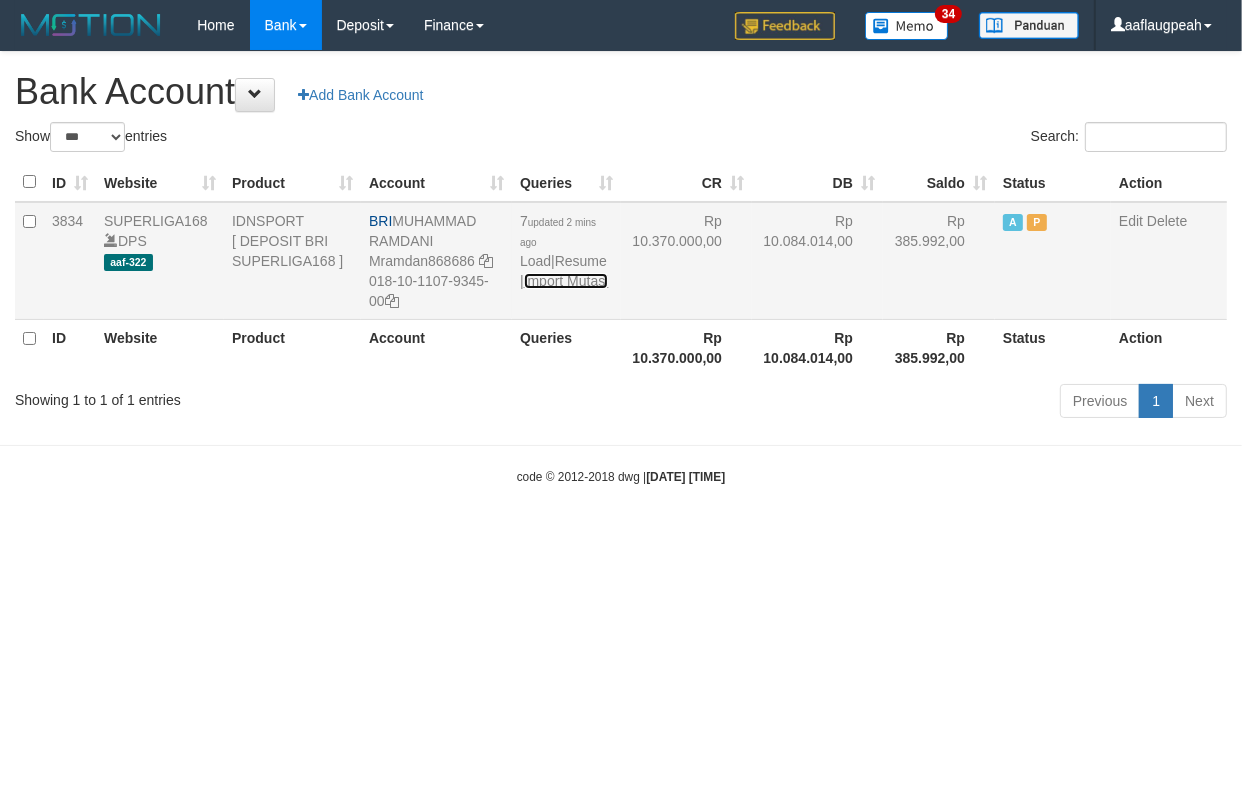 click on "Import Mutasi" at bounding box center (566, 281) 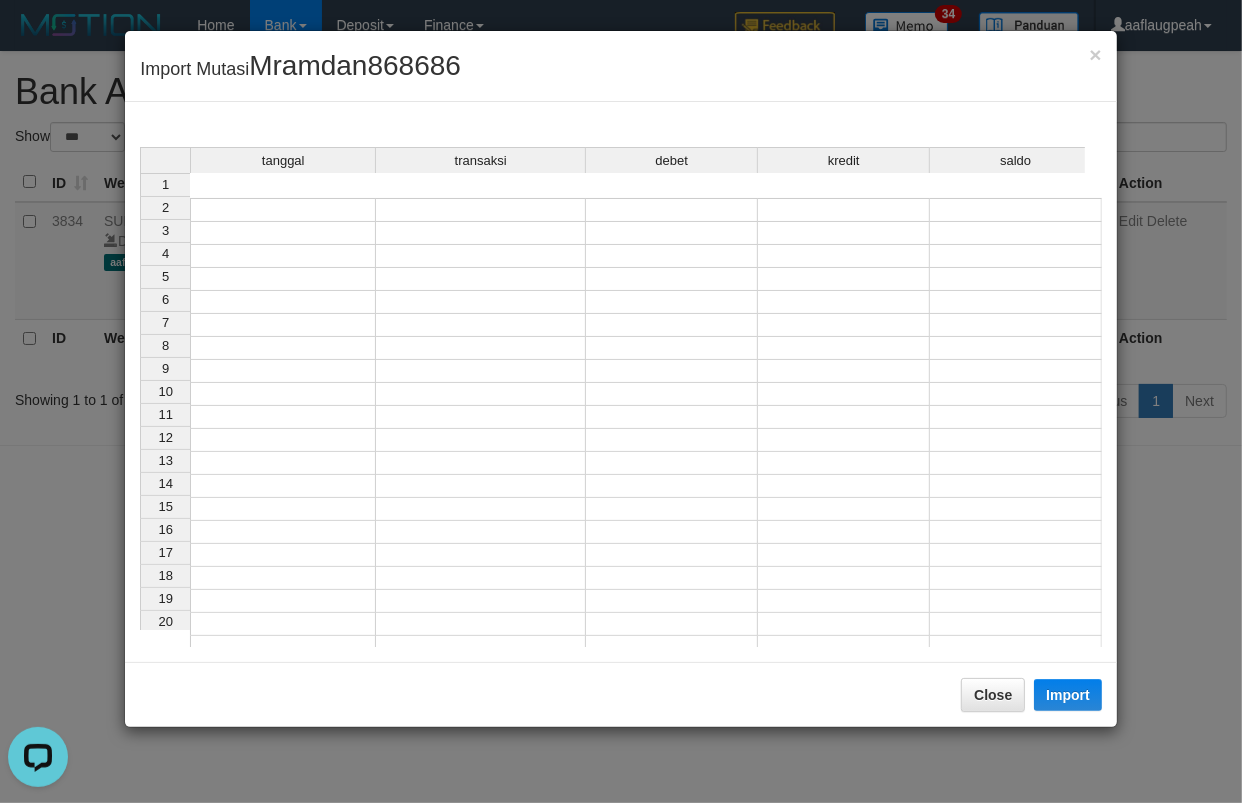 scroll, scrollTop: 0, scrollLeft: 0, axis: both 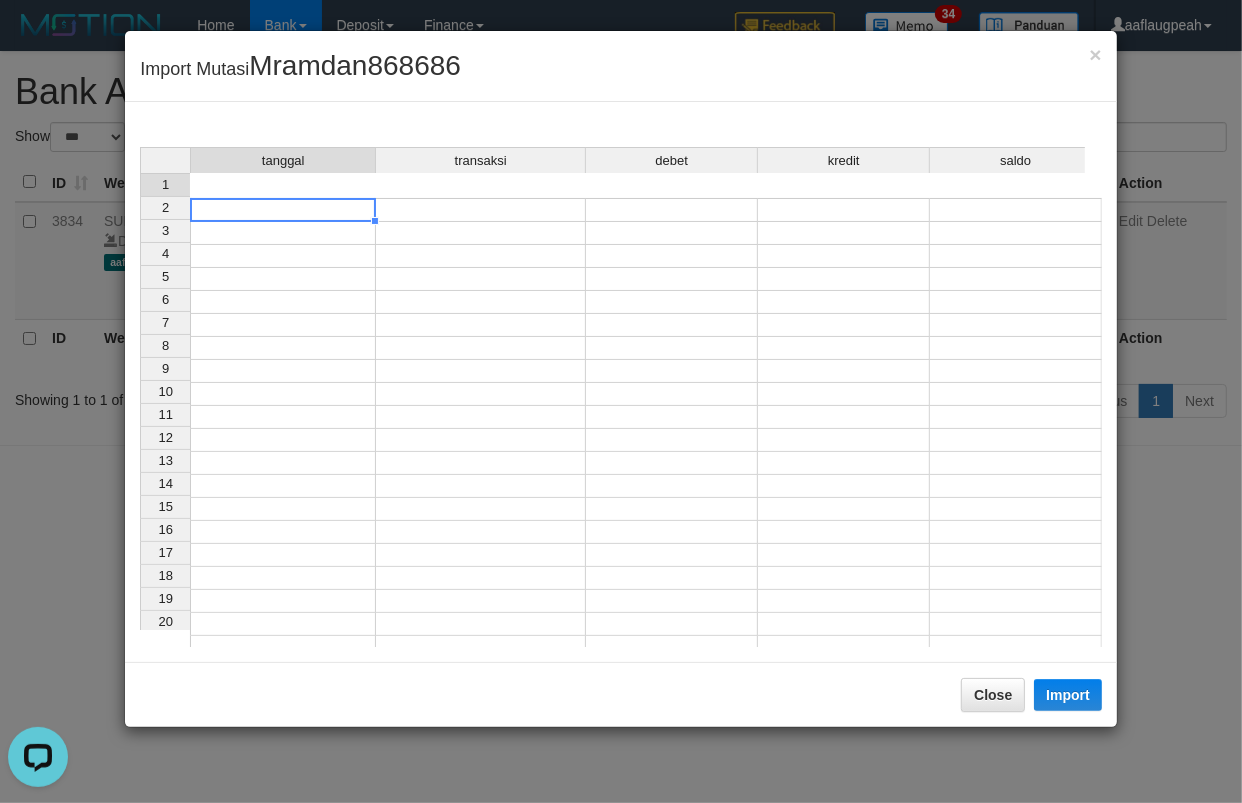 click at bounding box center [283, 210] 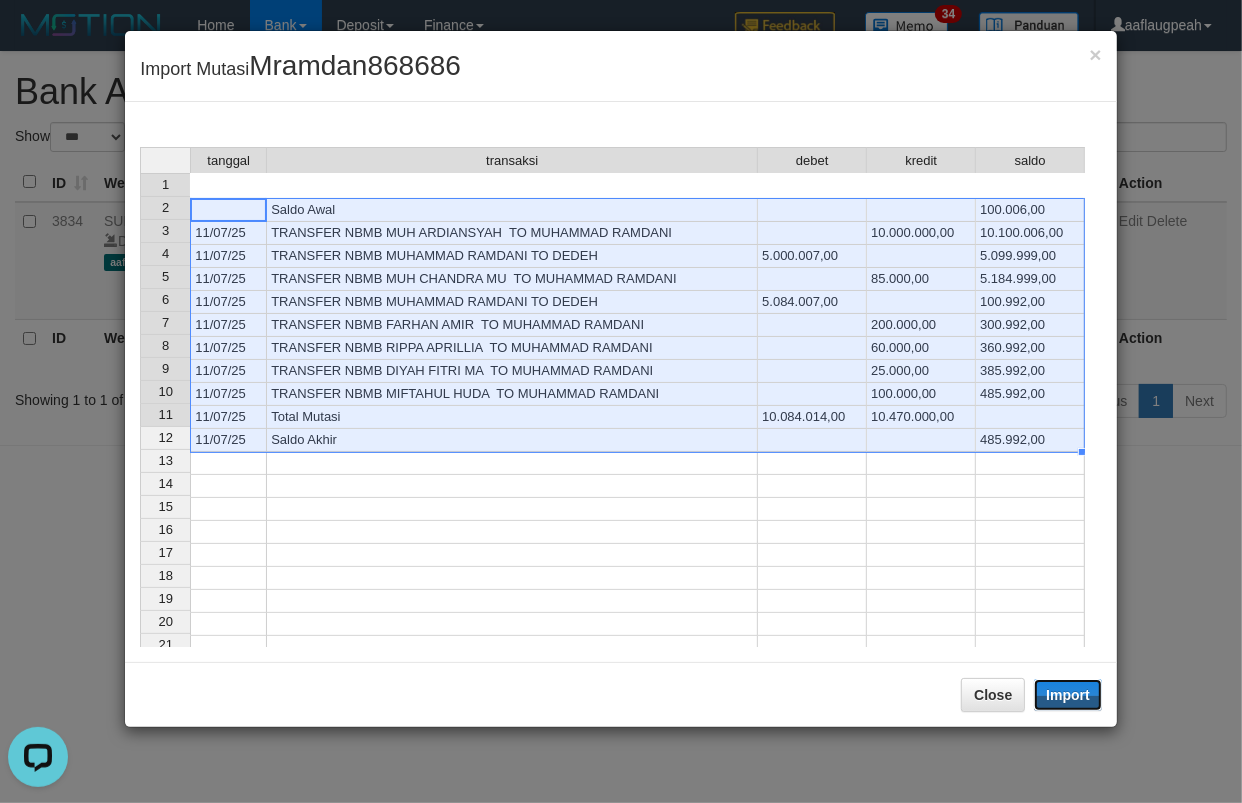 click on "Import" at bounding box center [1068, 695] 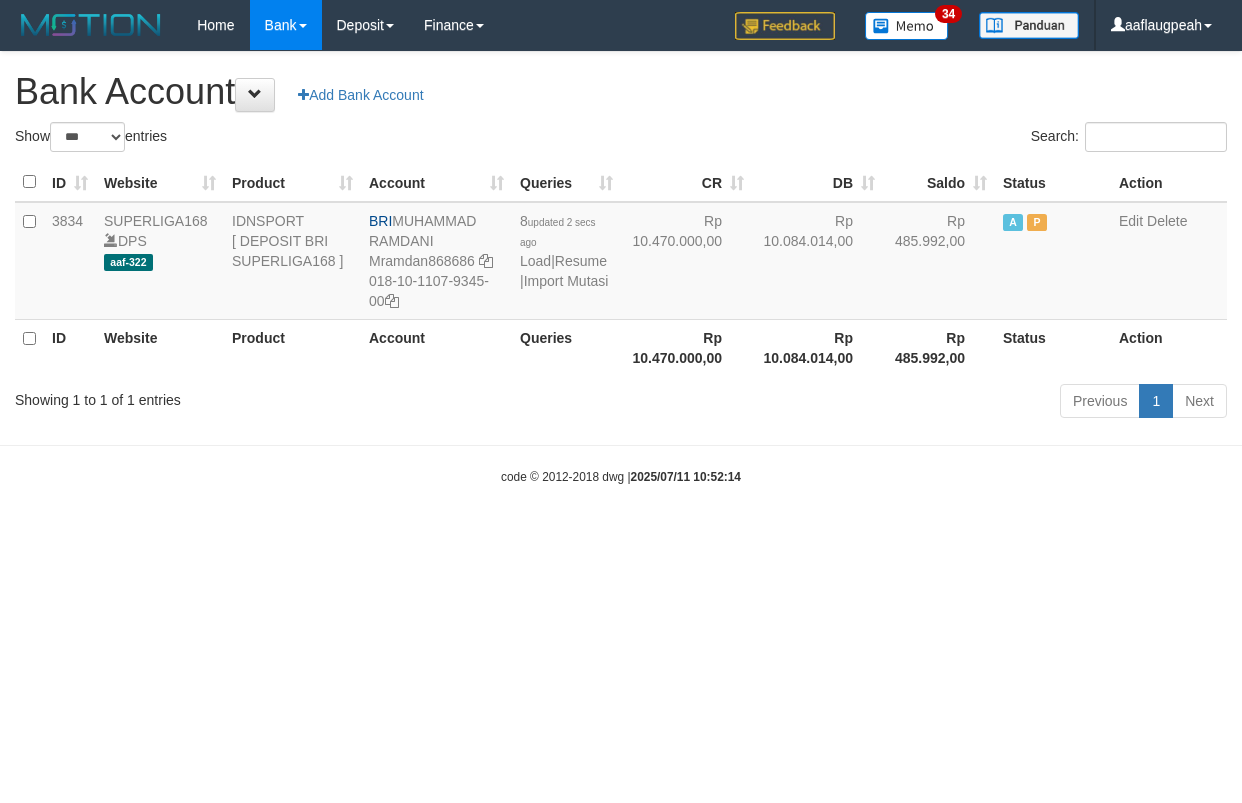 select on "***" 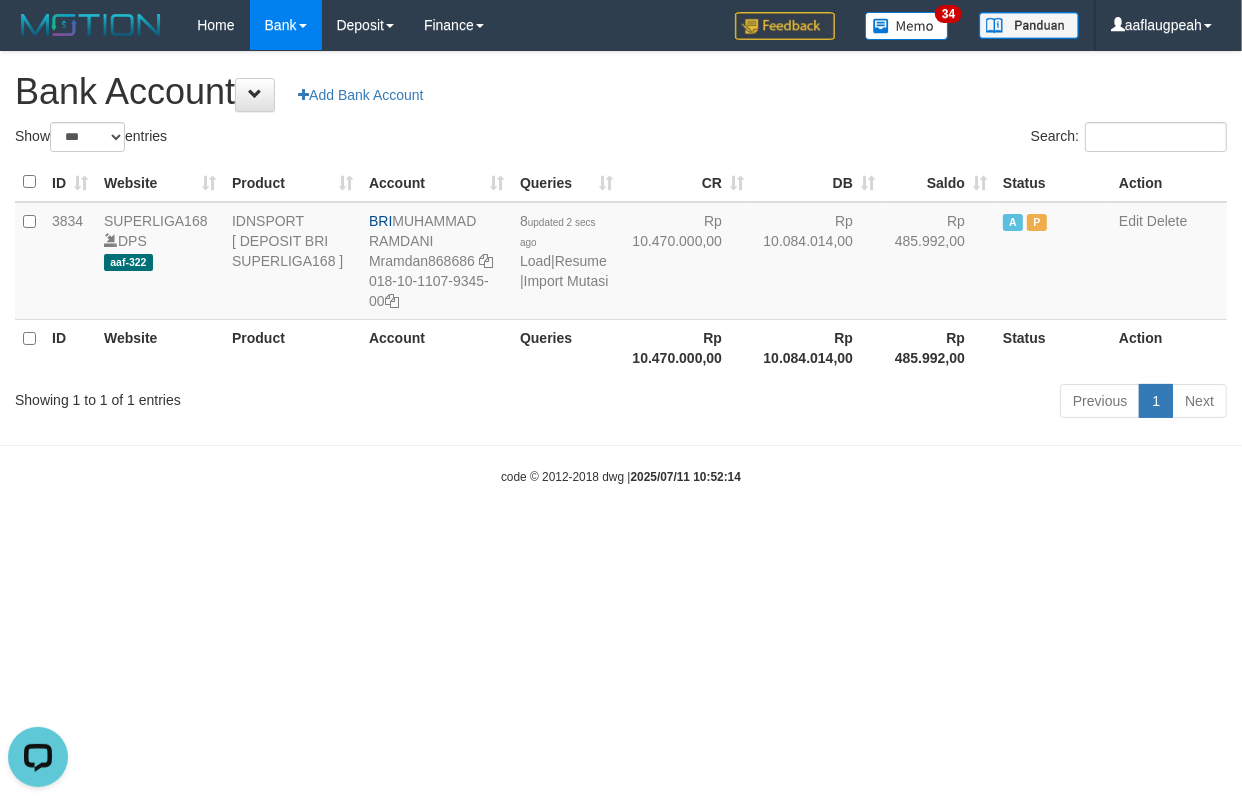 scroll, scrollTop: 0, scrollLeft: 0, axis: both 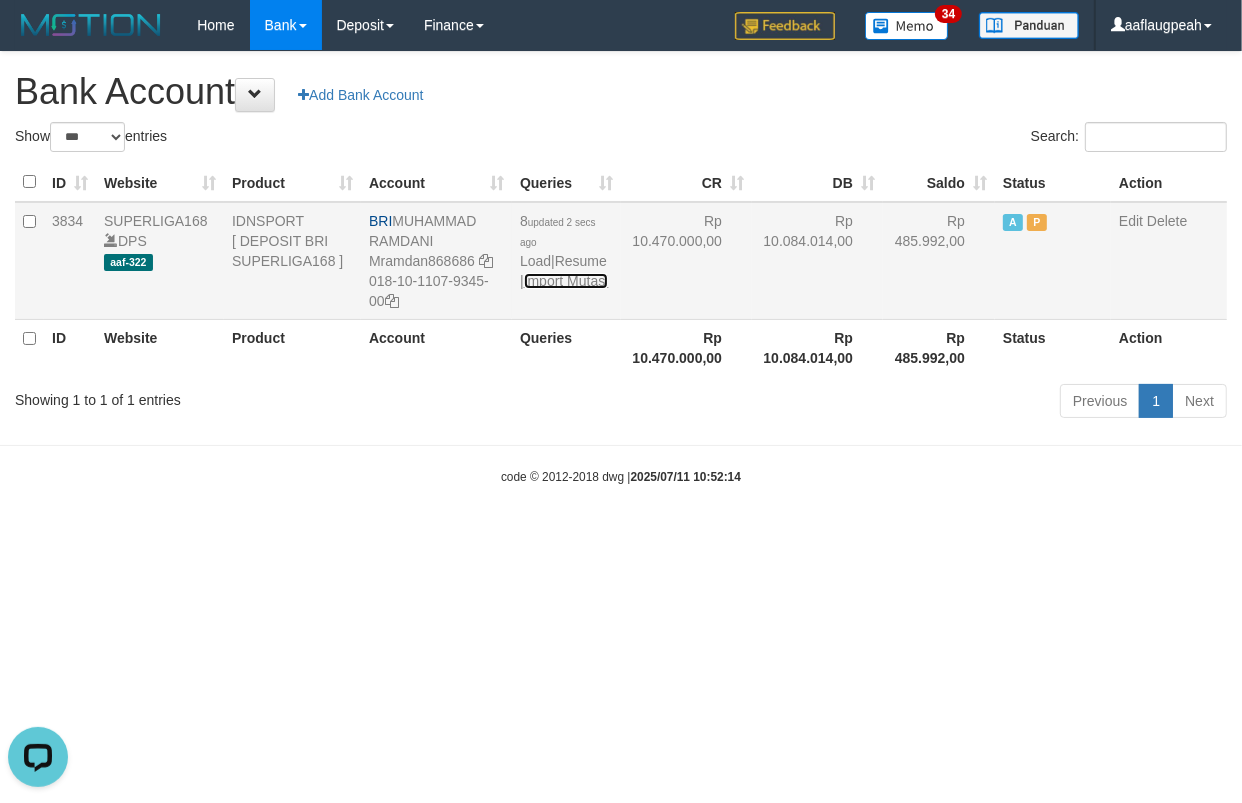 click on "Import Mutasi" at bounding box center [566, 281] 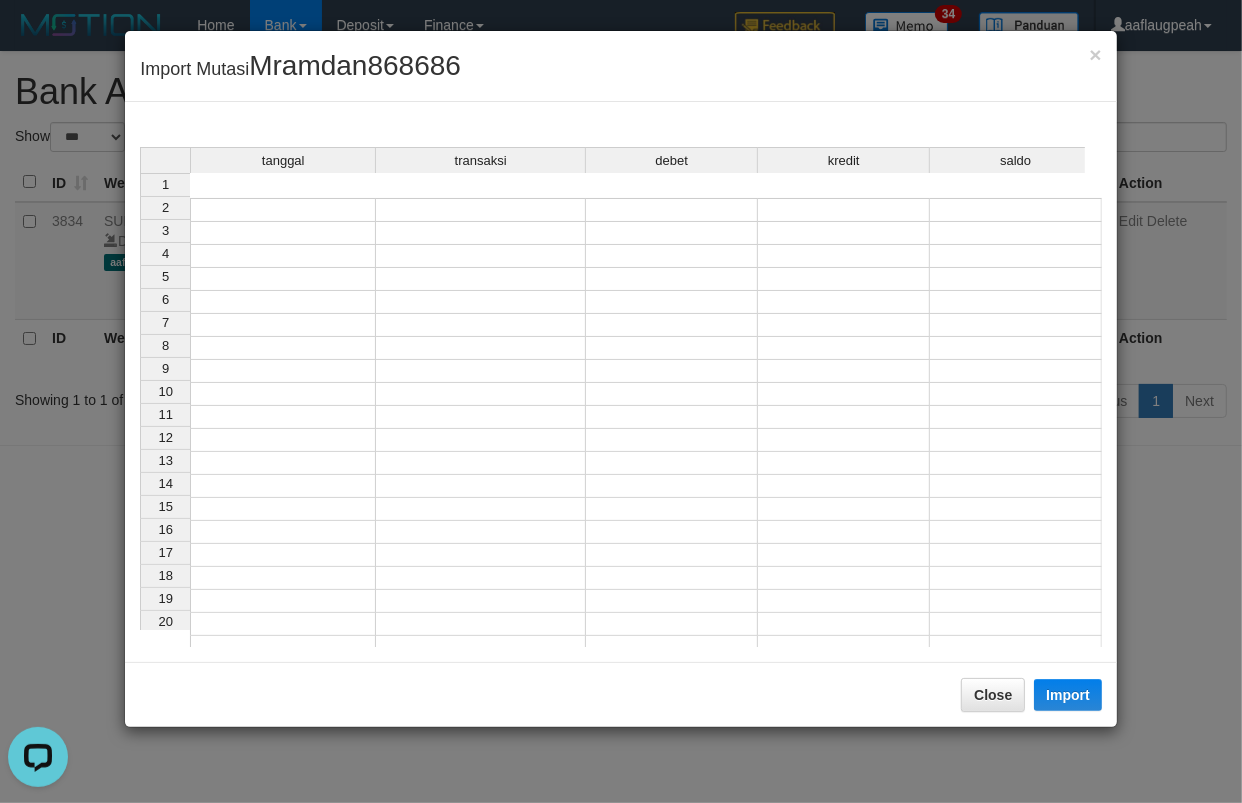 click at bounding box center [283, 210] 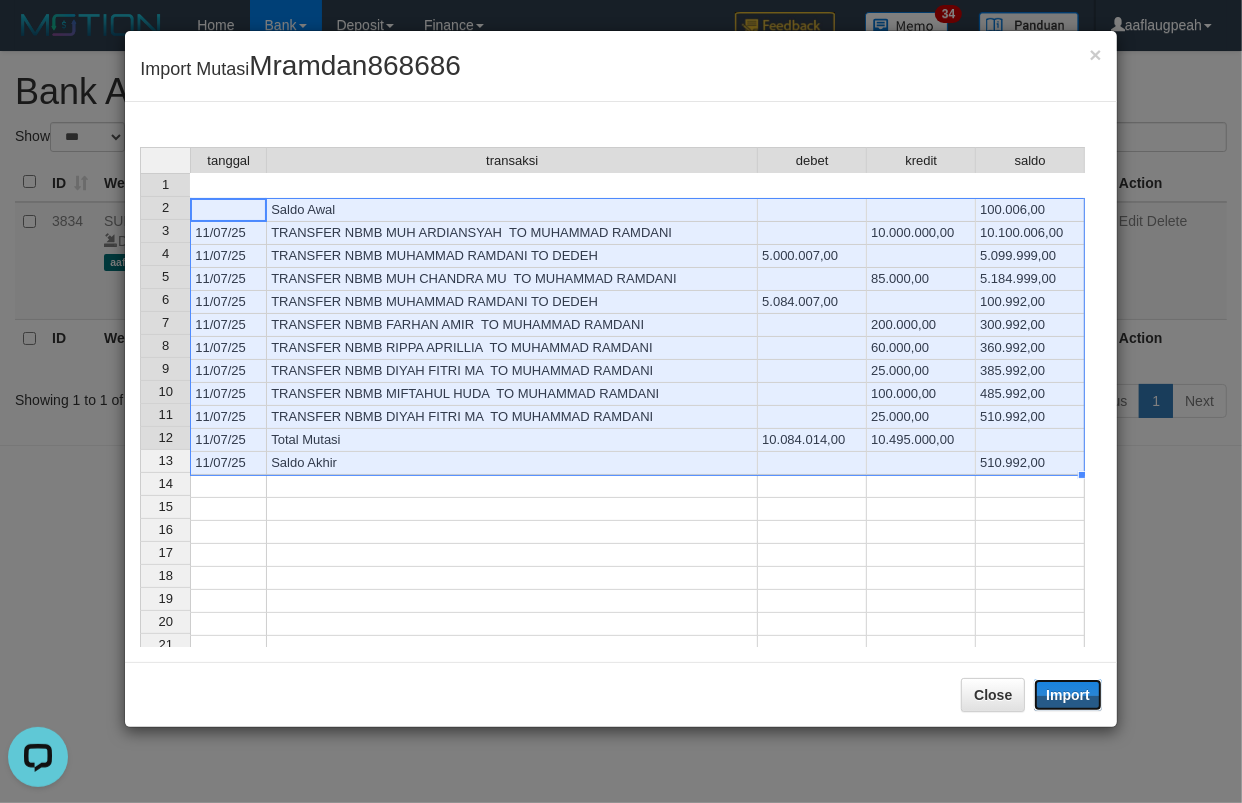 click on "Import" at bounding box center (1068, 695) 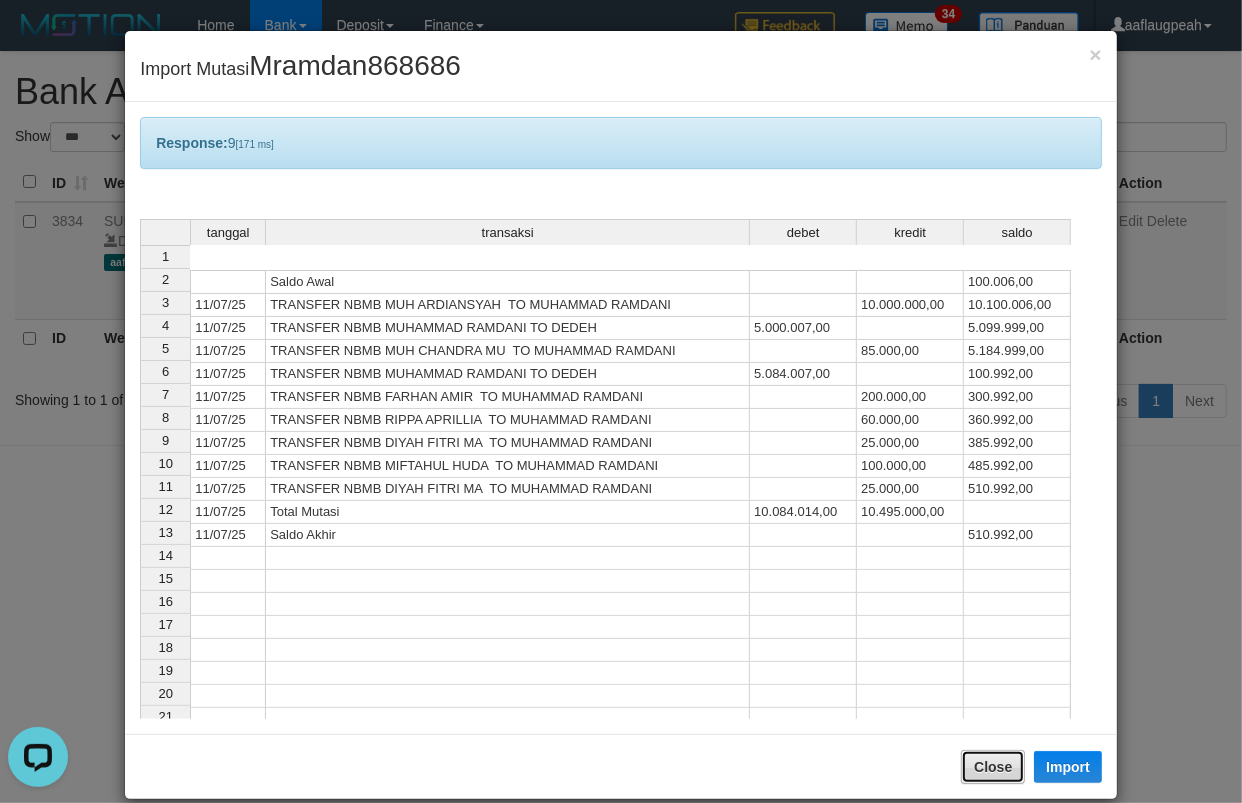 click on "Close" at bounding box center [993, 767] 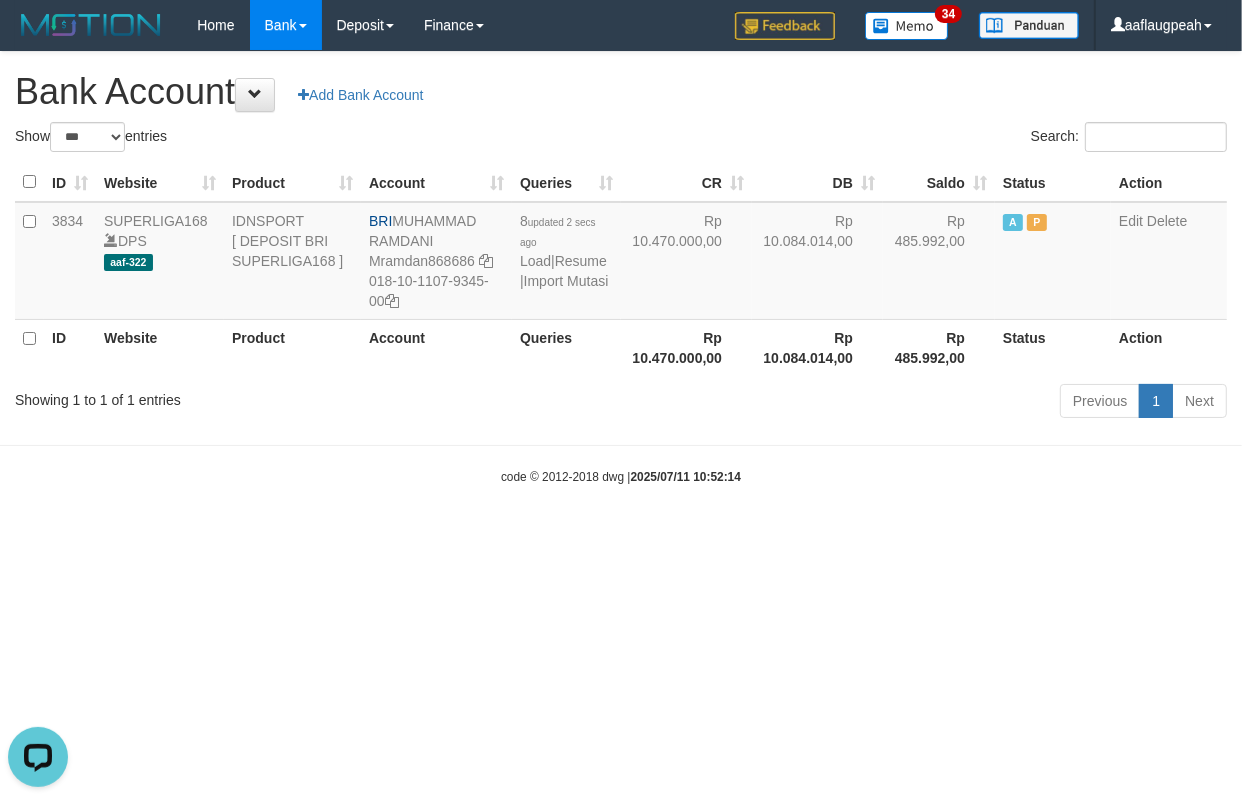 drag, startPoint x: 918, startPoint y: 742, endPoint x: 971, endPoint y: 706, distance: 64.070274 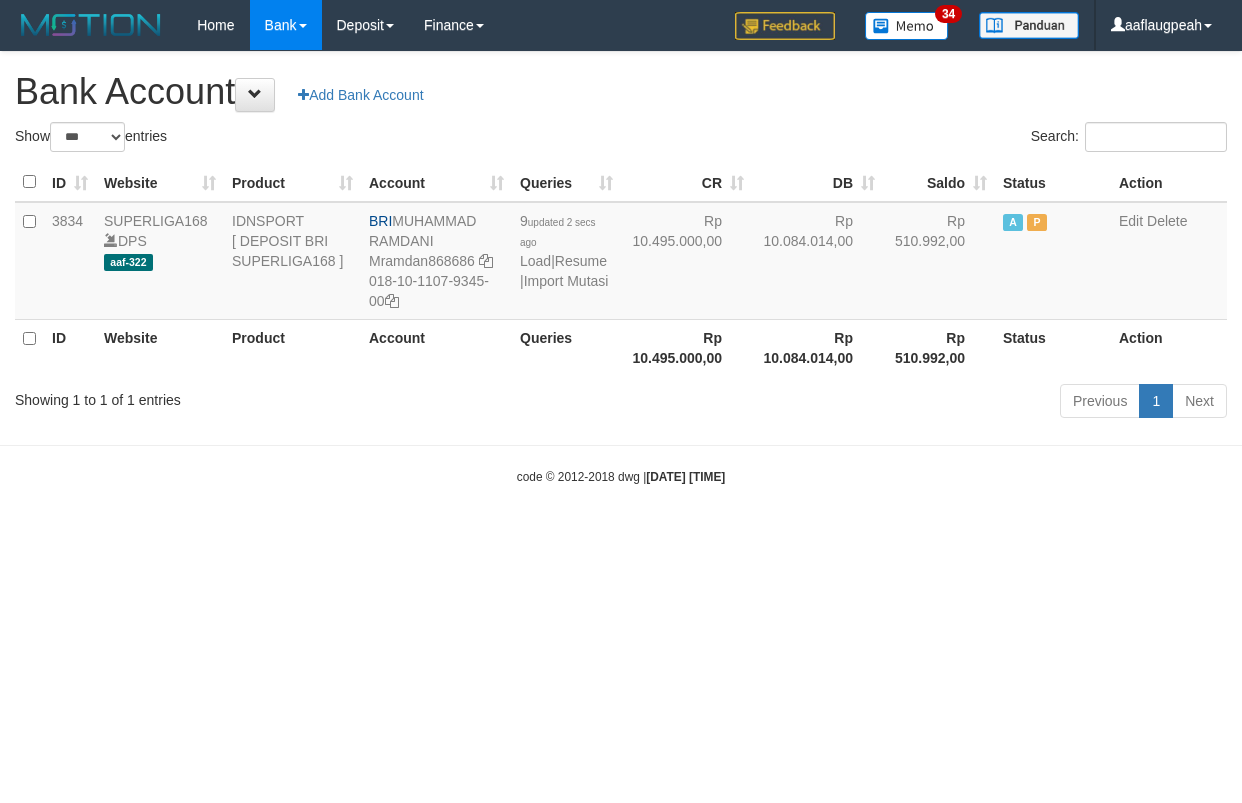 select on "***" 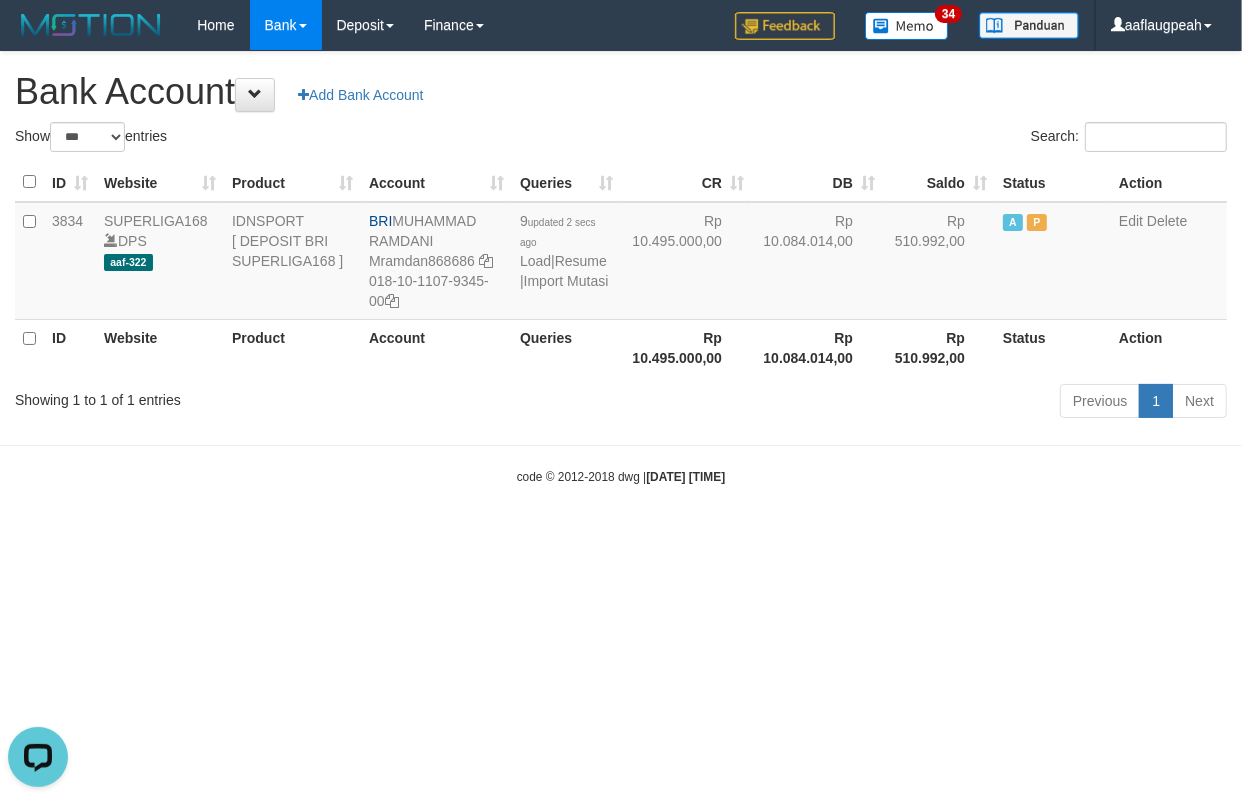 scroll, scrollTop: 0, scrollLeft: 0, axis: both 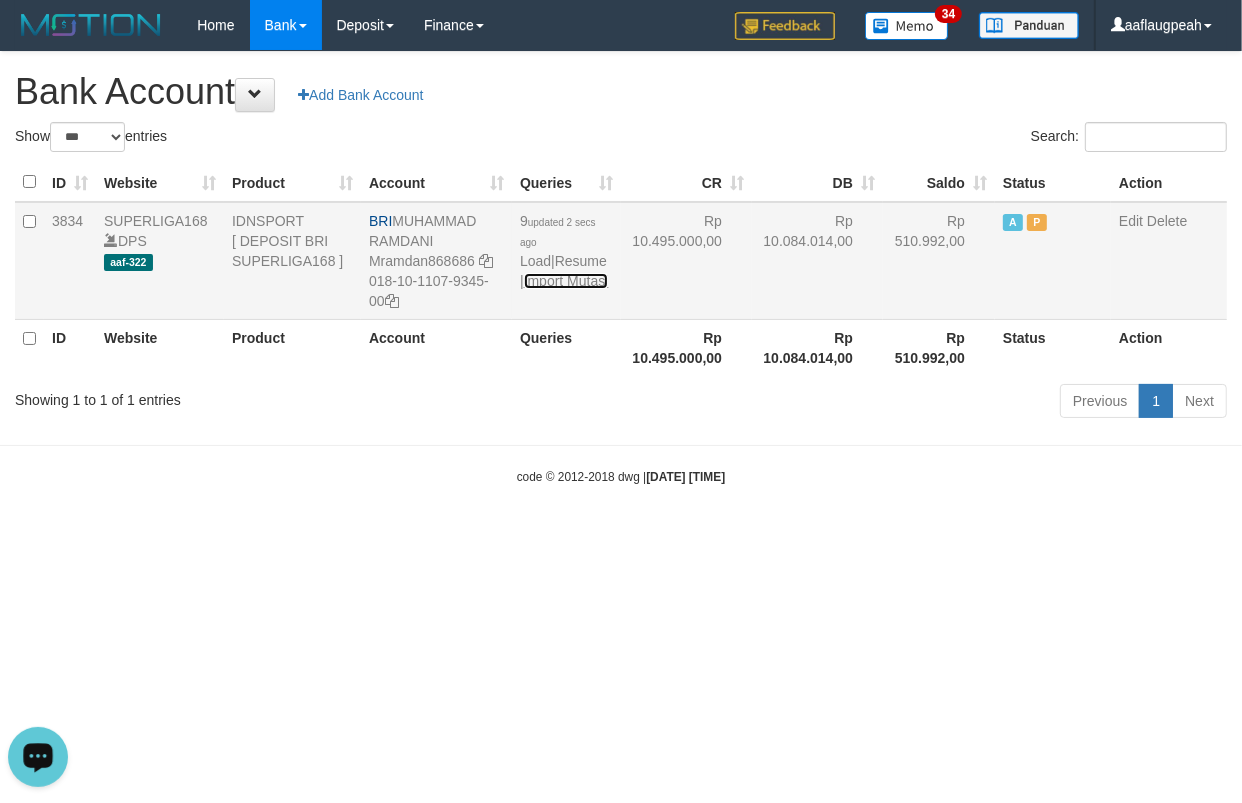 click on "Import Mutasi" at bounding box center (566, 281) 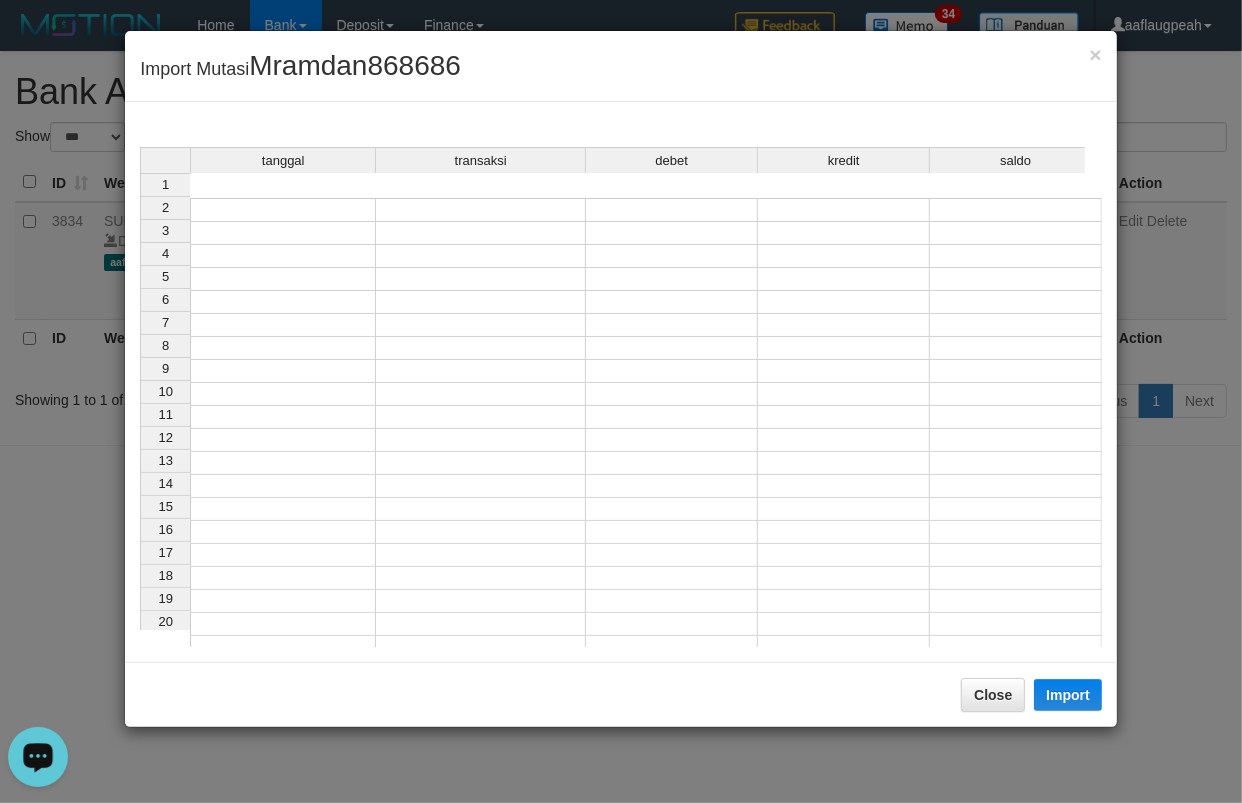 click at bounding box center [283, 210] 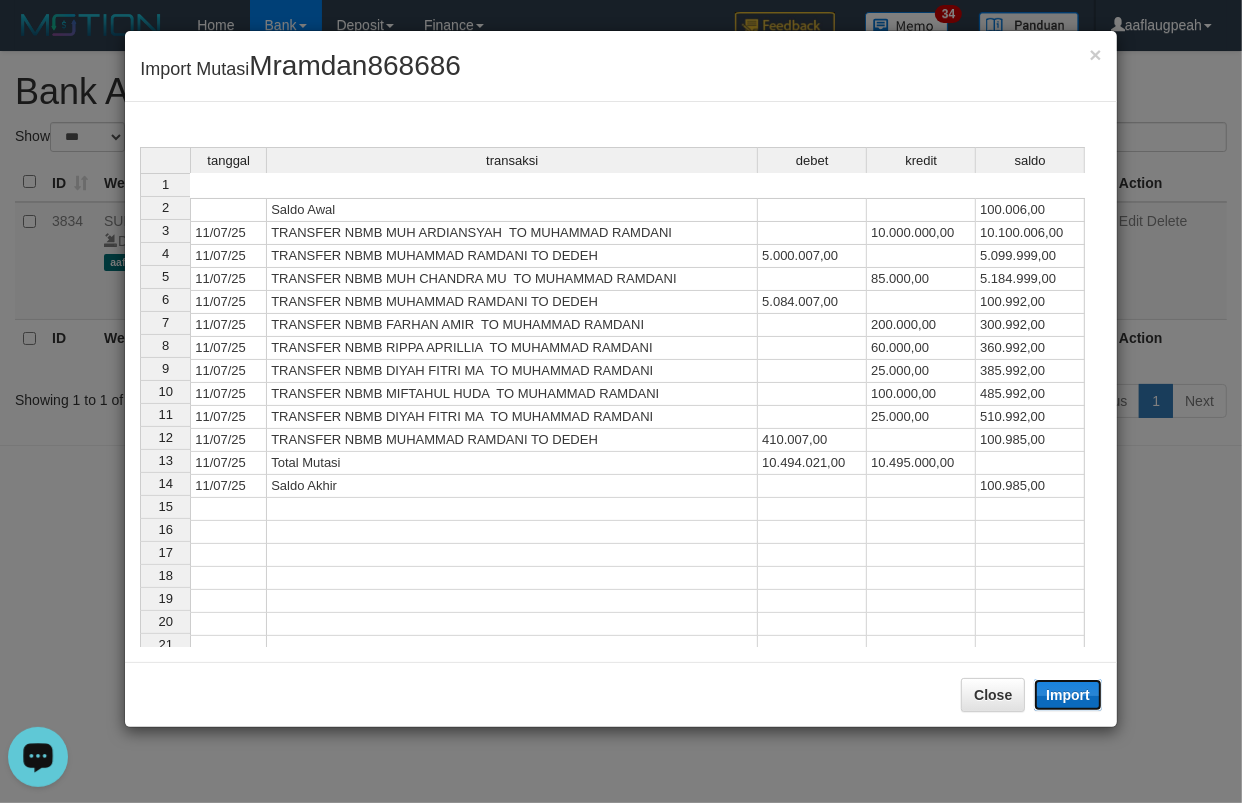 click on "Import" at bounding box center (1068, 695) 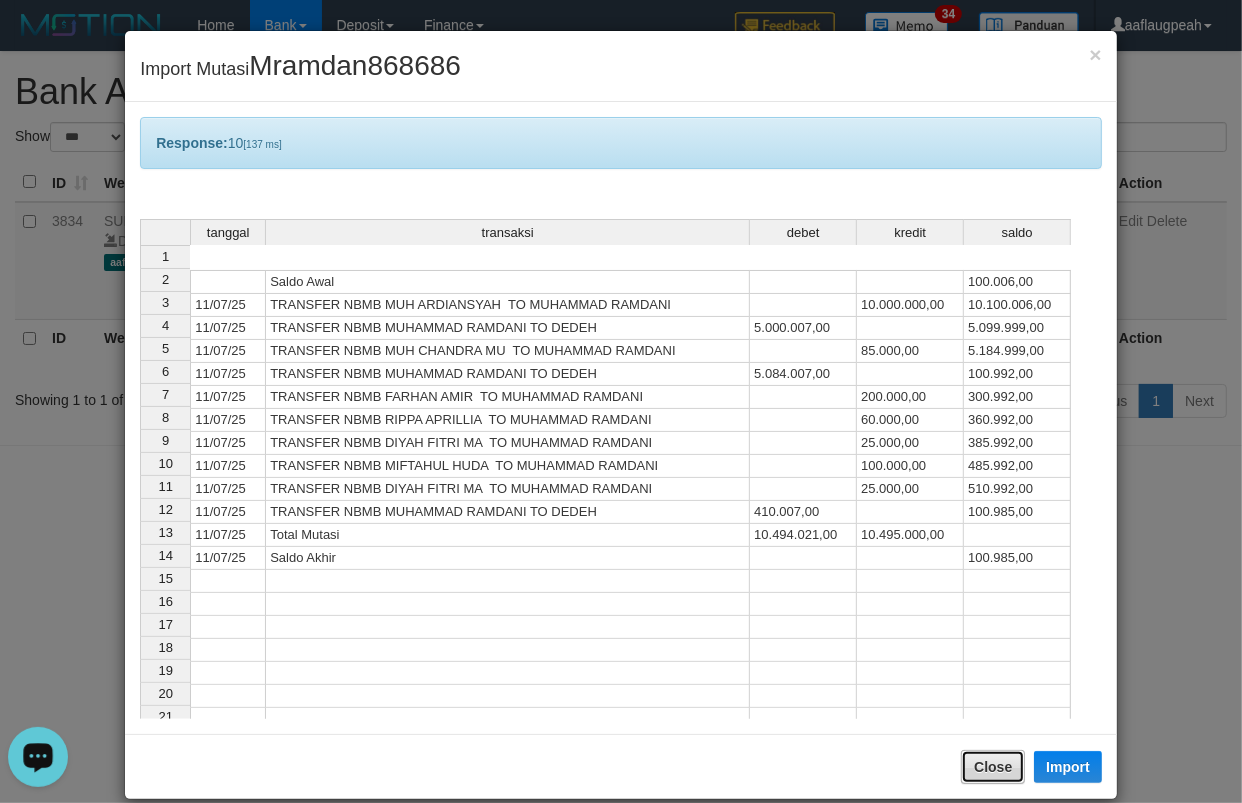 click on "Close" at bounding box center [993, 767] 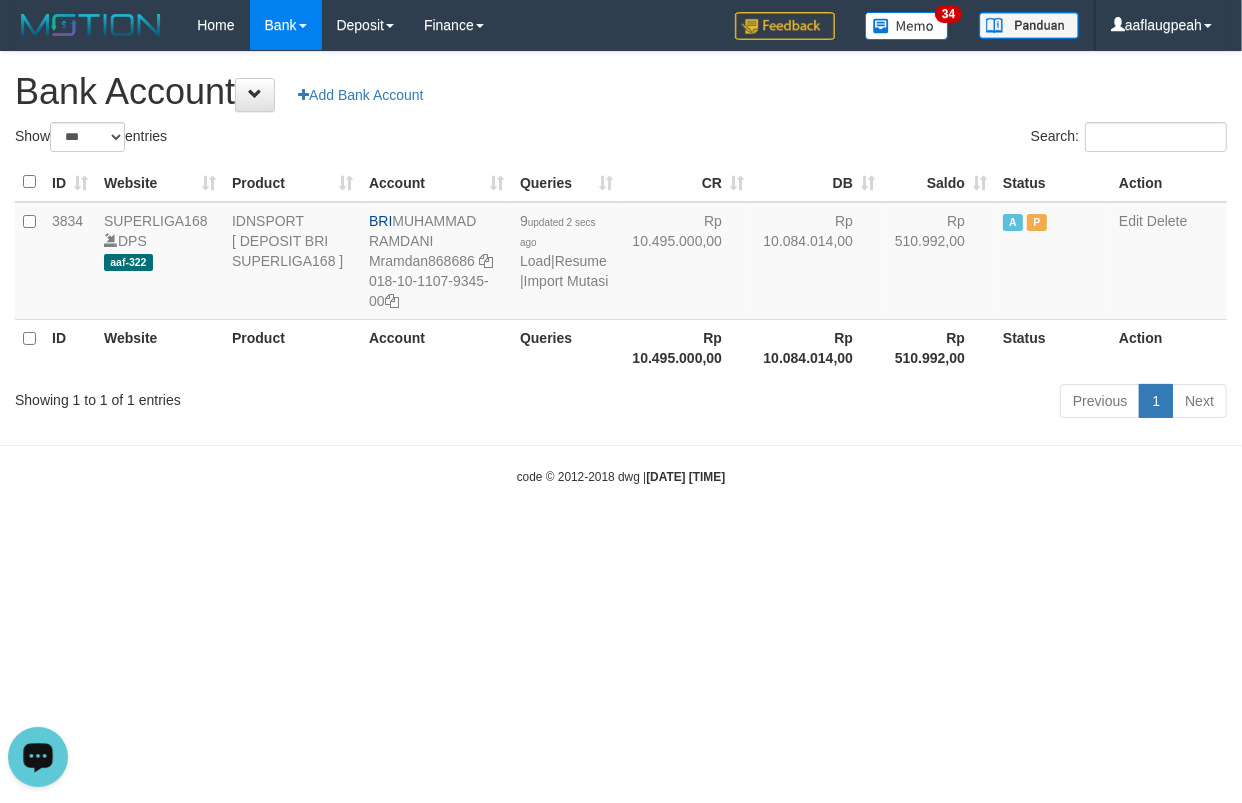 click on "Bank Account
Add Bank Account" at bounding box center (621, 92) 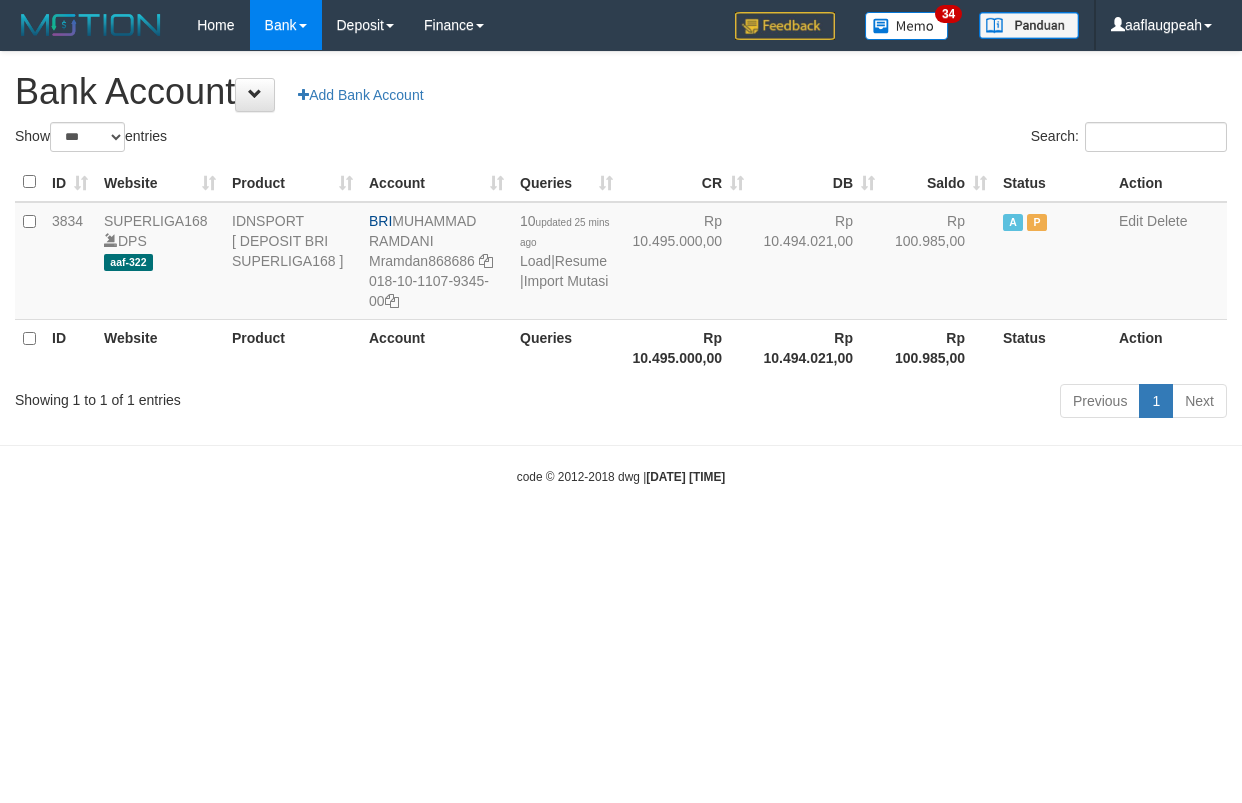 select on "***" 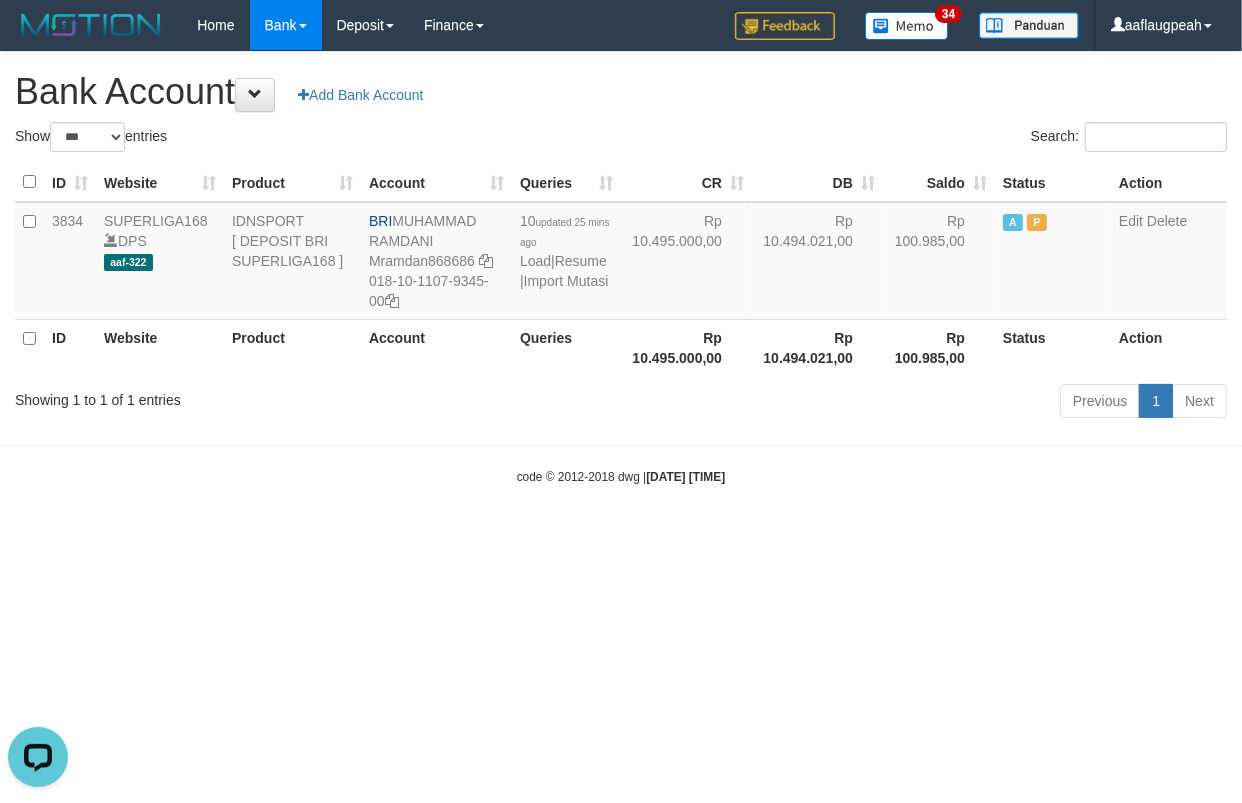 scroll, scrollTop: 0, scrollLeft: 0, axis: both 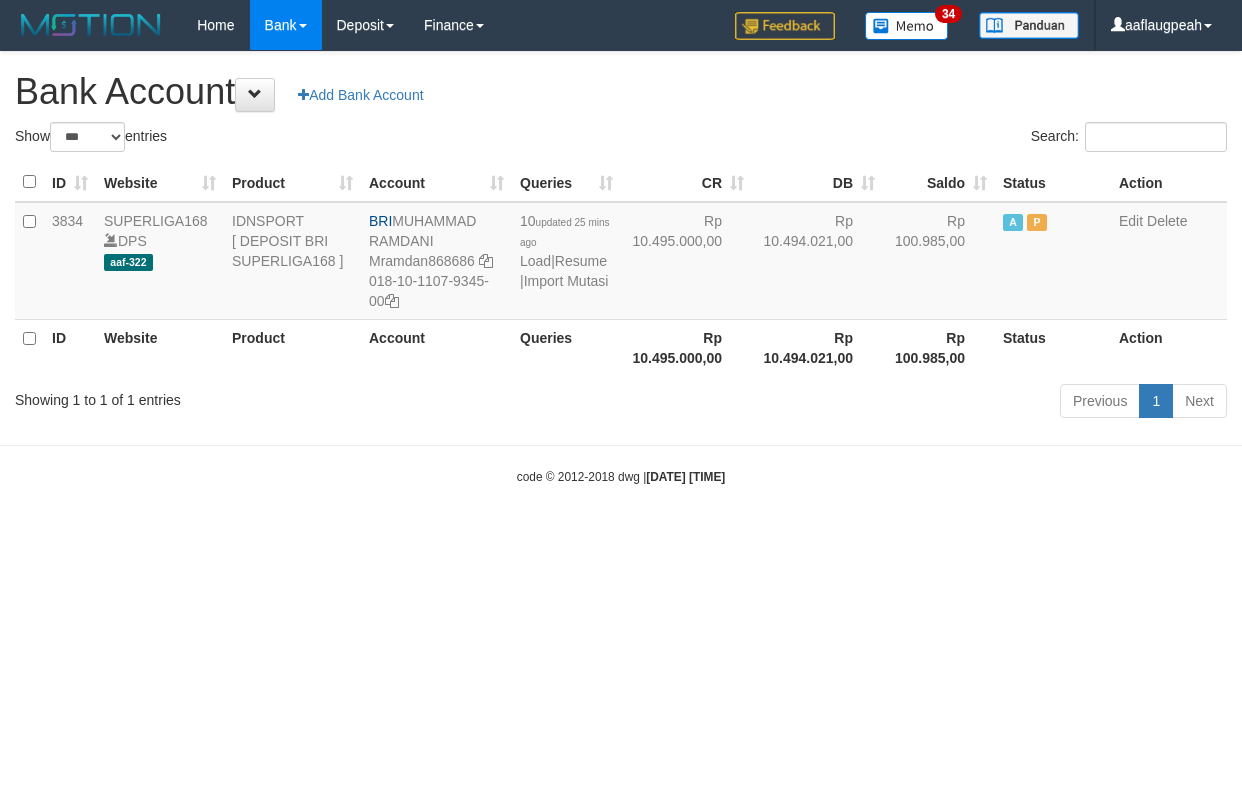 select on "***" 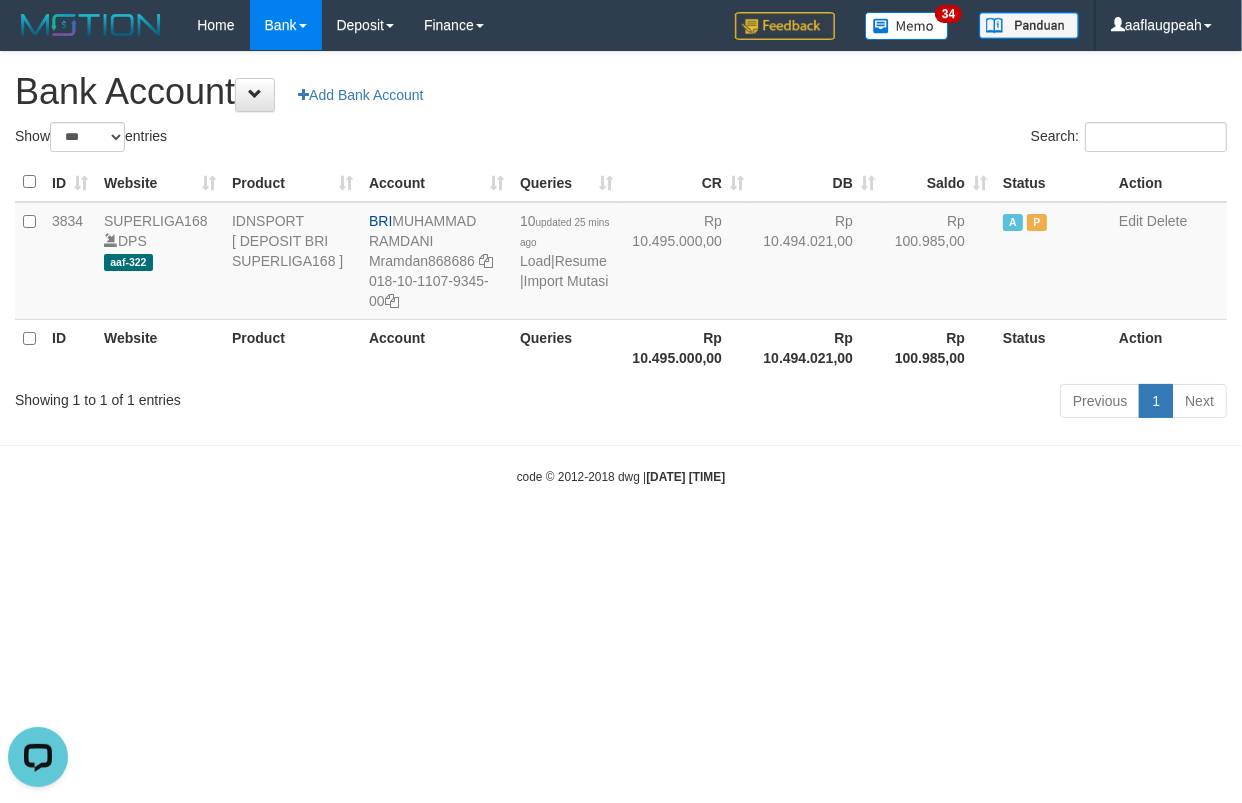 scroll, scrollTop: 0, scrollLeft: 0, axis: both 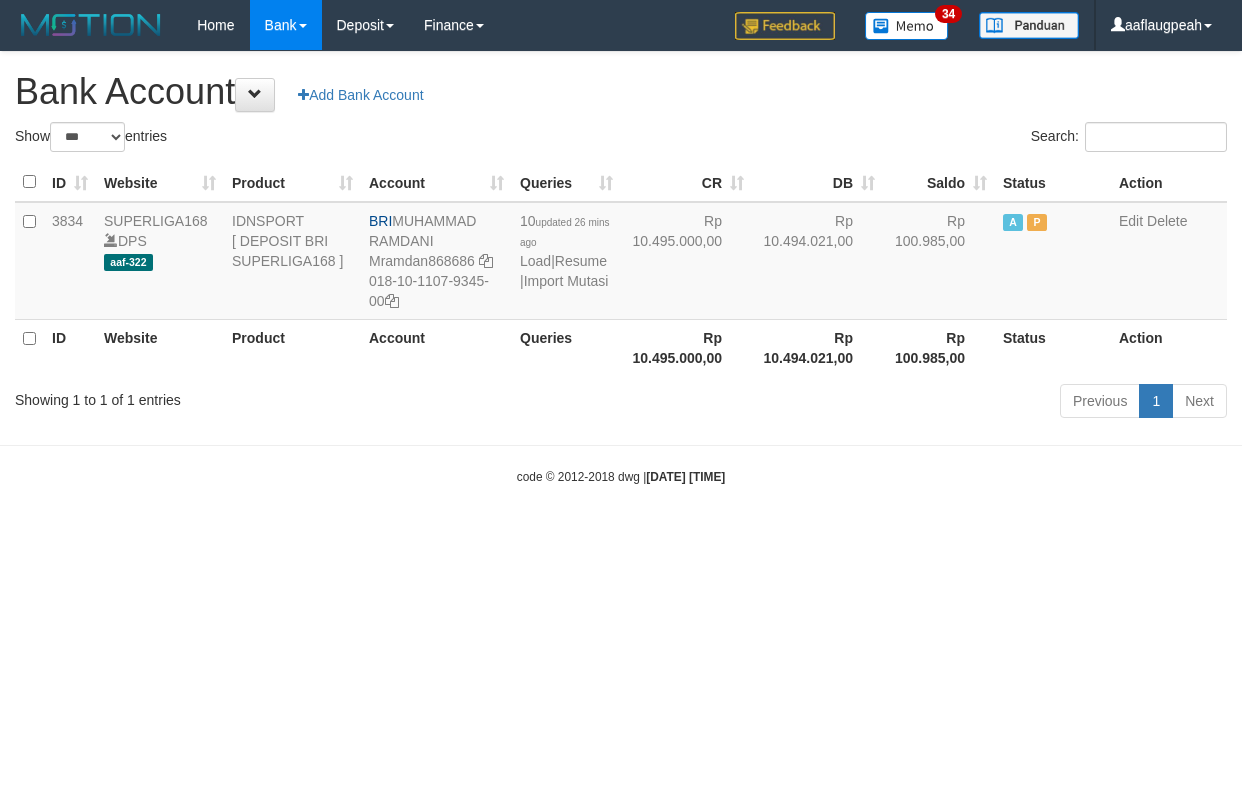 select on "***" 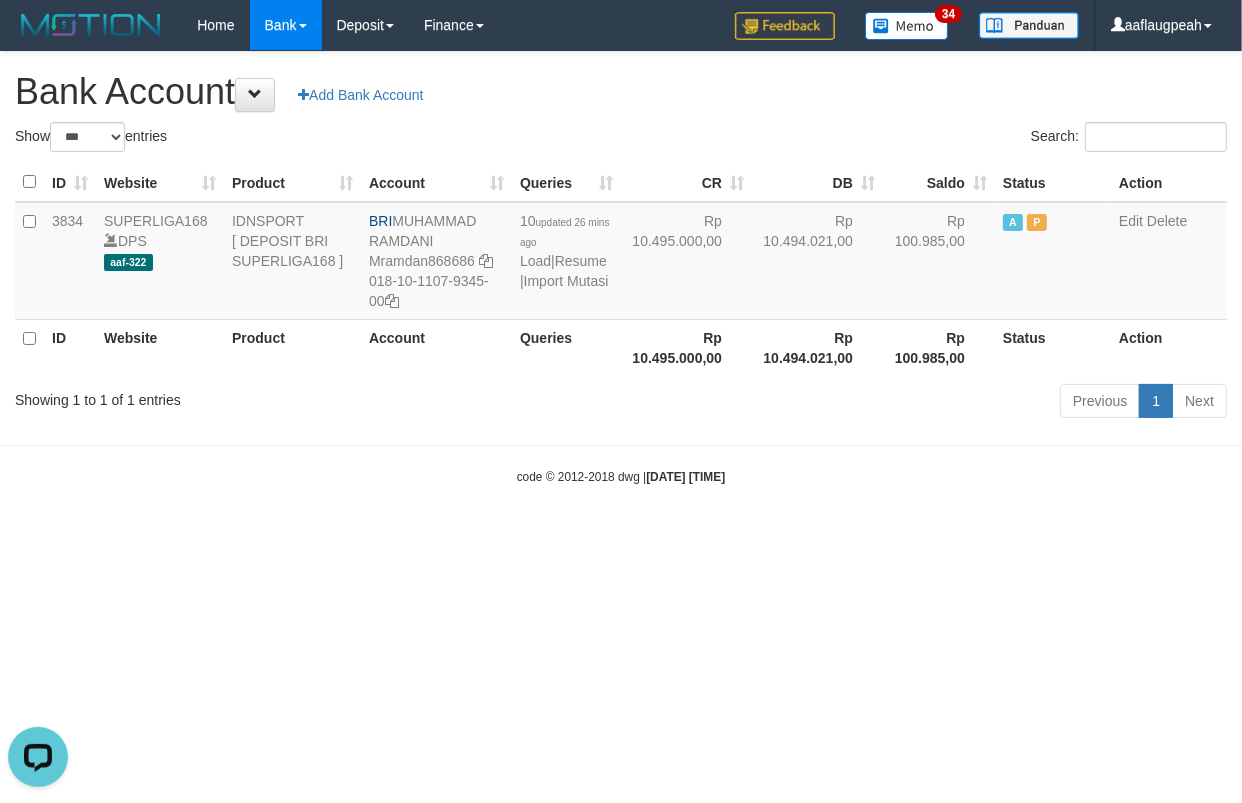 scroll, scrollTop: 0, scrollLeft: 0, axis: both 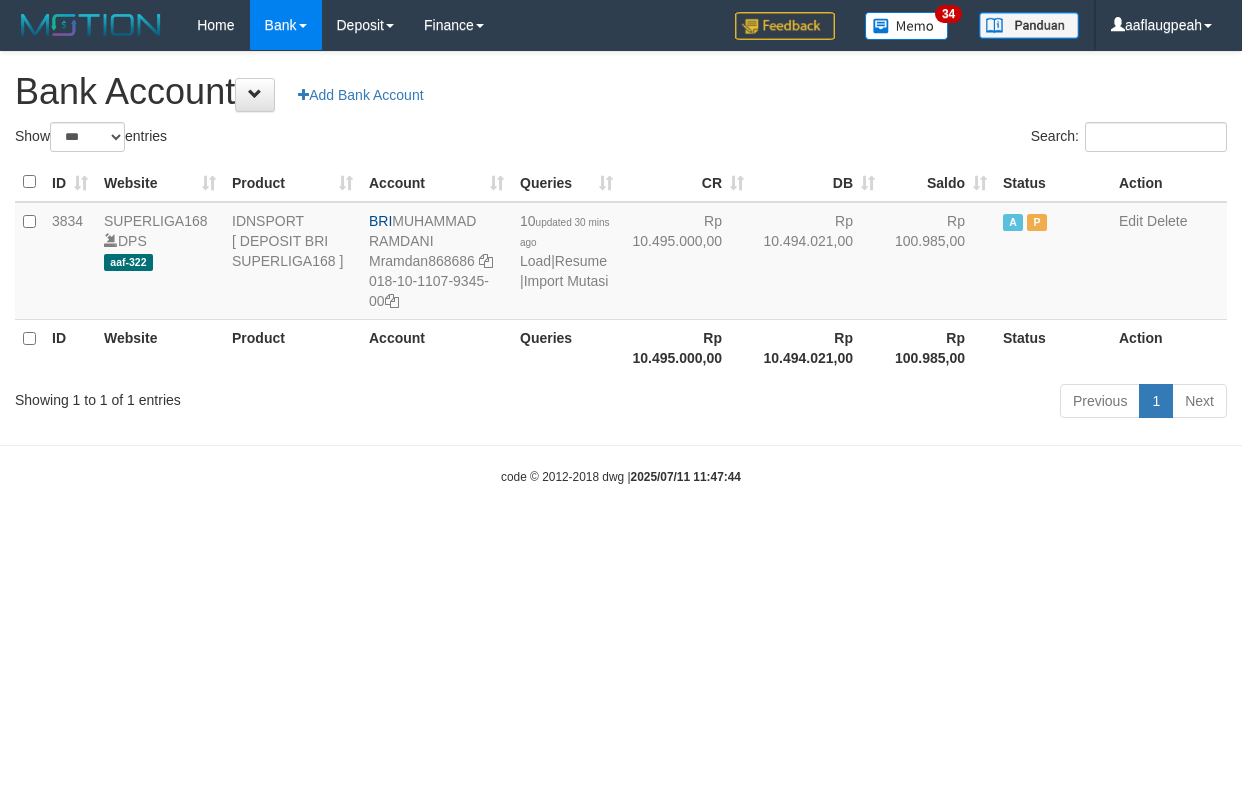 select on "***" 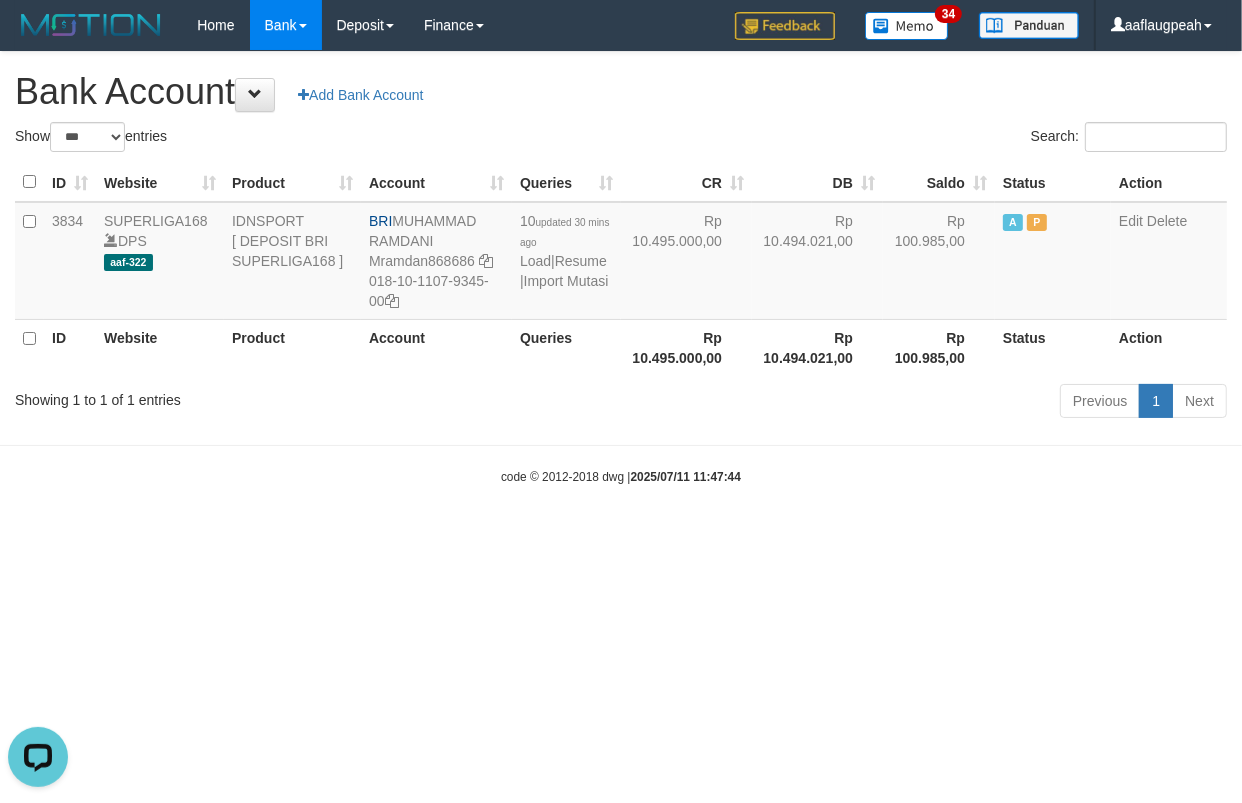scroll, scrollTop: 0, scrollLeft: 0, axis: both 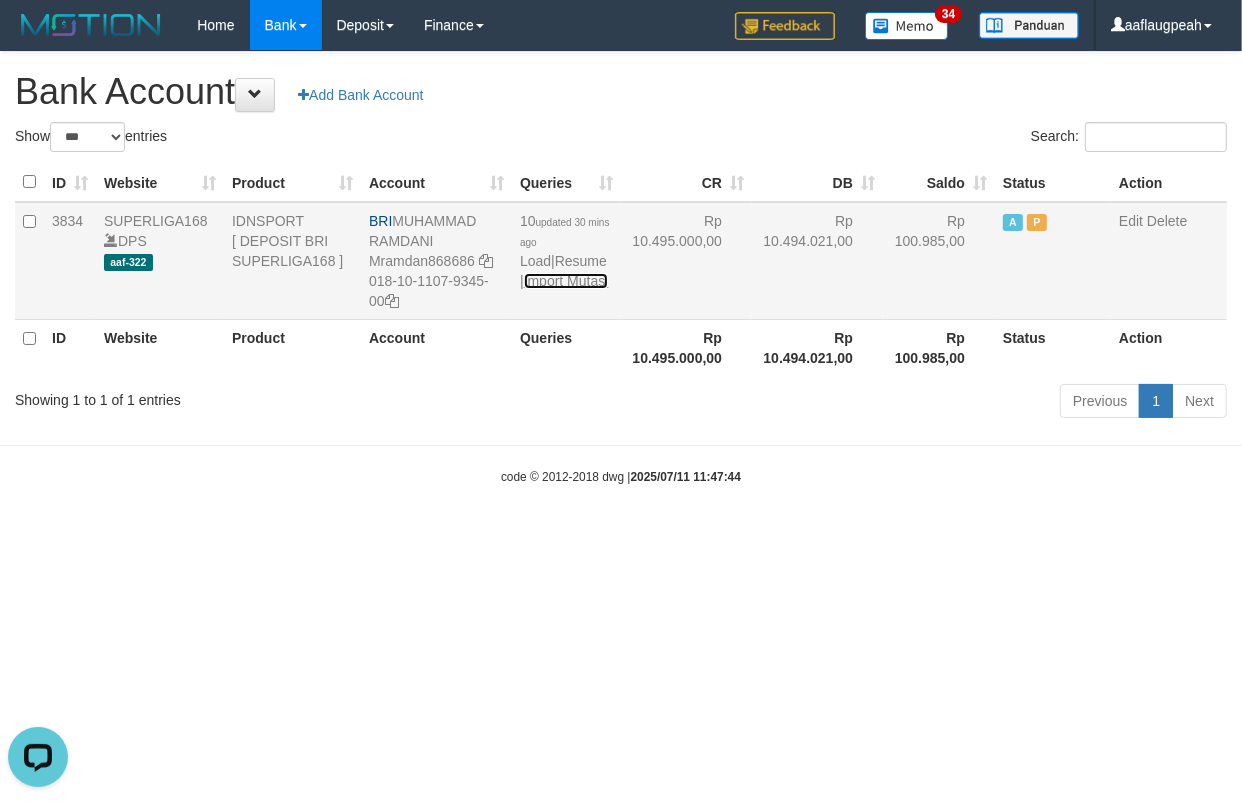 click on "Import Mutasi" at bounding box center (566, 281) 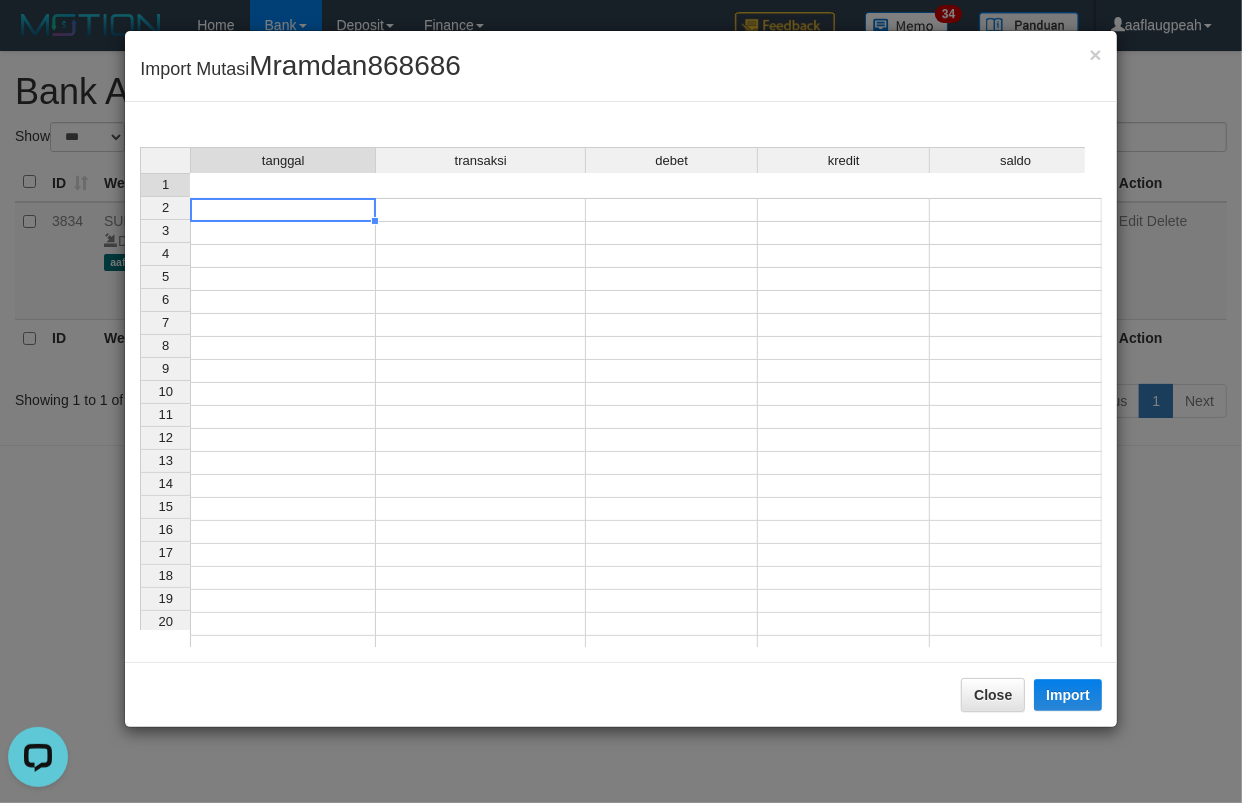 click at bounding box center [283, 210] 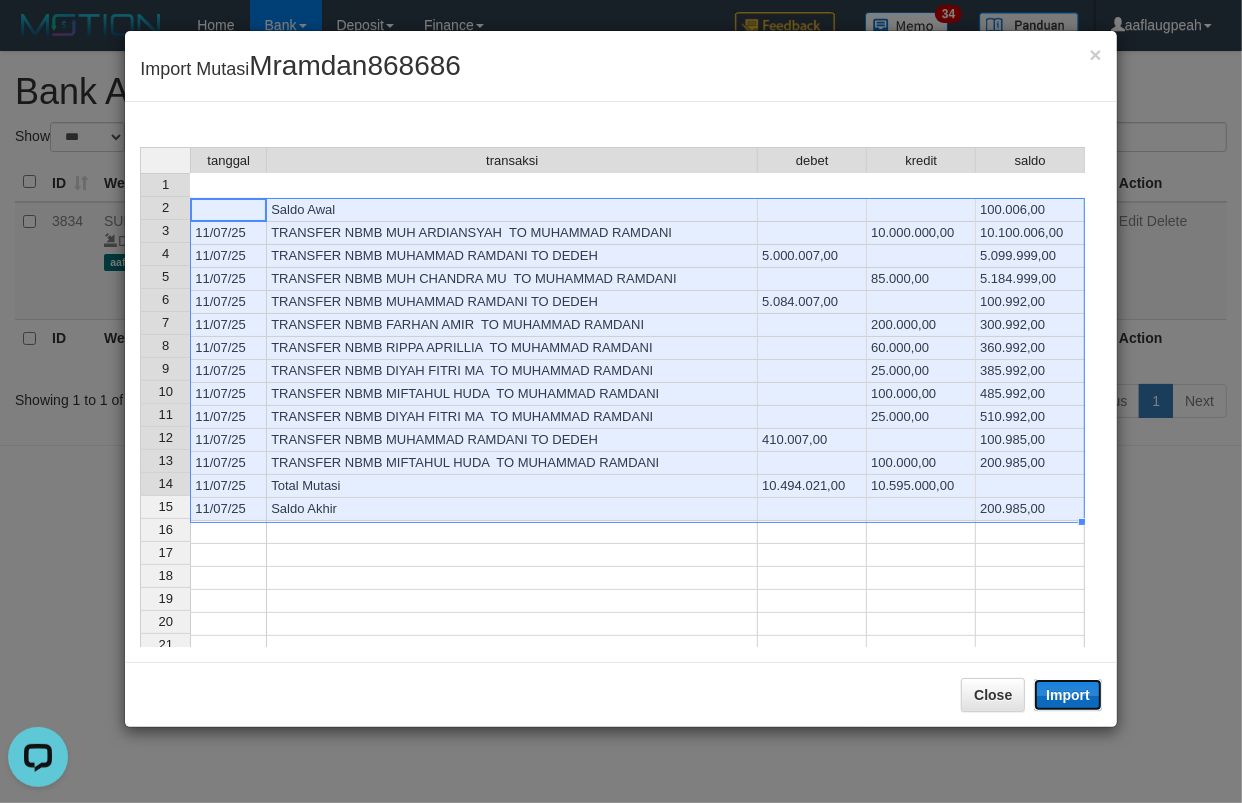 click on "Import" at bounding box center [1068, 695] 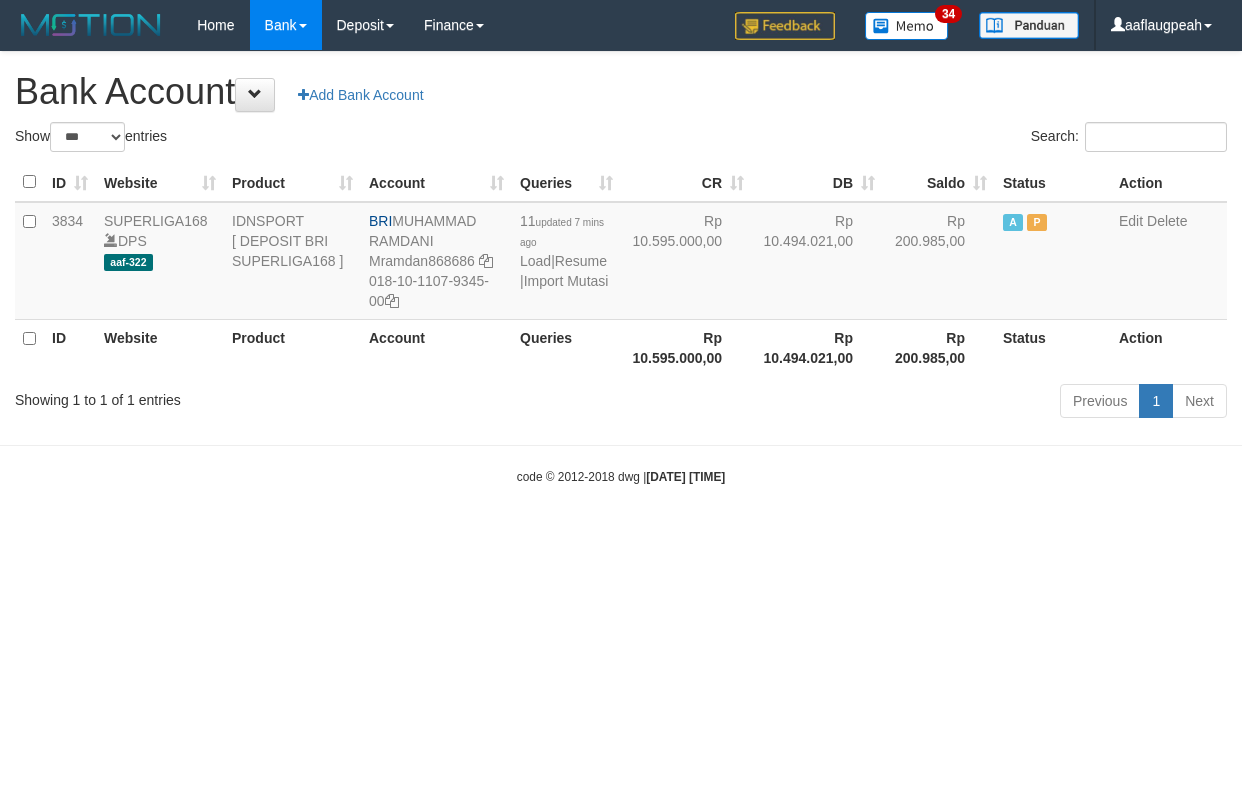 select on "***" 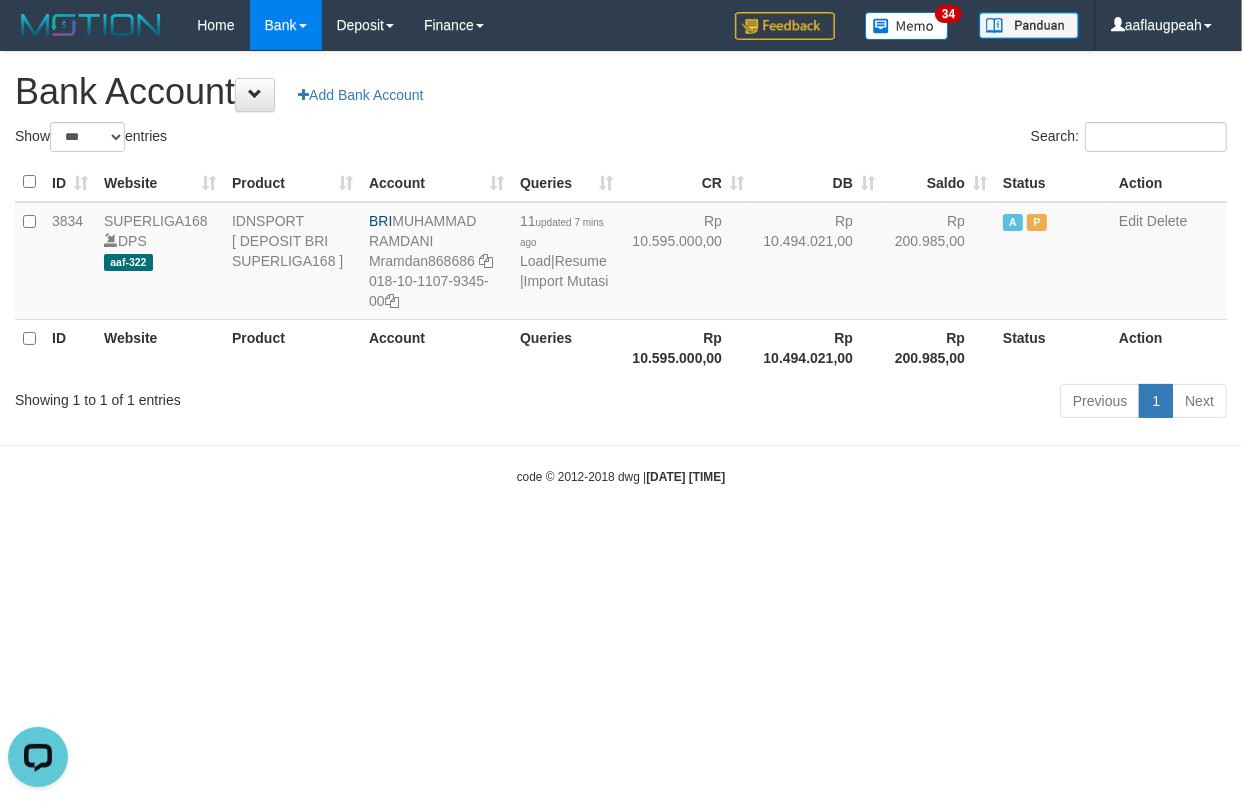 scroll, scrollTop: 0, scrollLeft: 0, axis: both 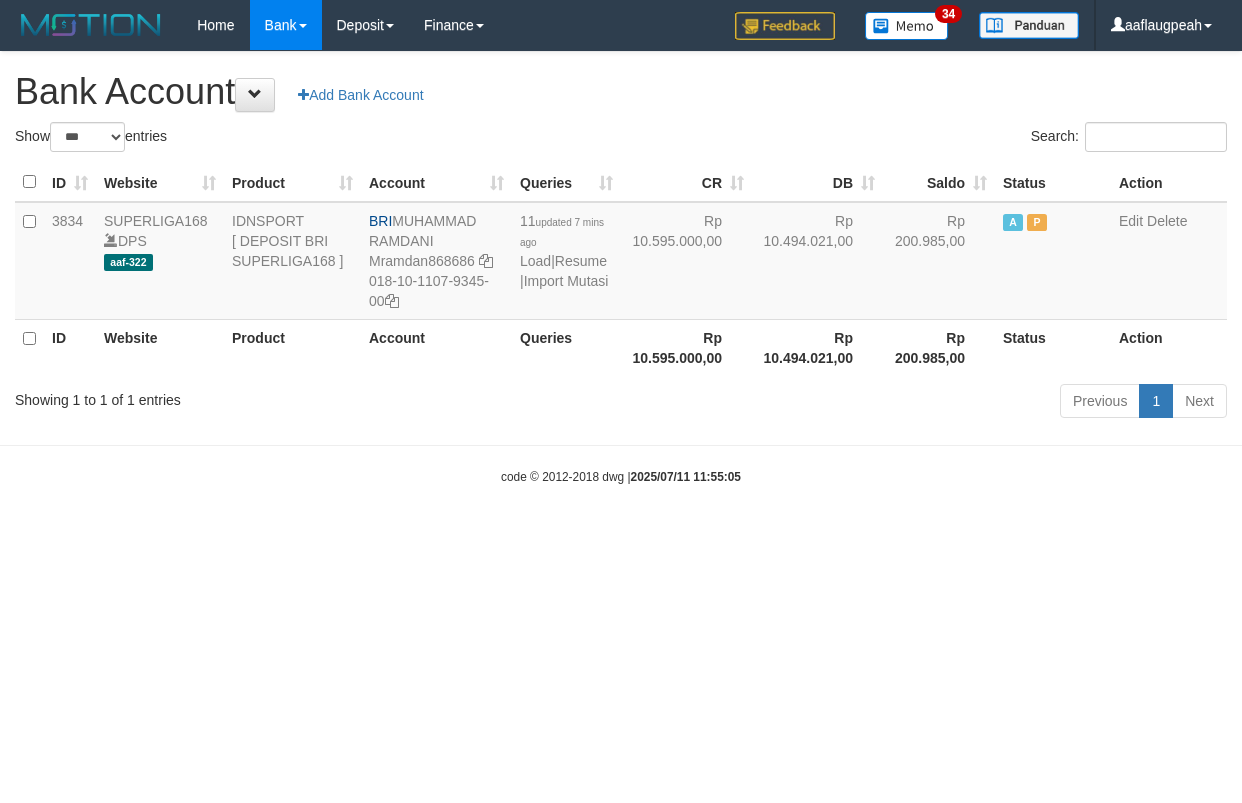 select on "***" 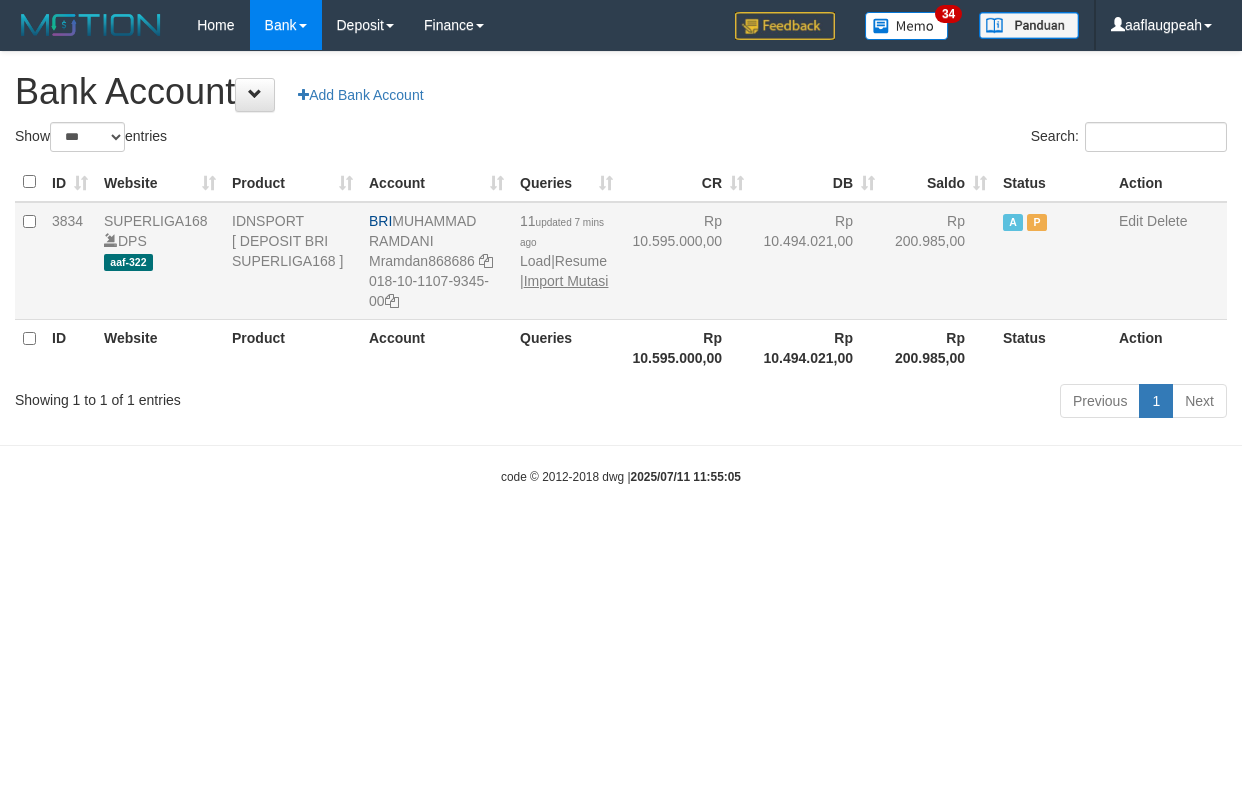 scroll, scrollTop: 0, scrollLeft: 0, axis: both 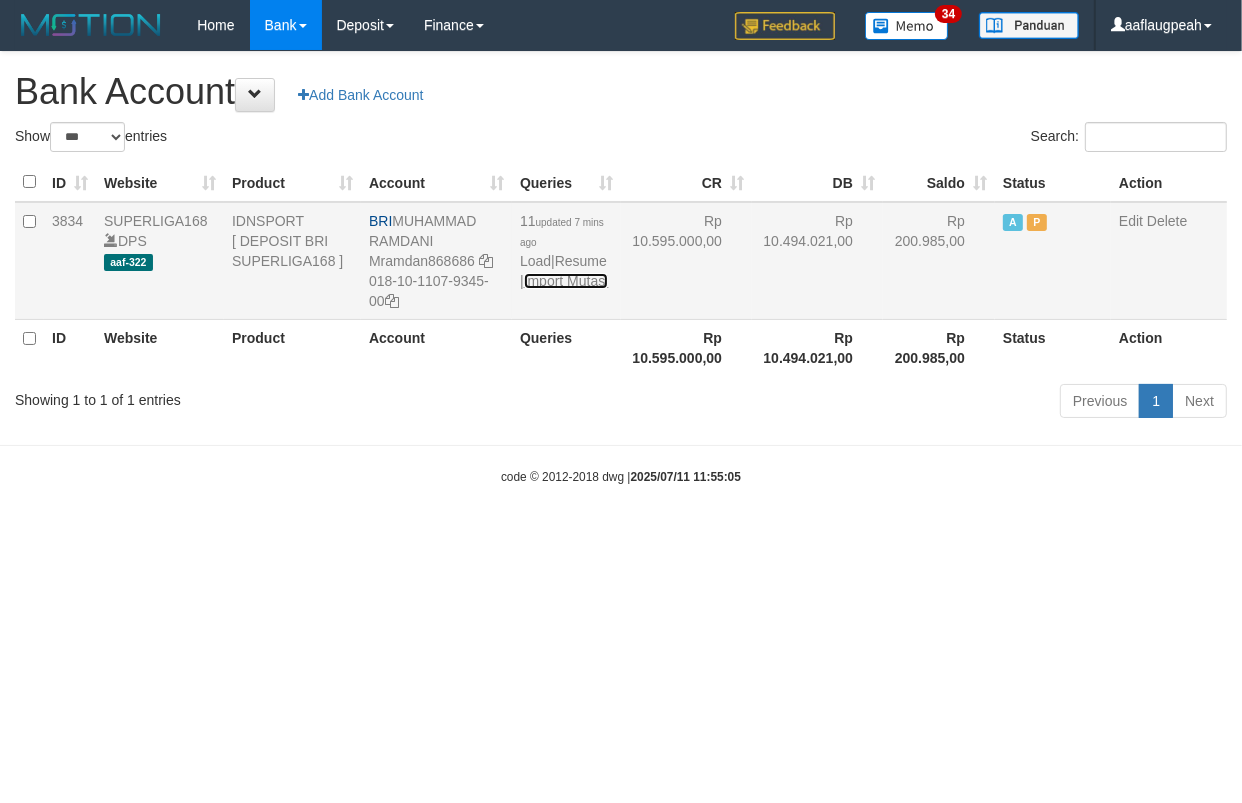 click on "Import Mutasi" at bounding box center [566, 281] 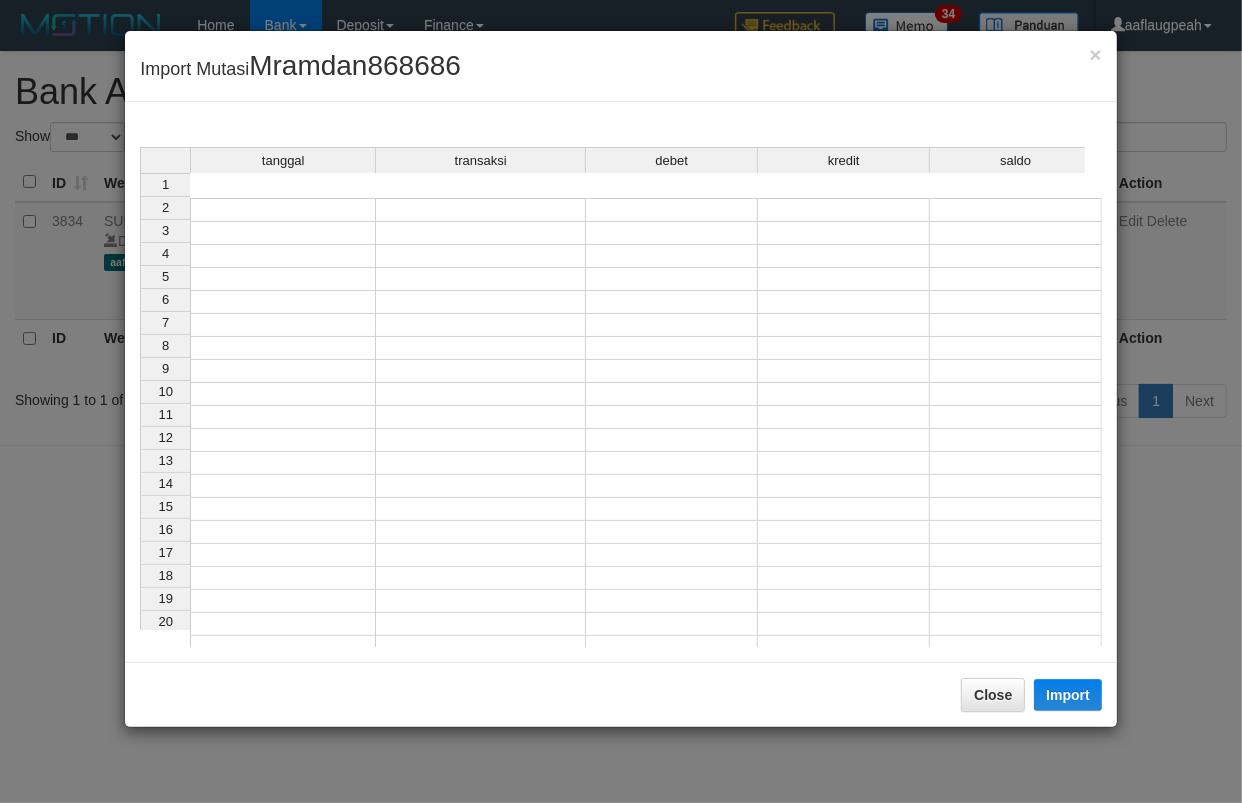 click at bounding box center (283, 210) 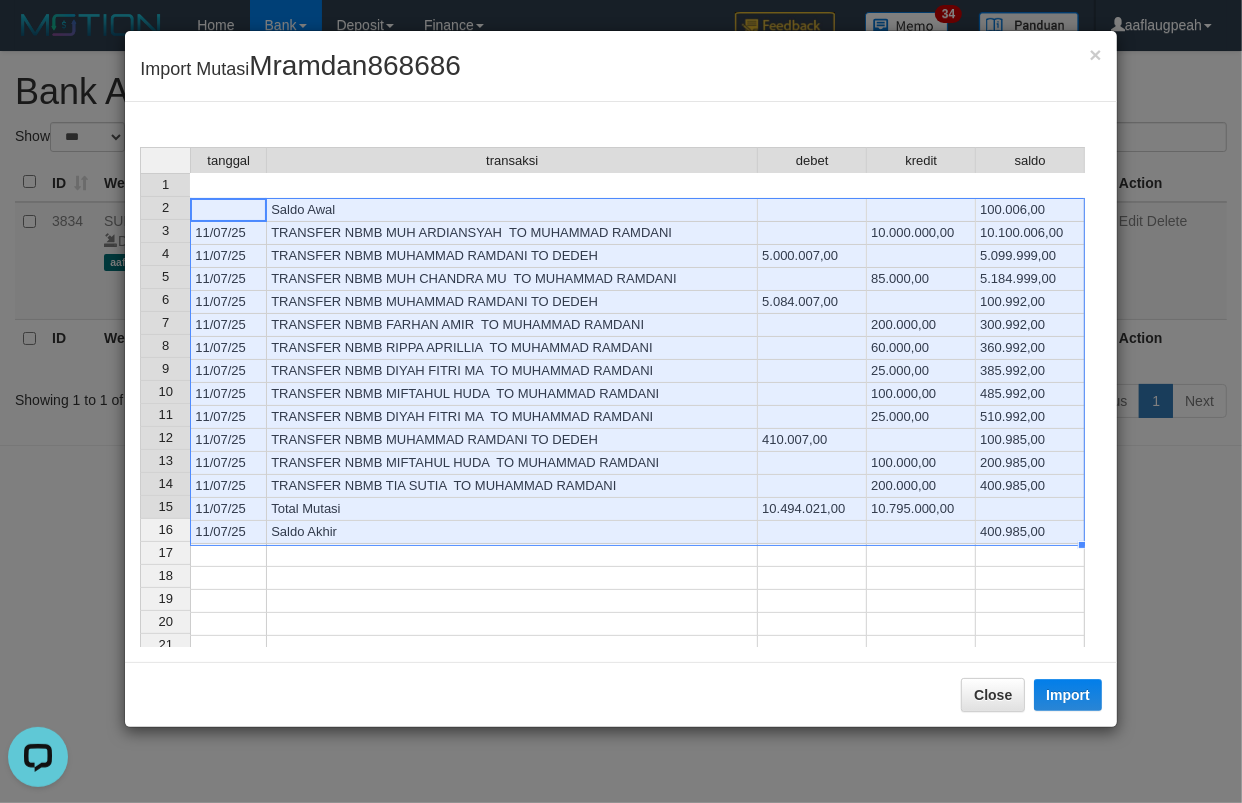 scroll, scrollTop: 0, scrollLeft: 0, axis: both 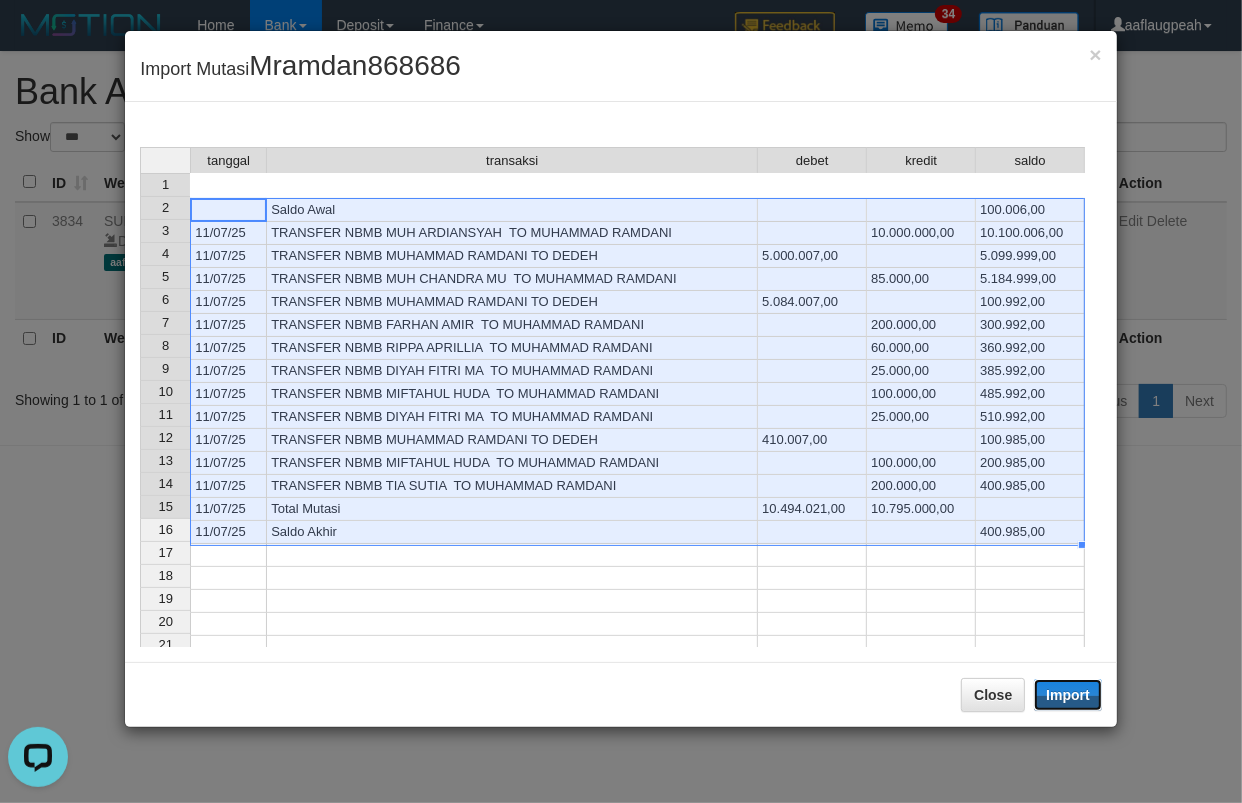 drag, startPoint x: 1083, startPoint y: 697, endPoint x: 1176, endPoint y: 713, distance: 94.36631 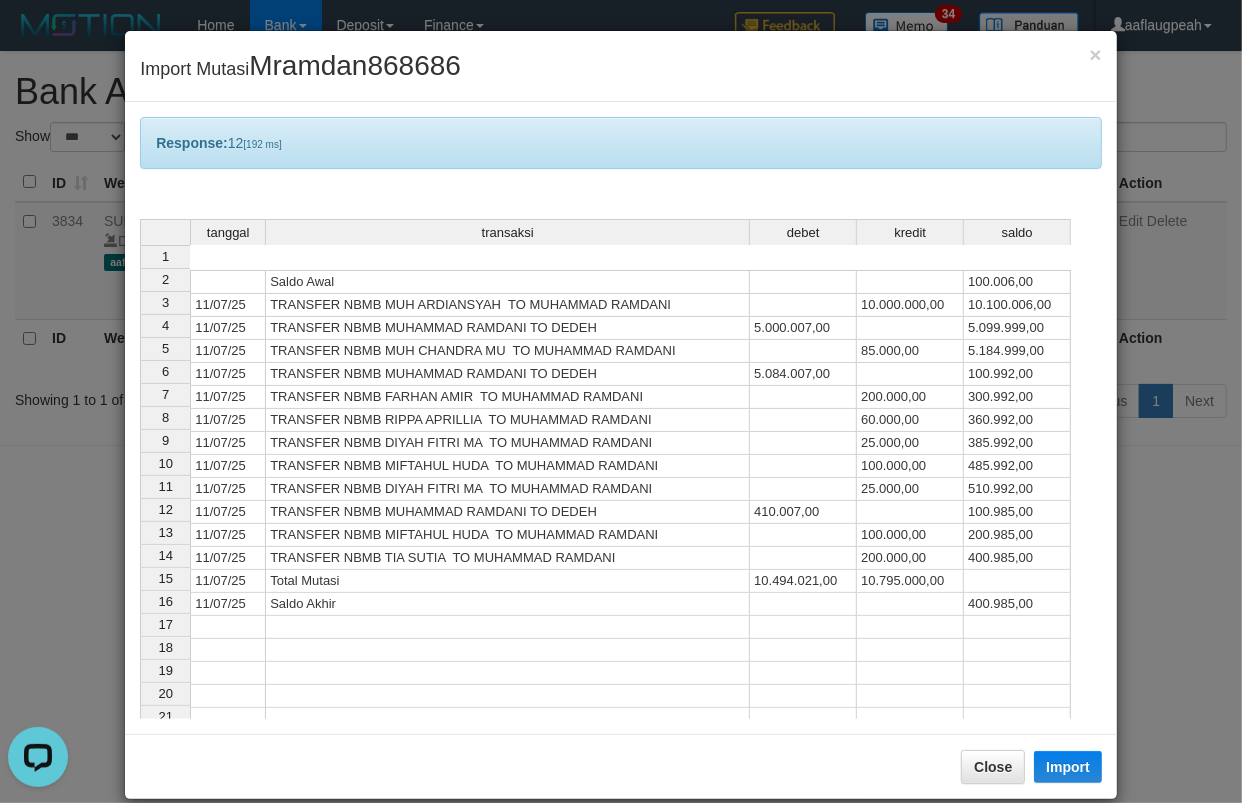 click on "Close
Import" at bounding box center [621, 766] 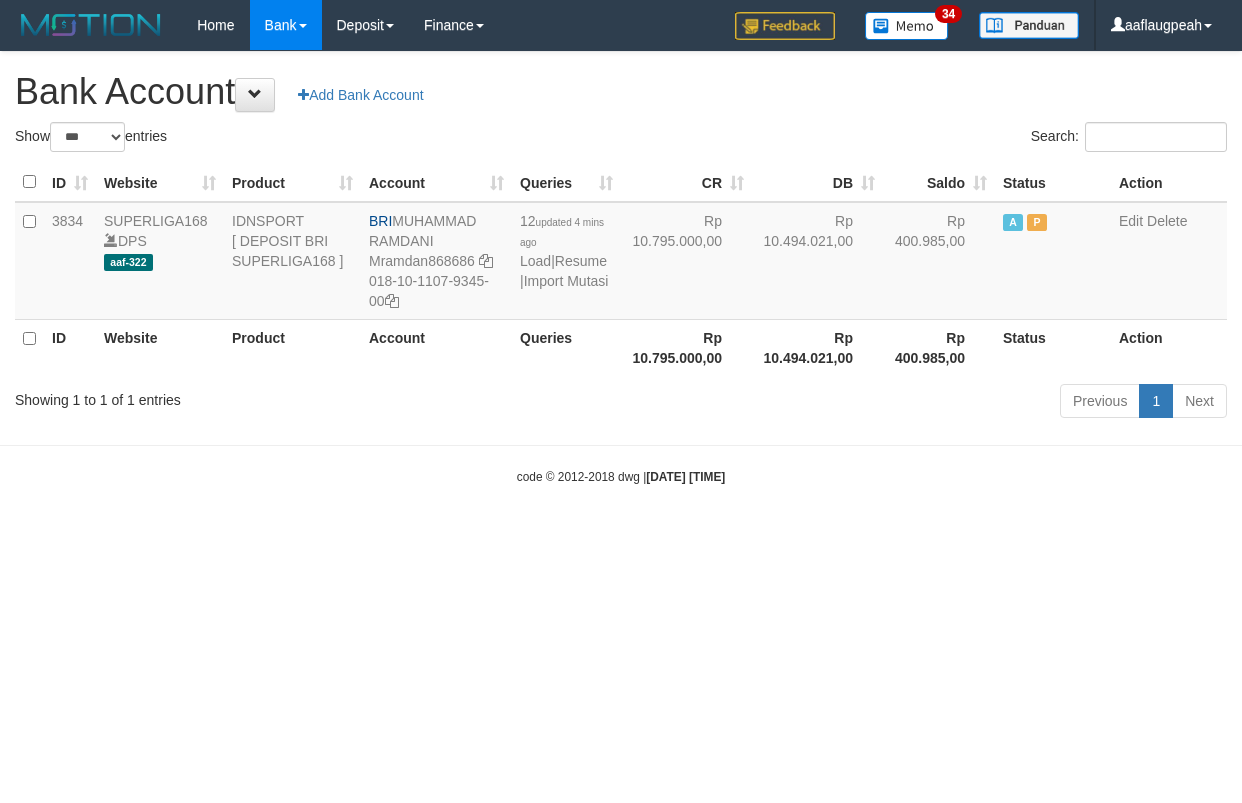select on "***" 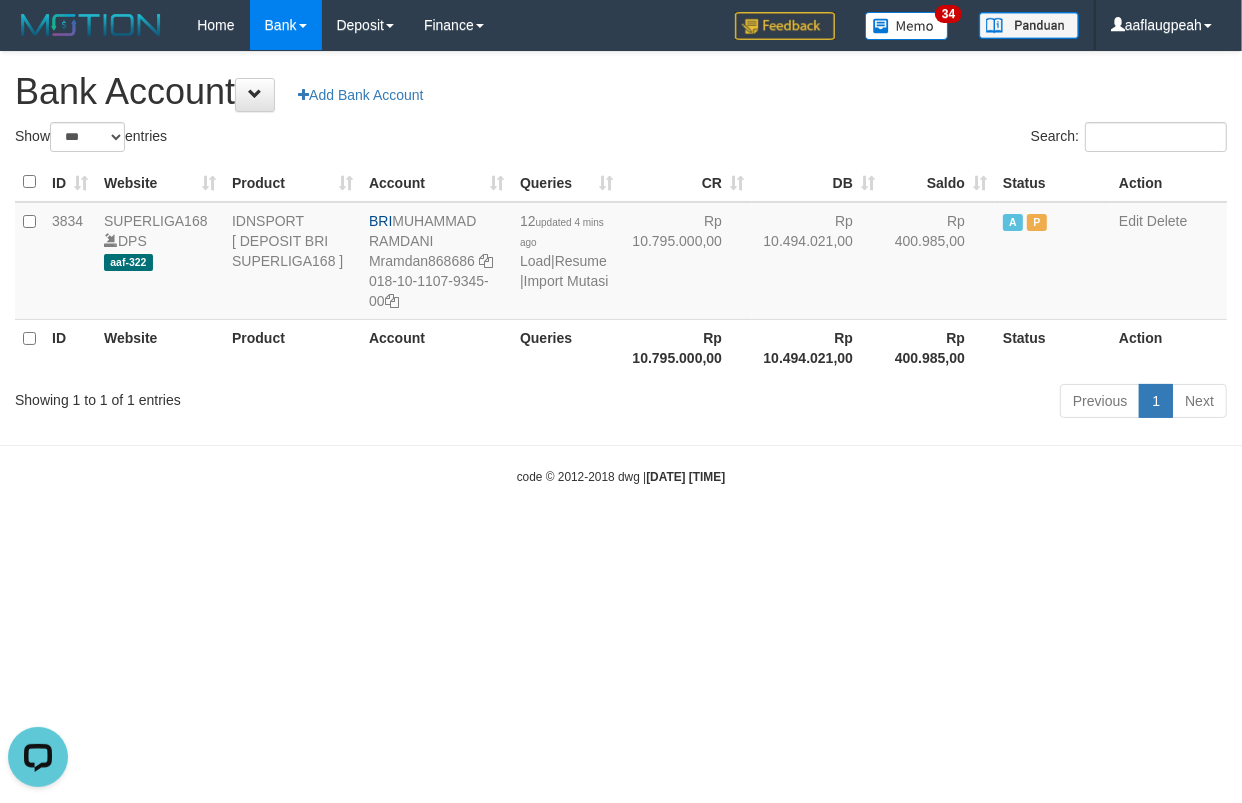 scroll, scrollTop: 0, scrollLeft: 0, axis: both 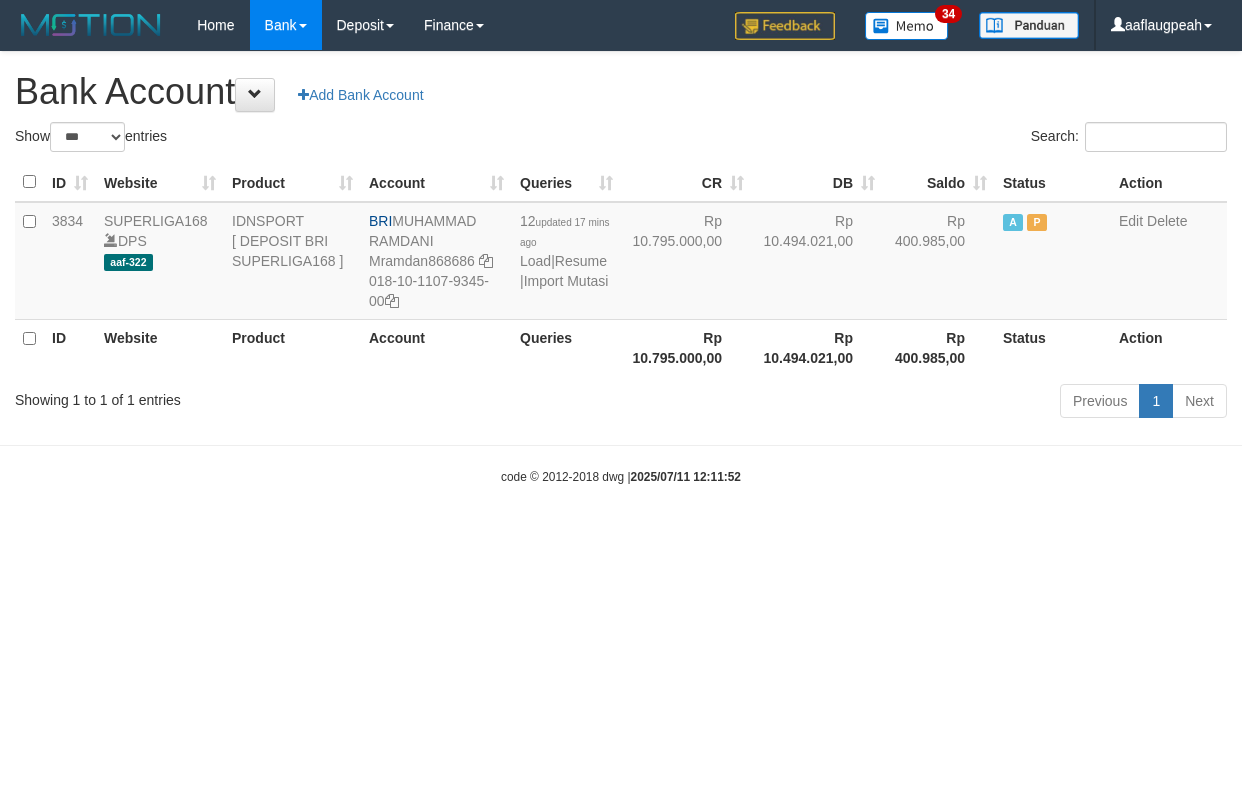 select on "***" 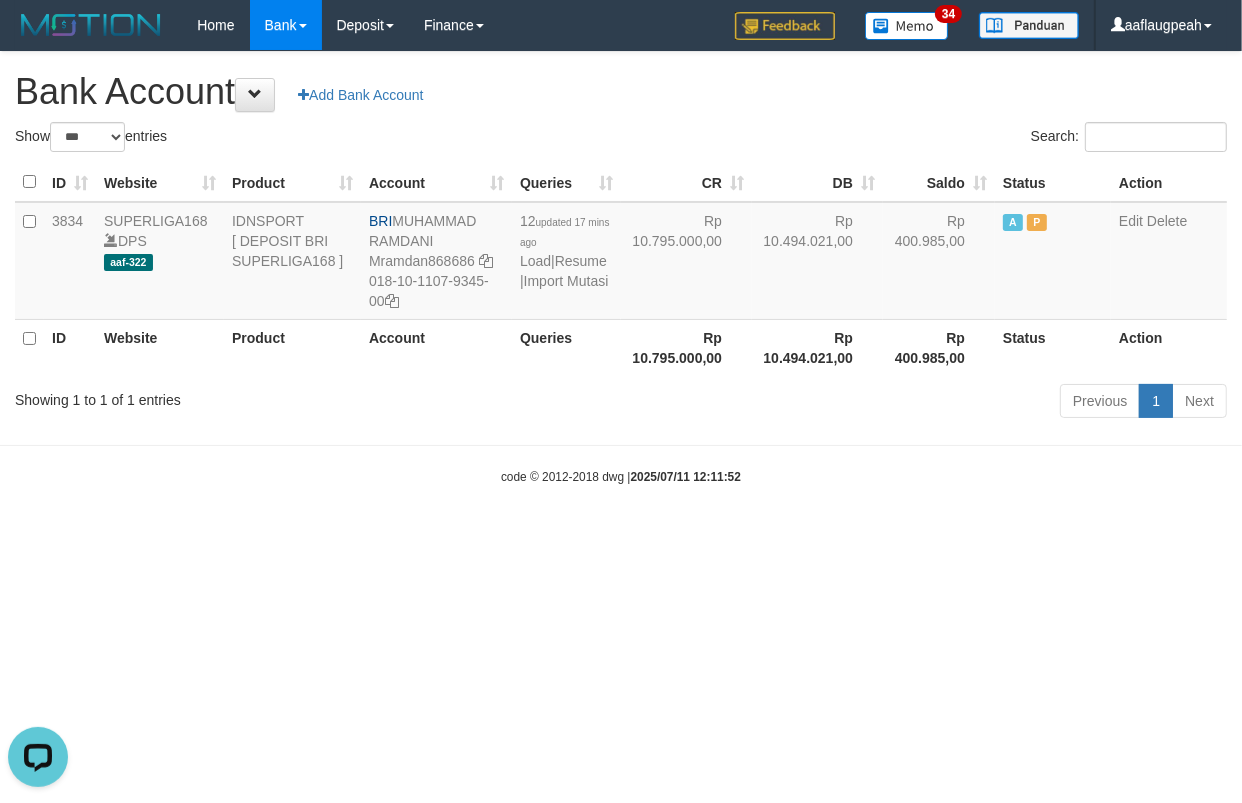 scroll, scrollTop: 0, scrollLeft: 0, axis: both 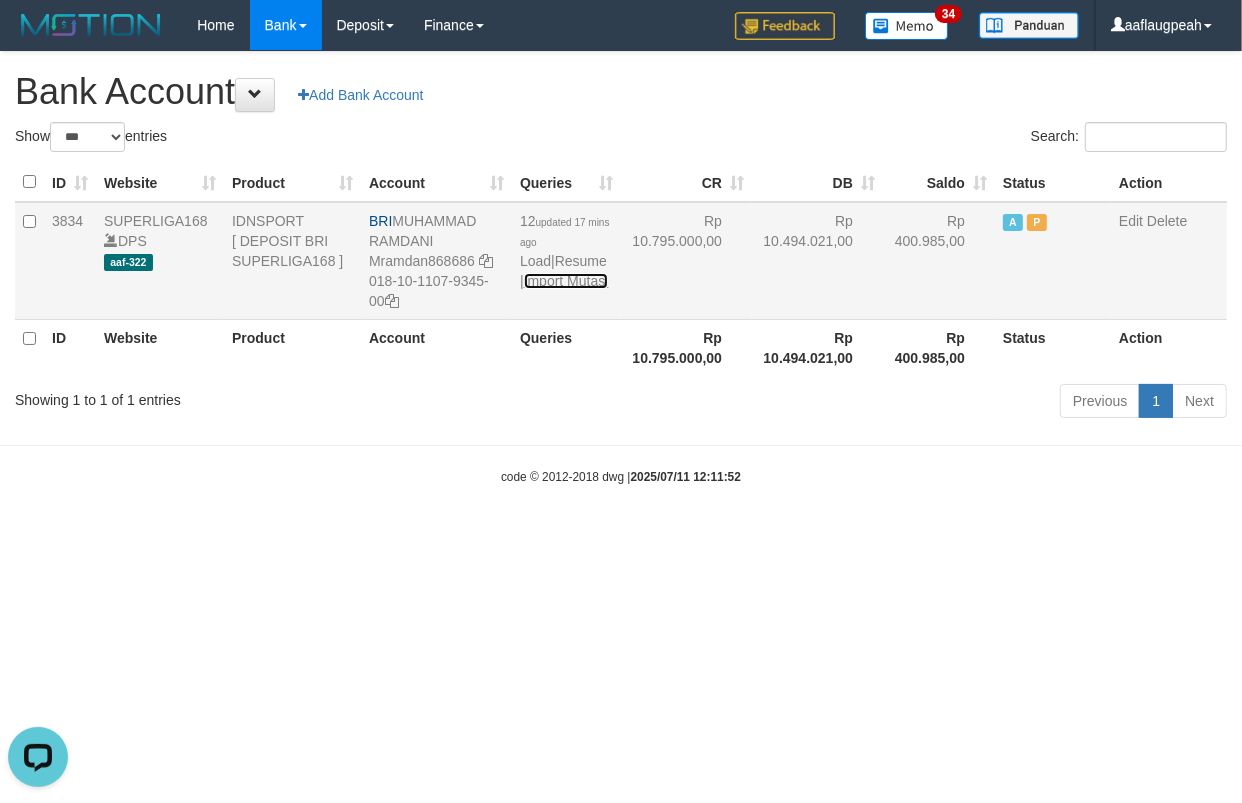 click on "Import Mutasi" at bounding box center (566, 281) 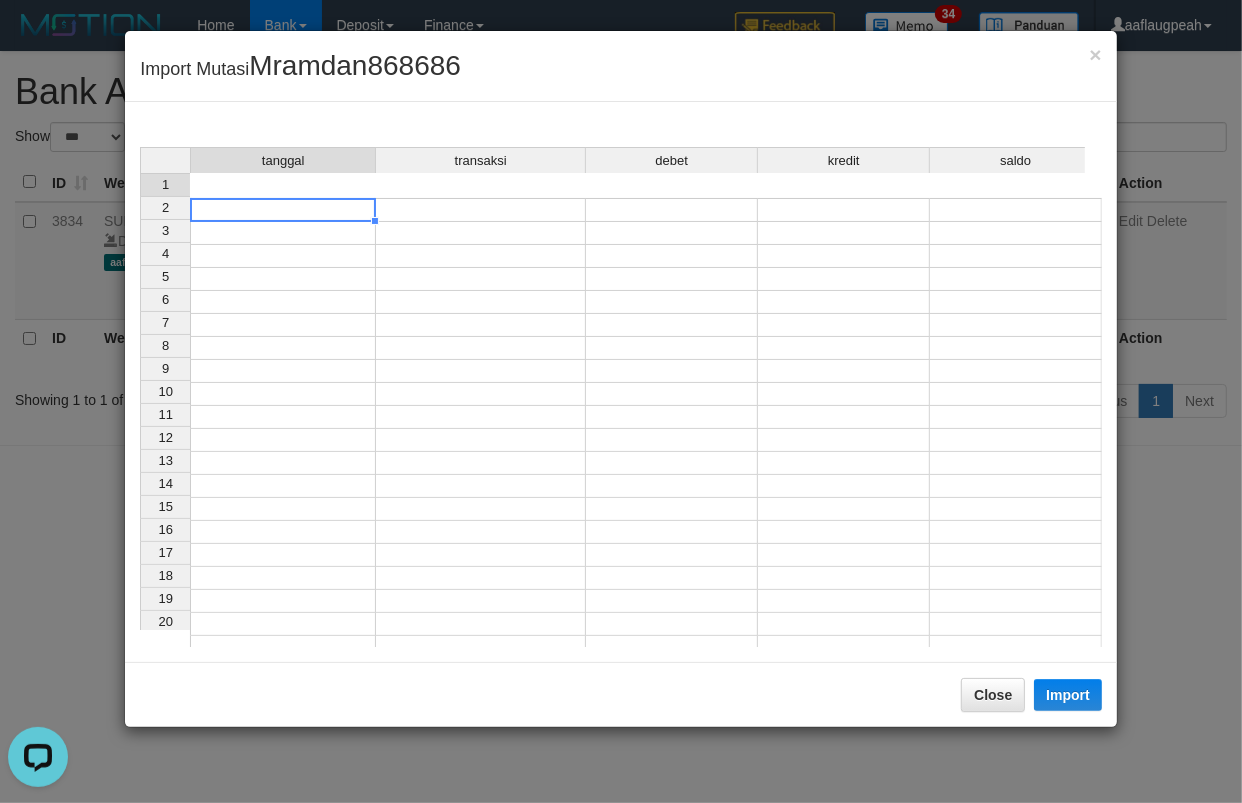 click at bounding box center (283, 210) 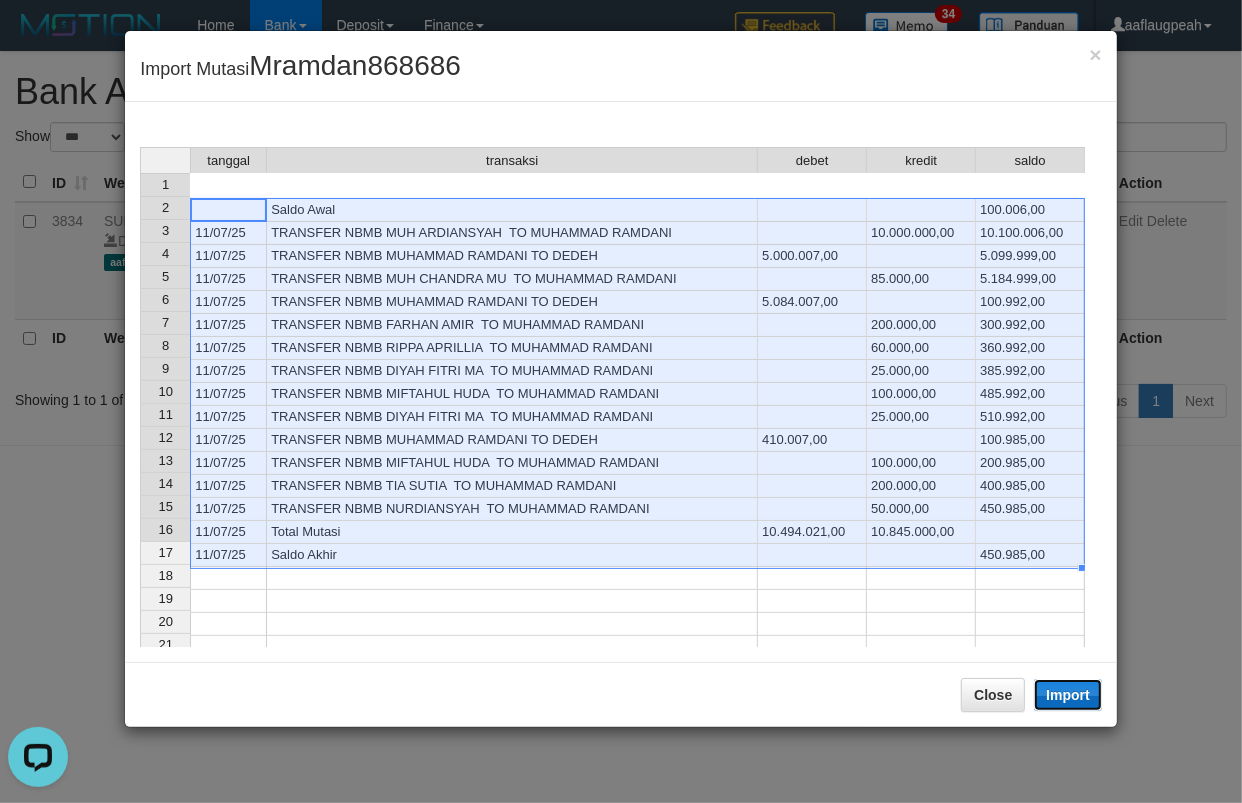 click on "Import" at bounding box center [1068, 695] 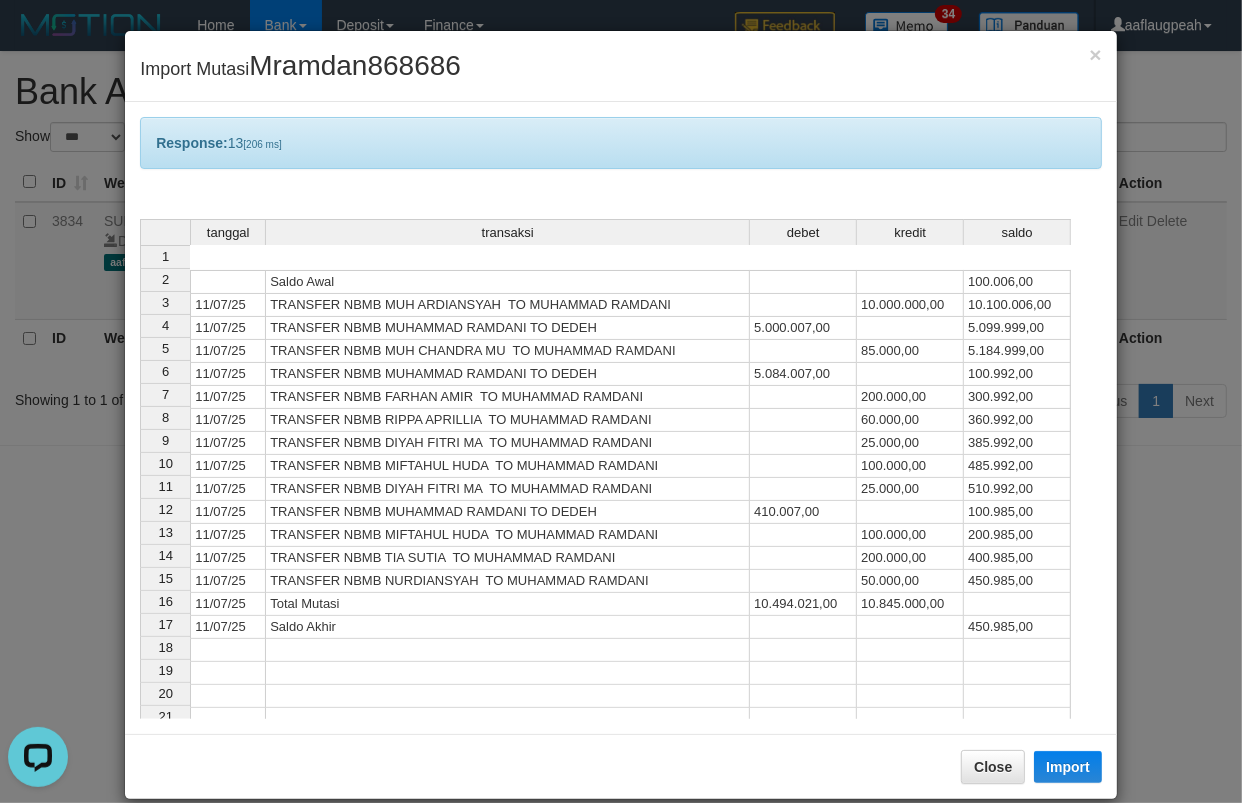 click on "Close
Import" at bounding box center [621, 766] 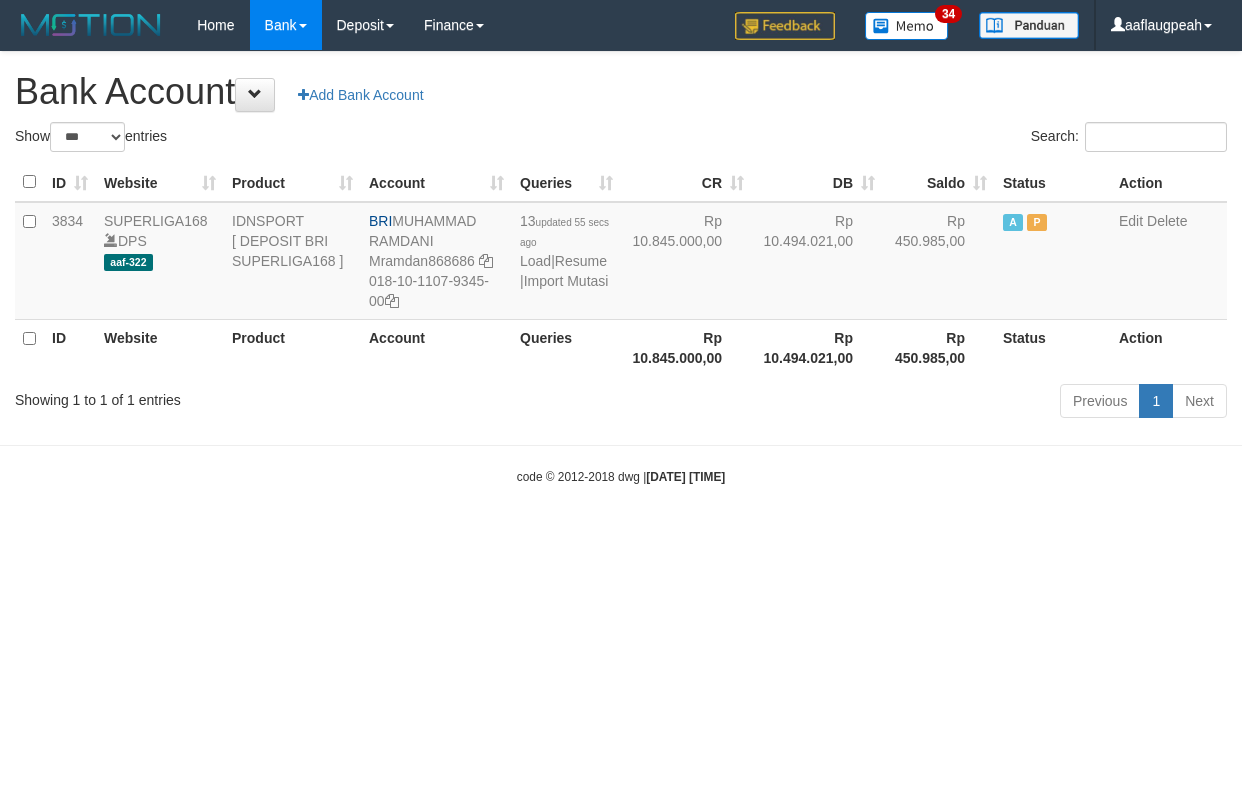 select on "***" 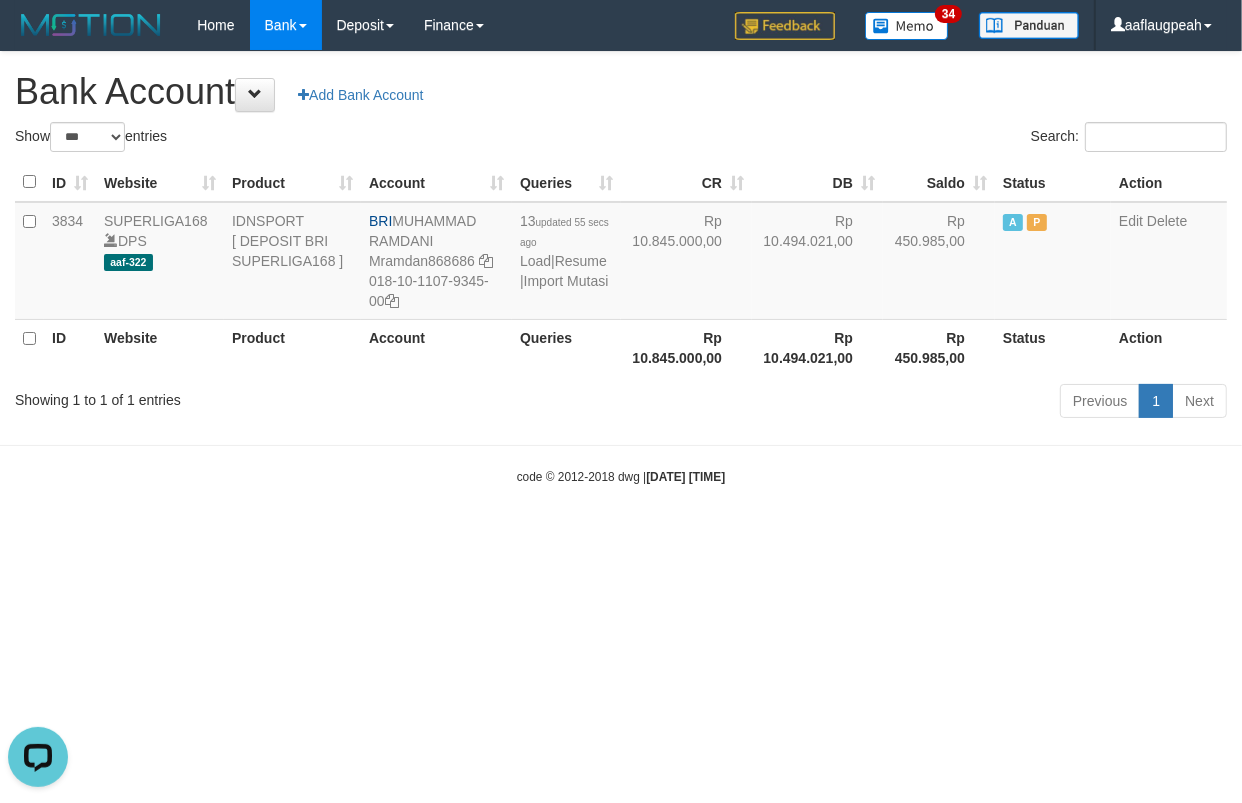 scroll, scrollTop: 0, scrollLeft: 0, axis: both 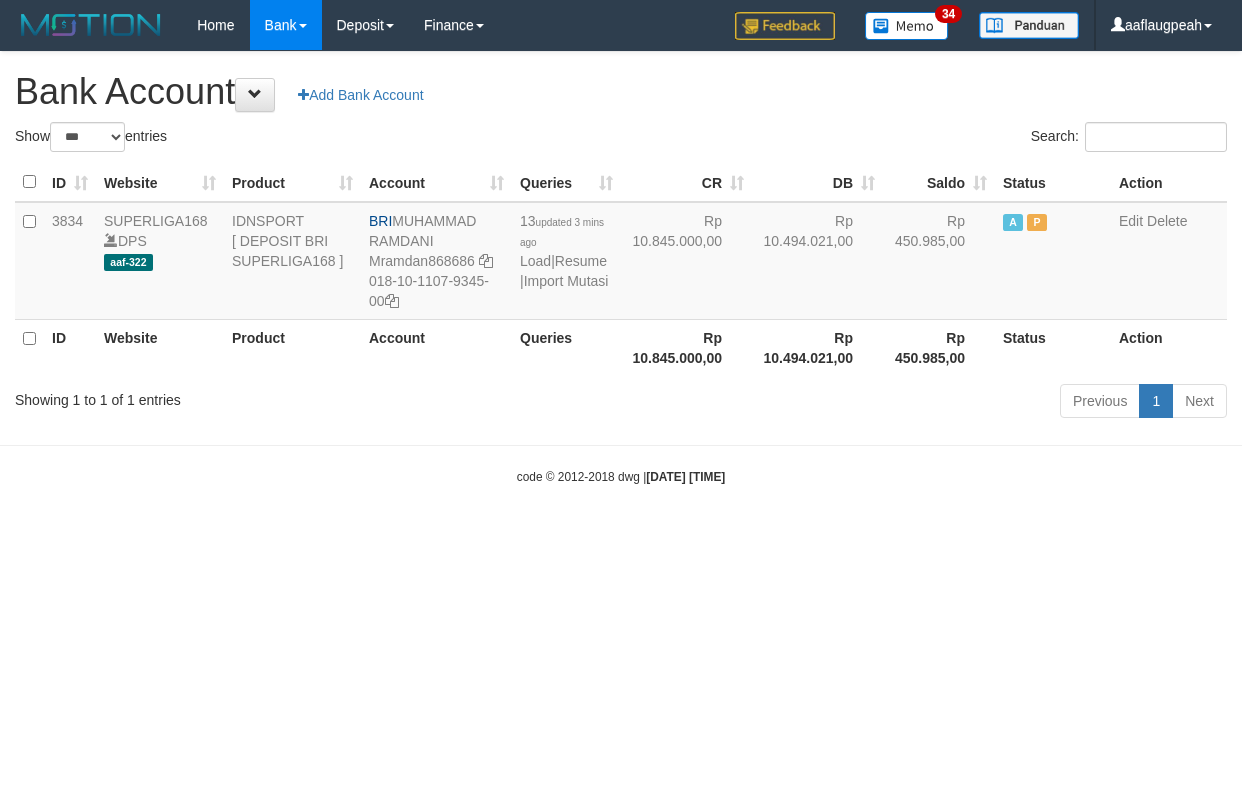 select on "***" 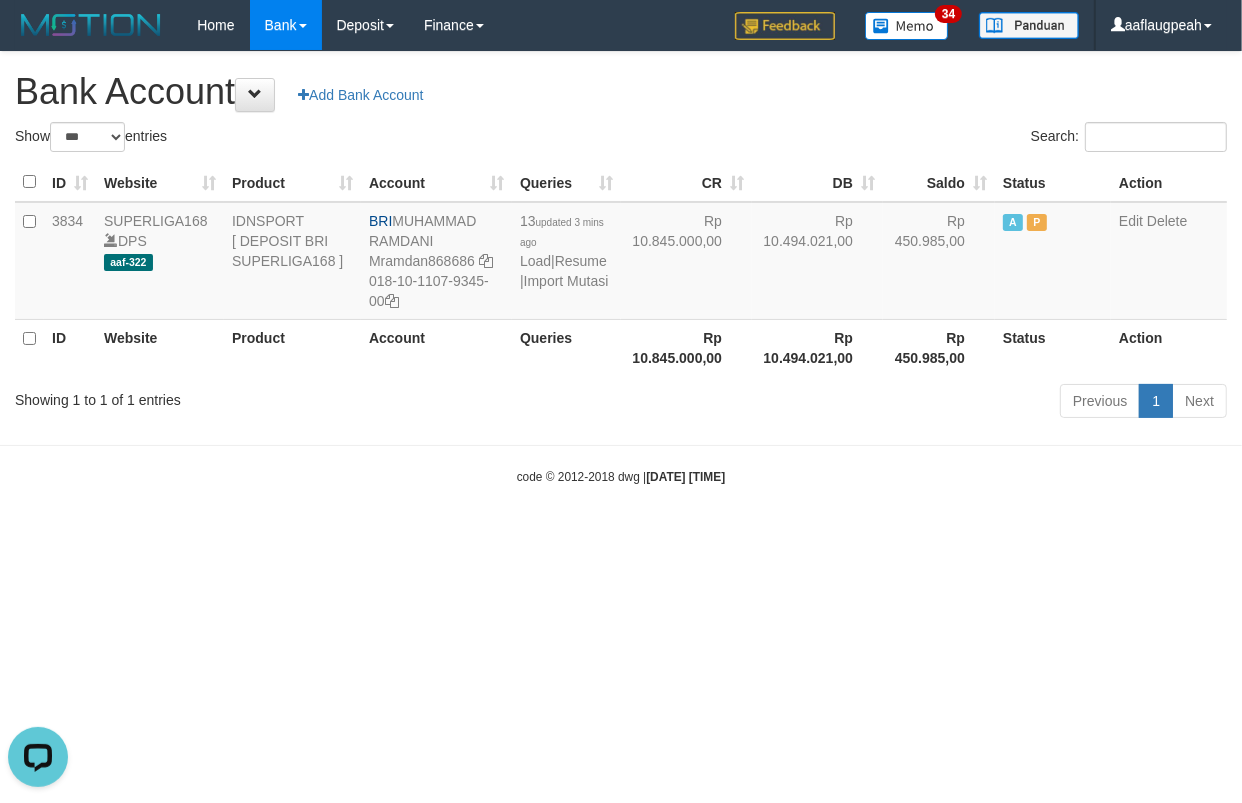 scroll, scrollTop: 0, scrollLeft: 0, axis: both 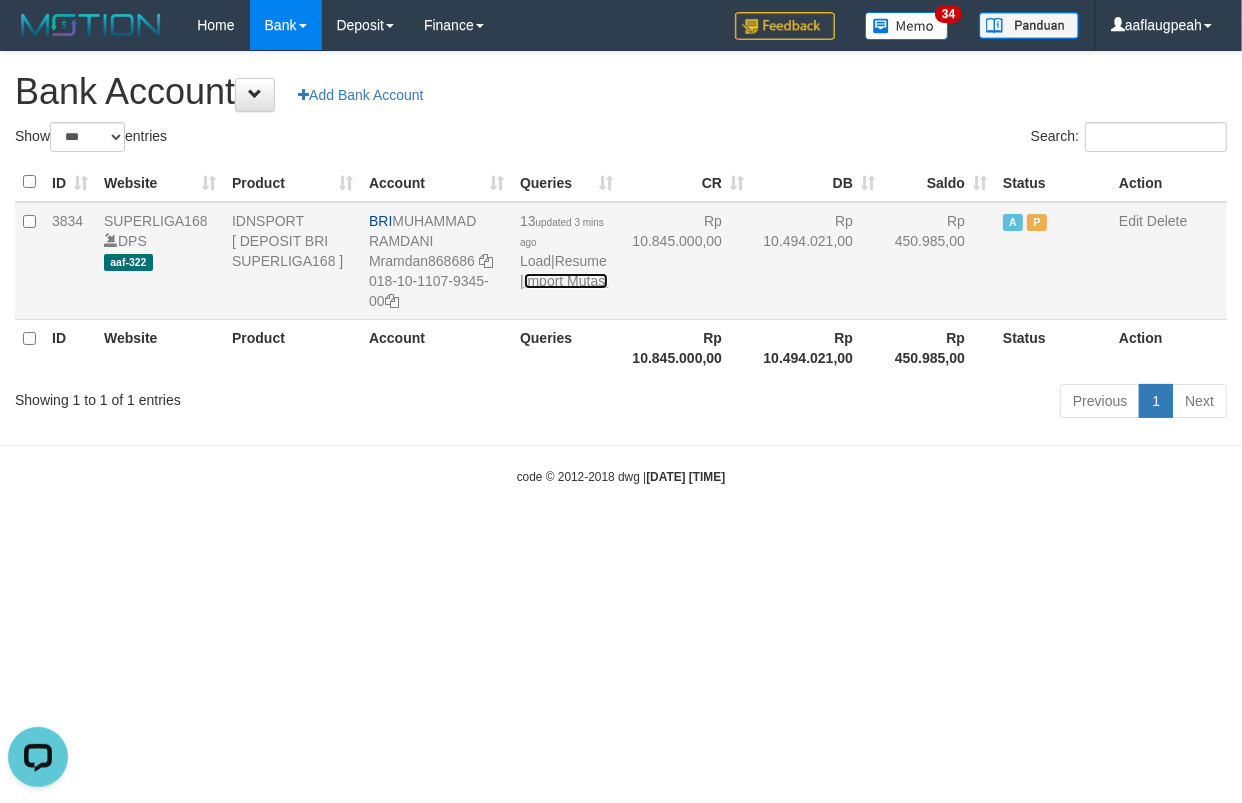 click on "Import Mutasi" at bounding box center (566, 281) 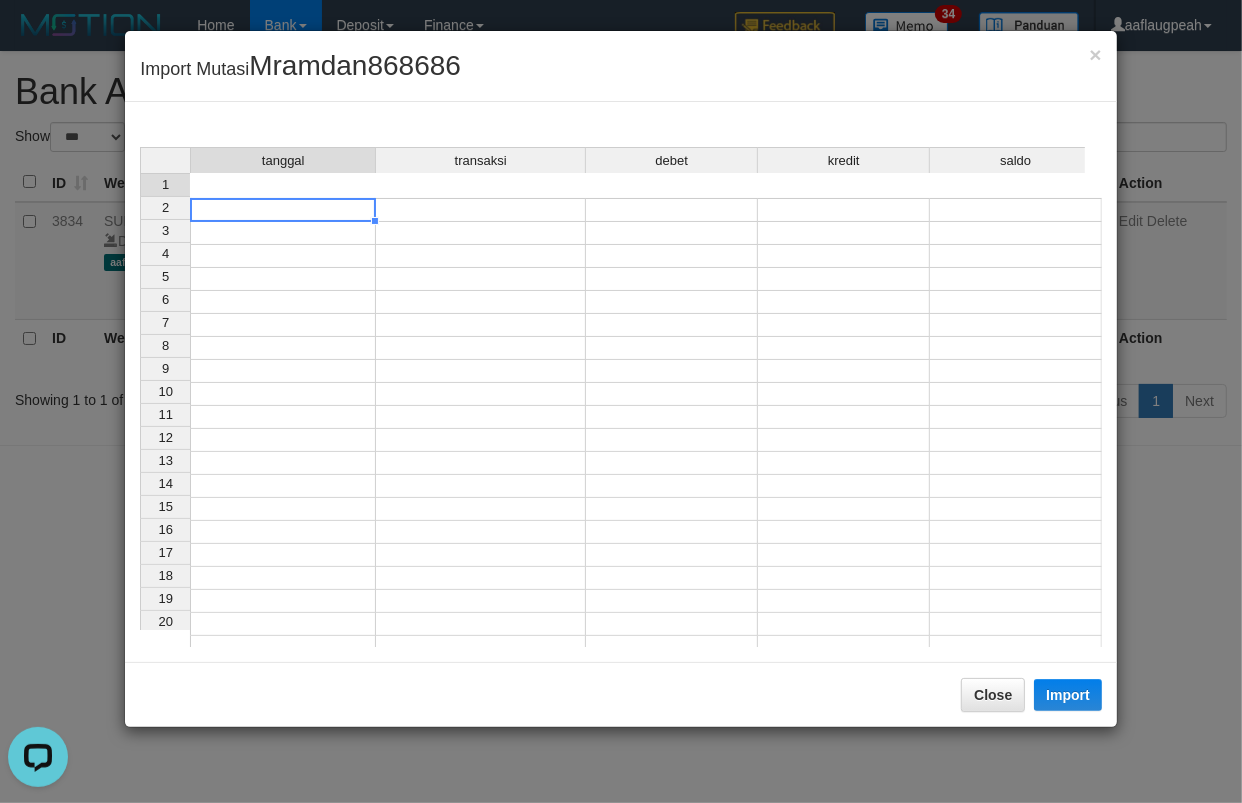 click at bounding box center (283, 210) 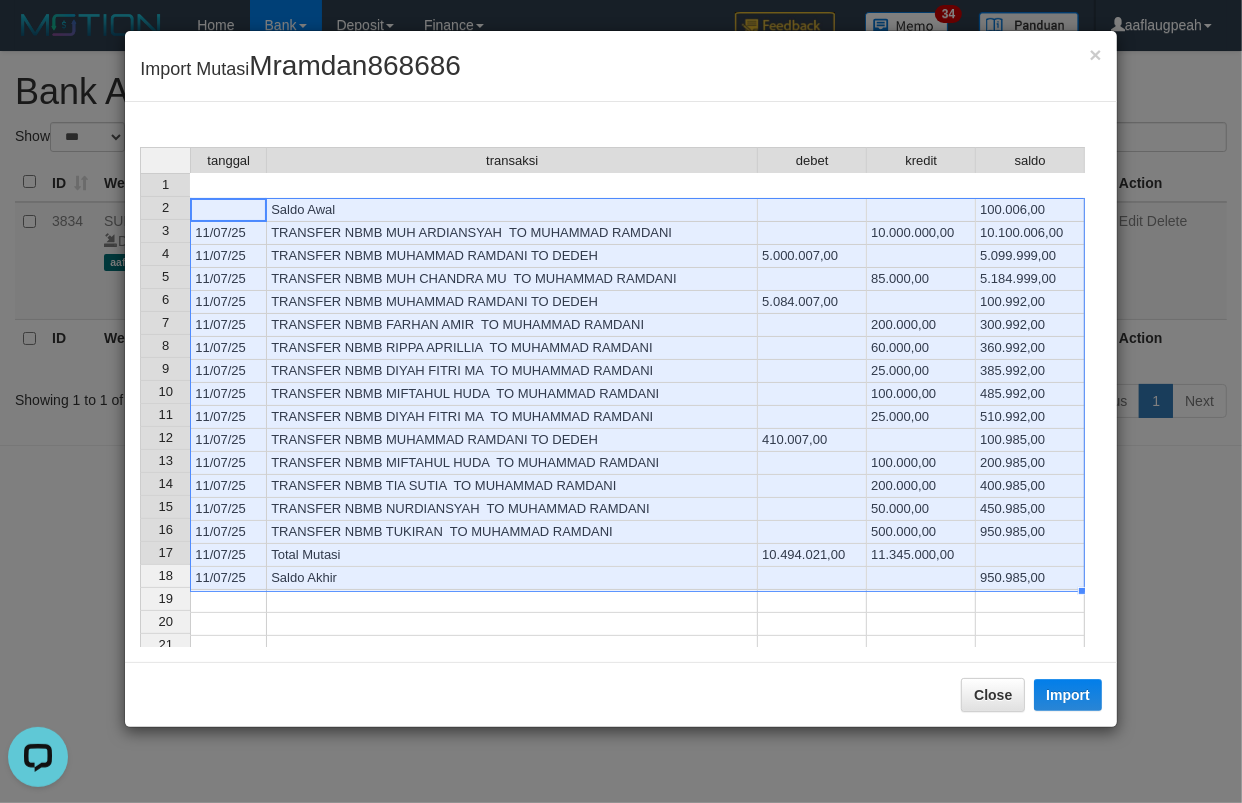 click on "Close
Import" at bounding box center [621, 694] 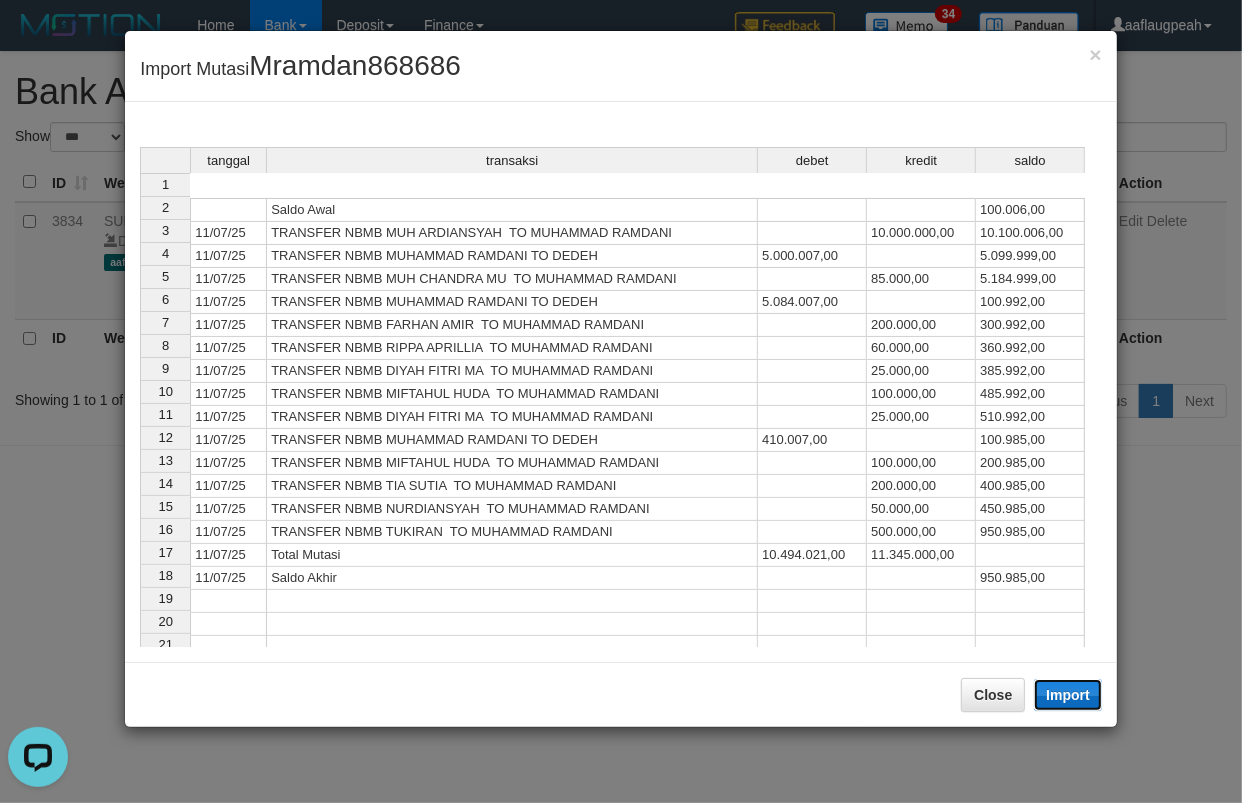 click on "Import" at bounding box center [1068, 695] 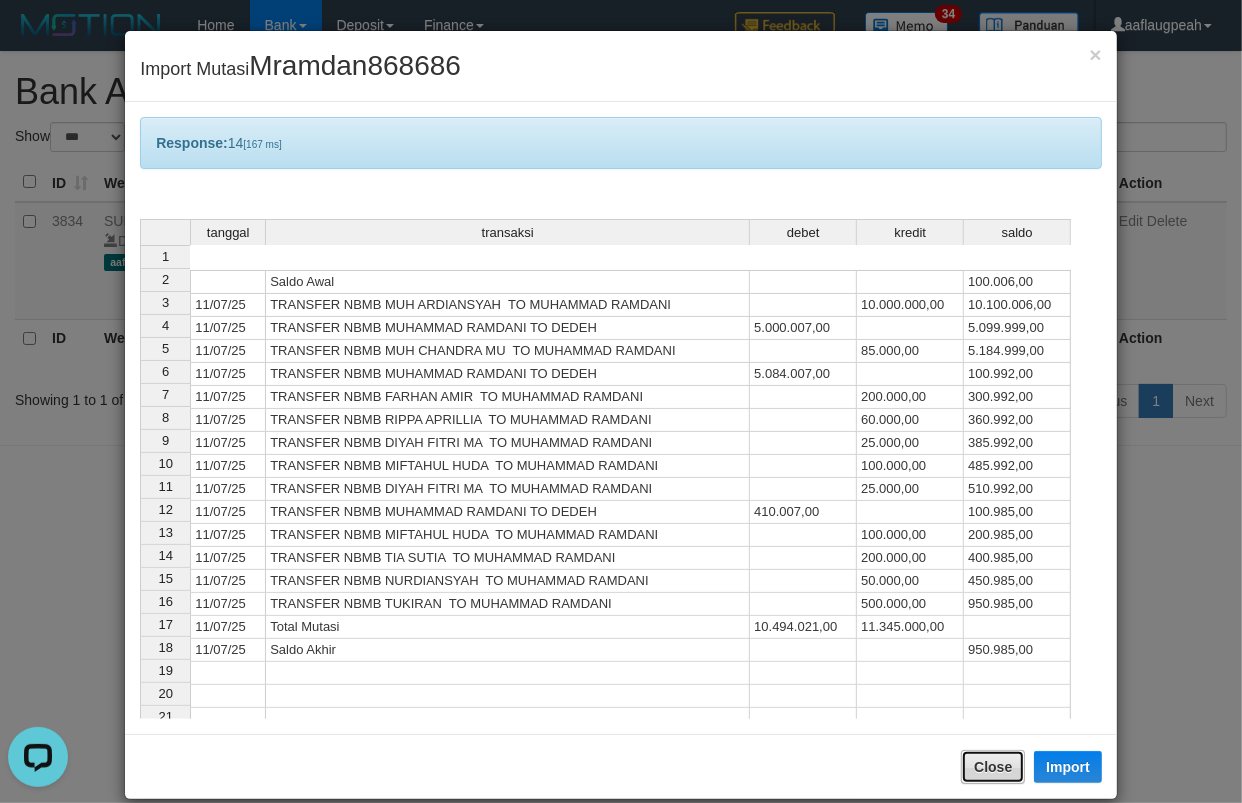 click on "Close" at bounding box center [993, 767] 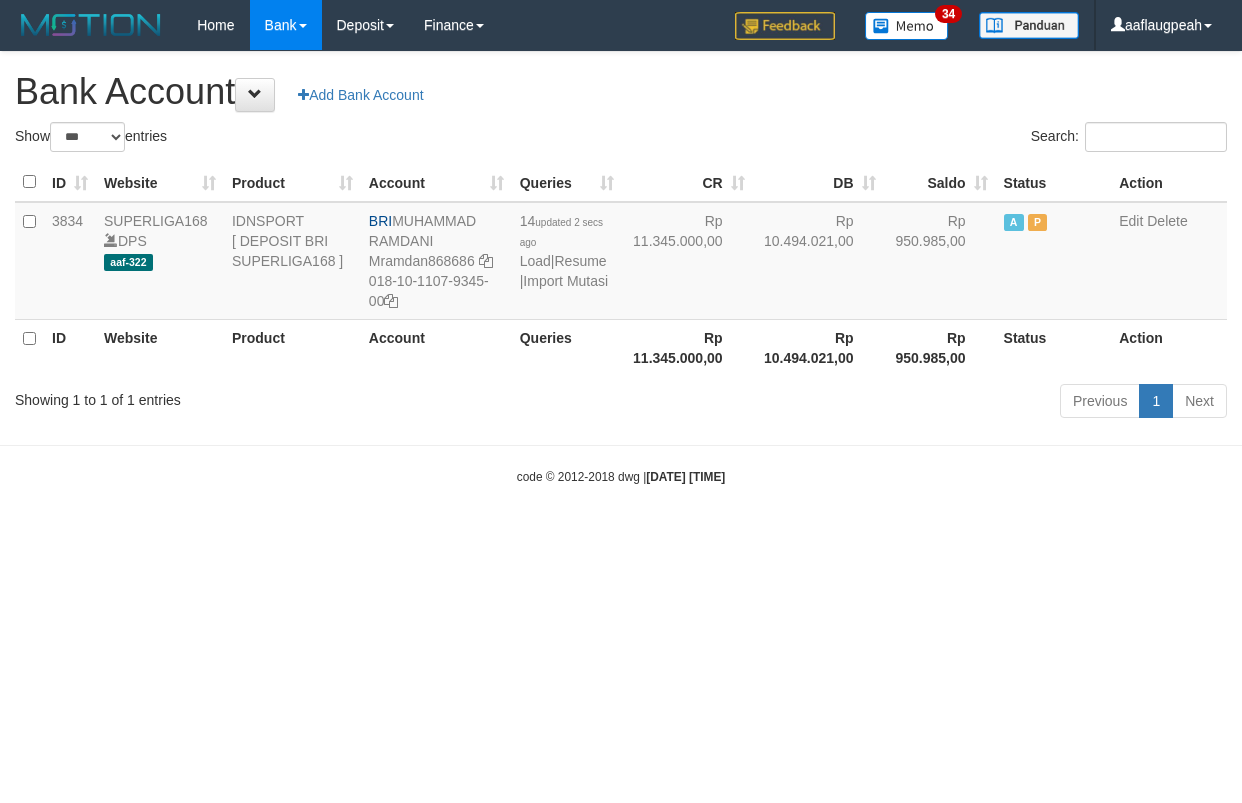 select on "***" 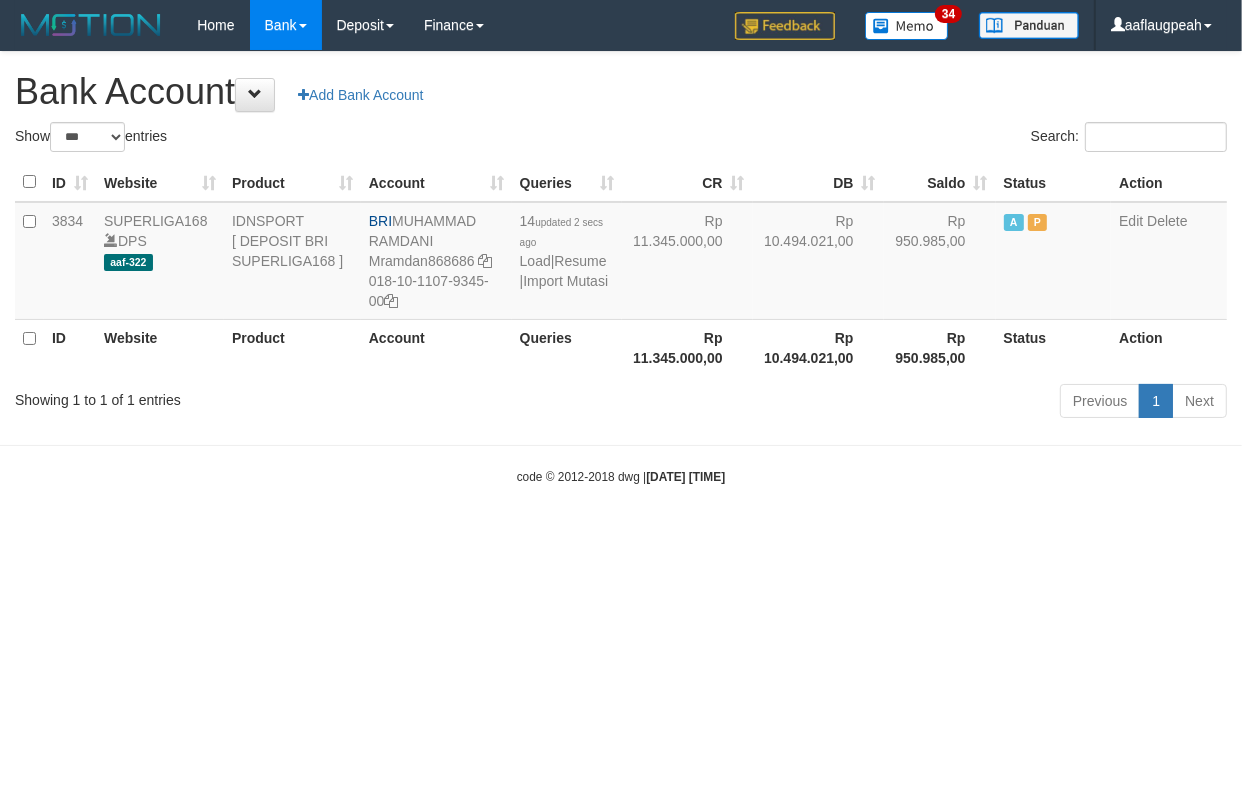 click on "Toggle navigation
Home
Bank
Account List
Load
By Website
Group
[ISPORT]													SUPERLIGA168
By Load Group (DPS)" at bounding box center (621, 268) 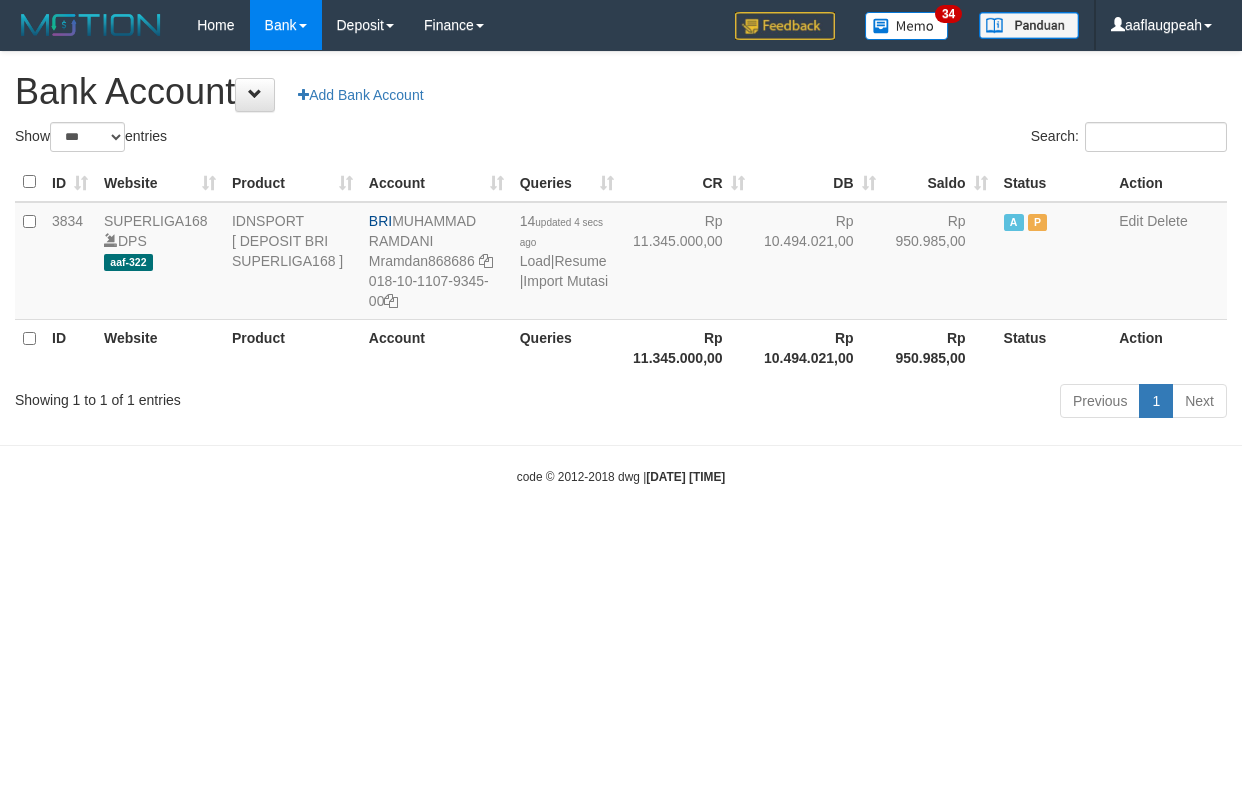 select on "***" 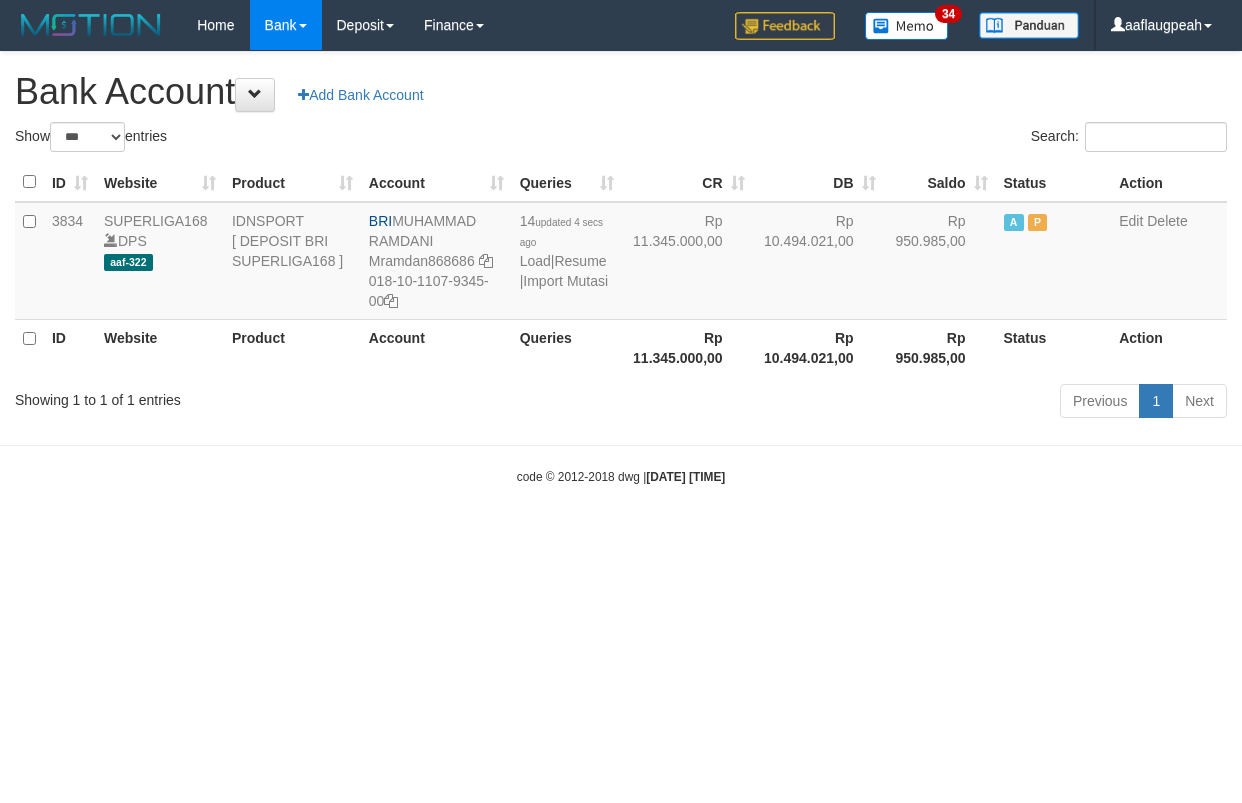 scroll, scrollTop: 0, scrollLeft: 0, axis: both 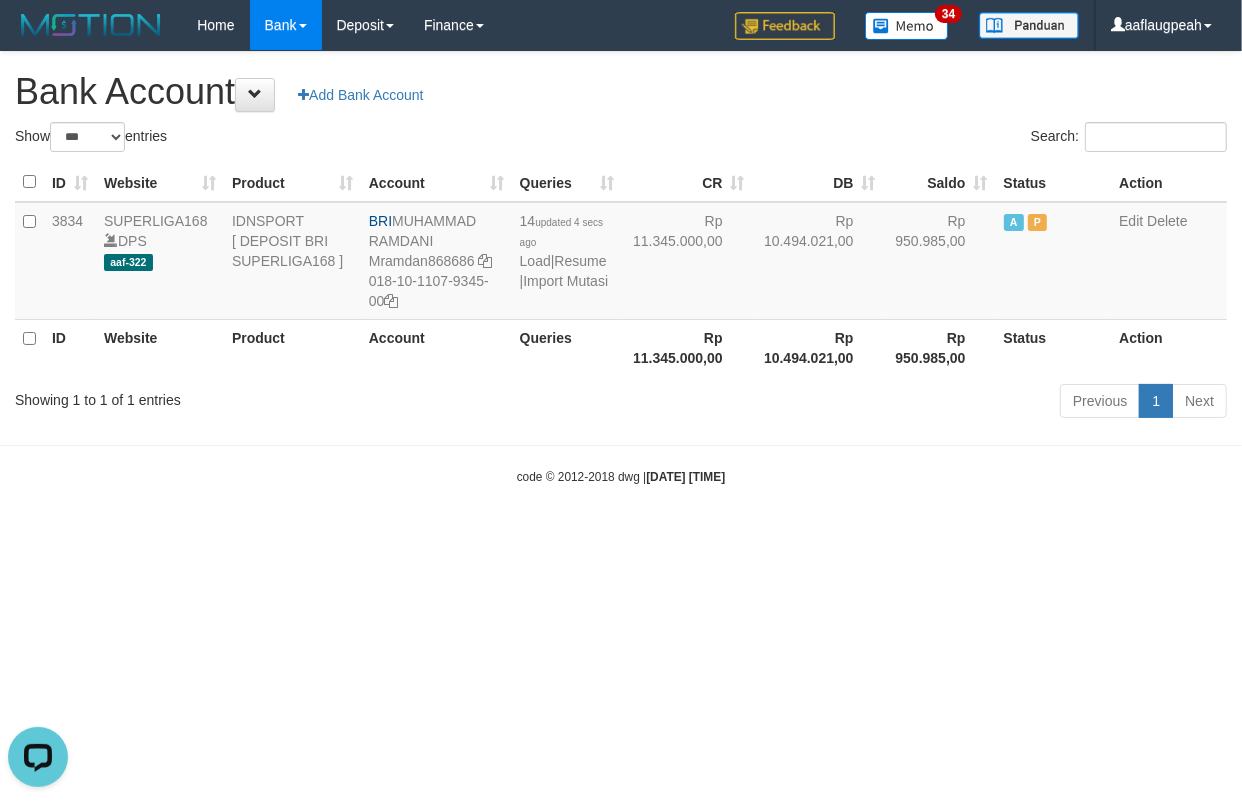 click on "Toggle navigation
Home
Bank
Account List
Load
By Website
Group
[ISPORT]													SUPERLIGA168
By Load Group (DPS)" at bounding box center [621, 268] 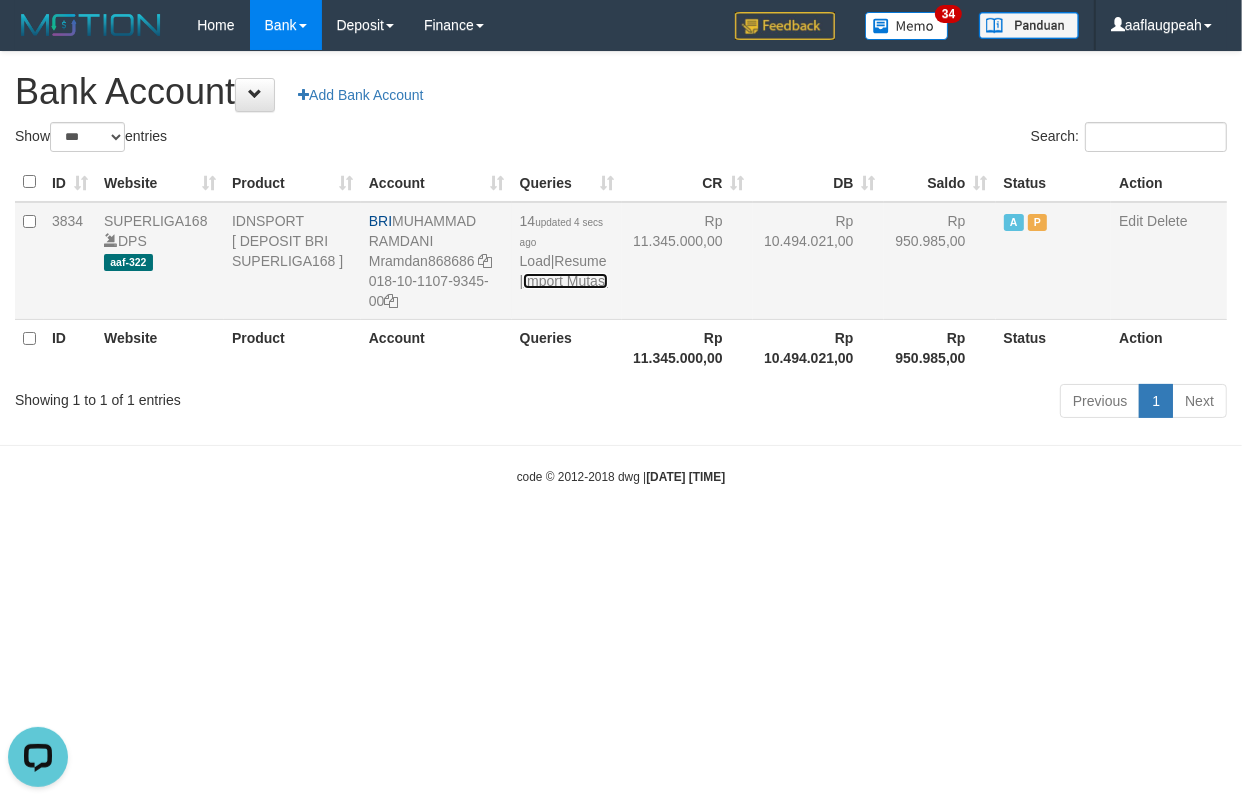 click on "Import Mutasi" at bounding box center (565, 281) 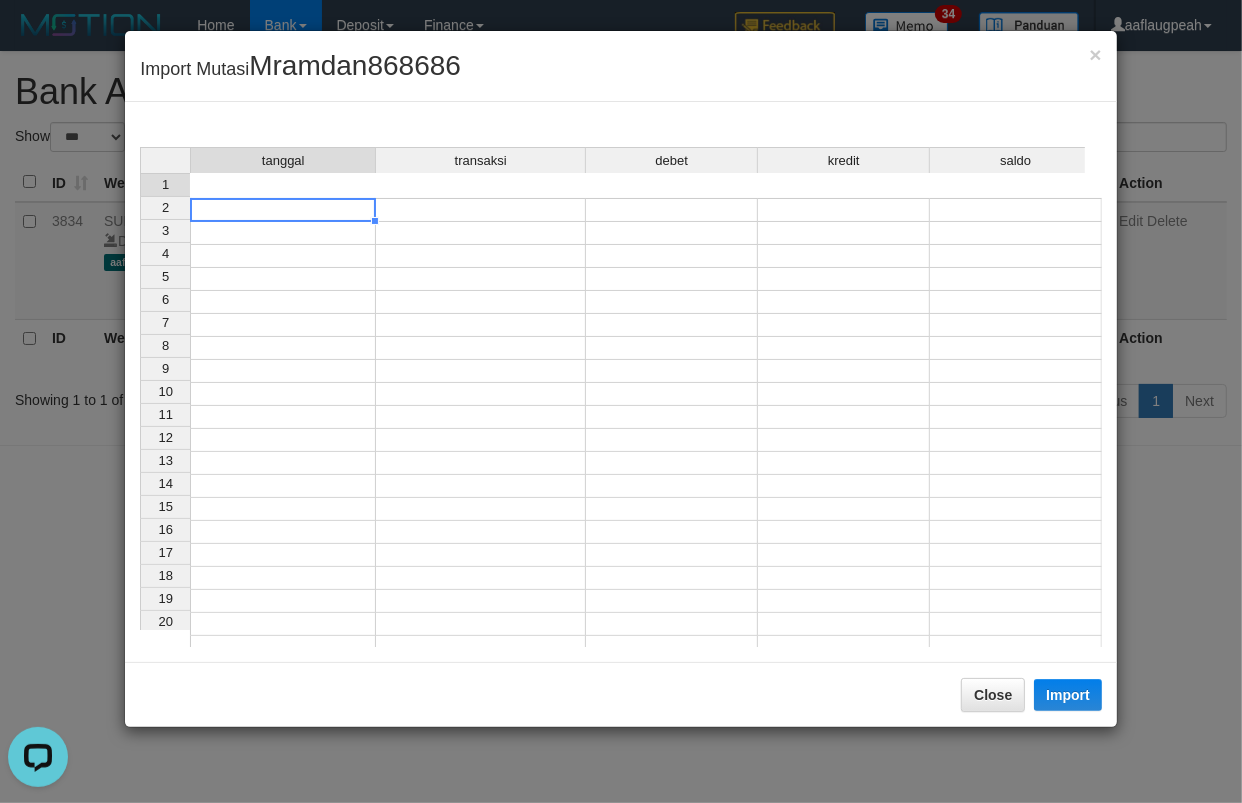 click at bounding box center [283, 210] 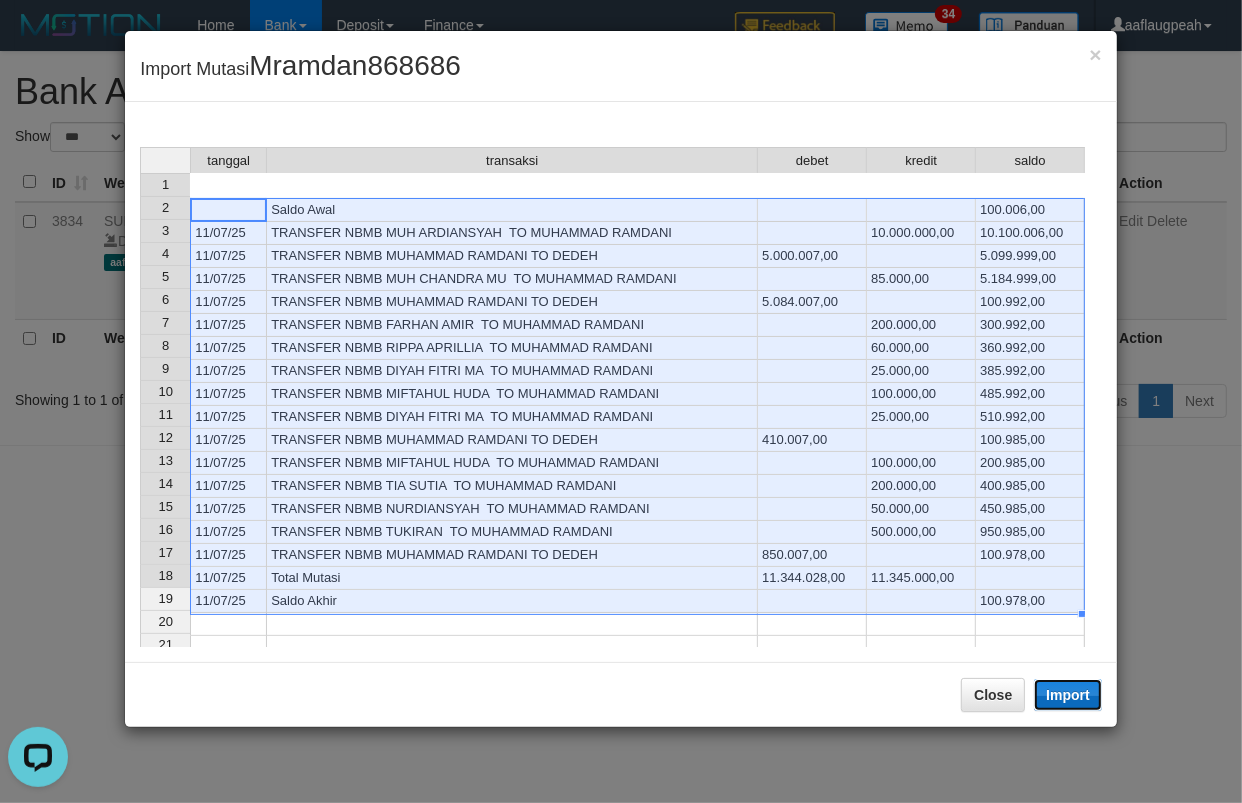 click on "Import" at bounding box center [1068, 695] 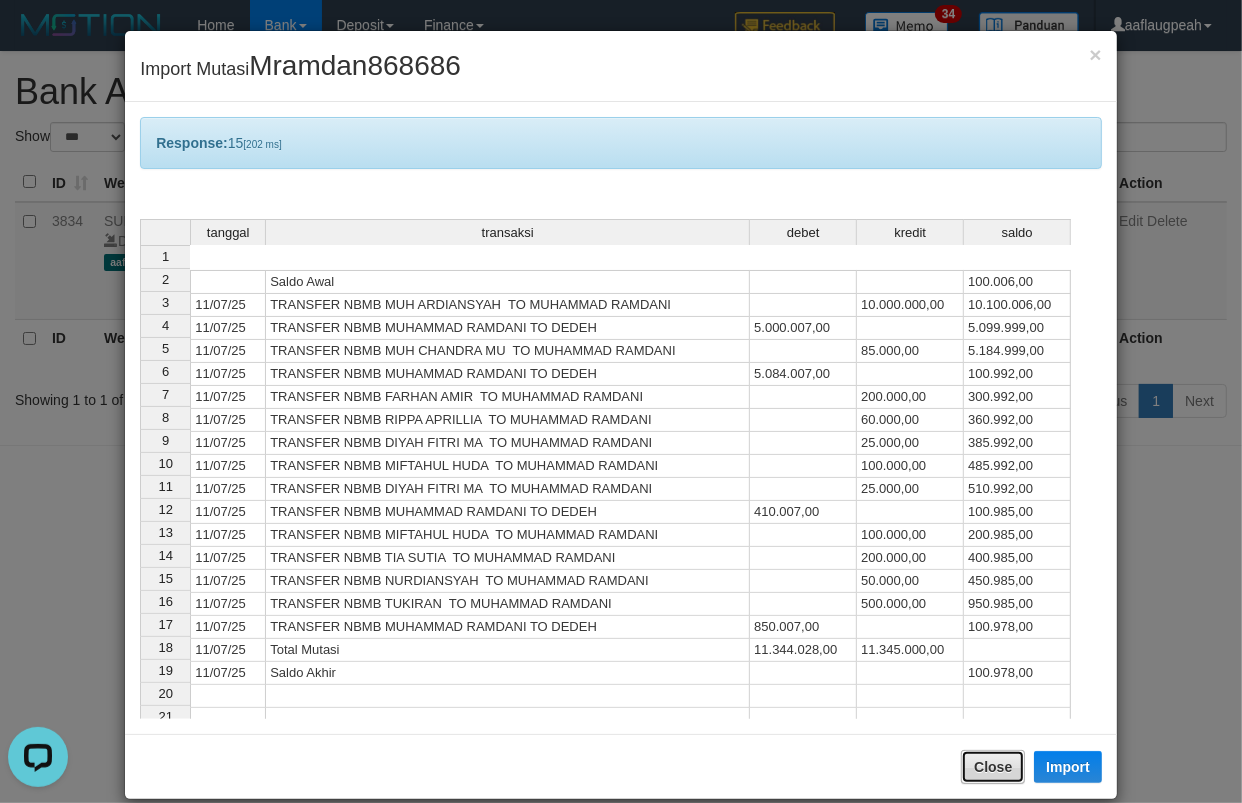 click on "Close" at bounding box center (993, 767) 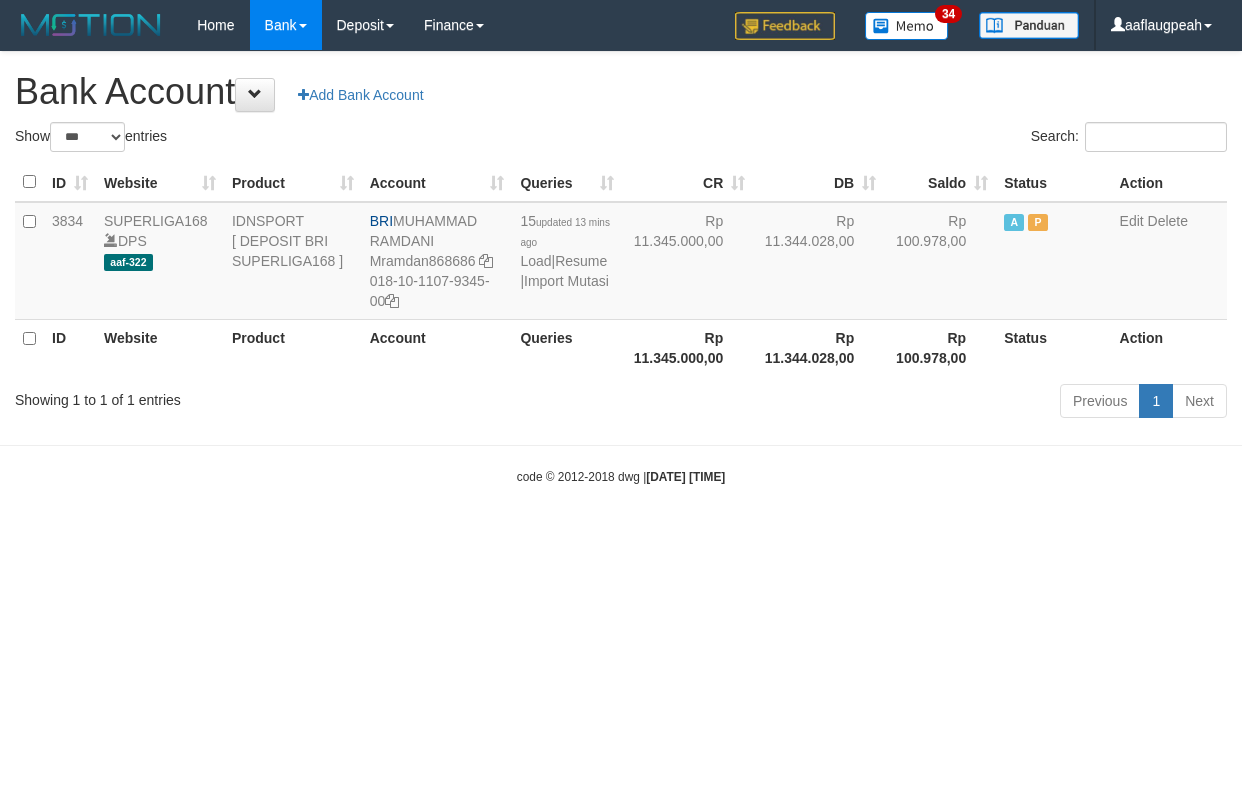 select on "***" 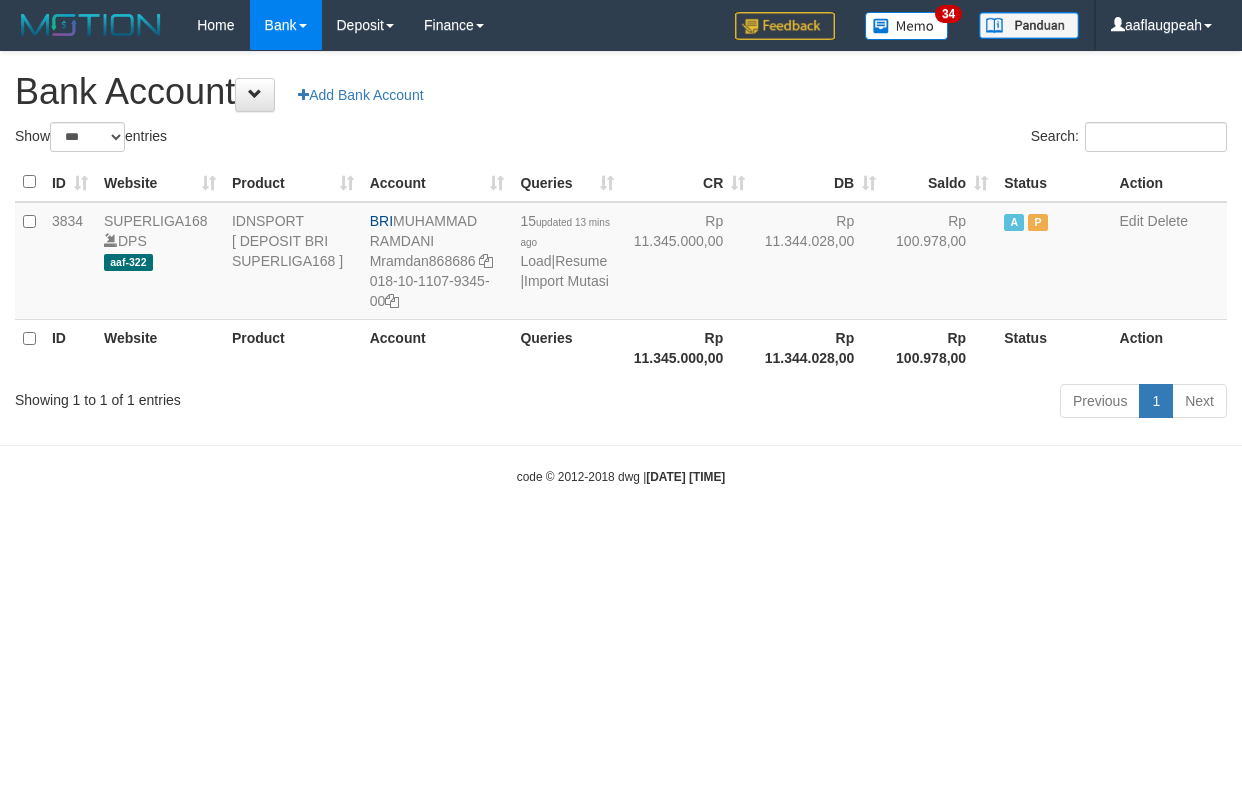 scroll, scrollTop: 0, scrollLeft: 0, axis: both 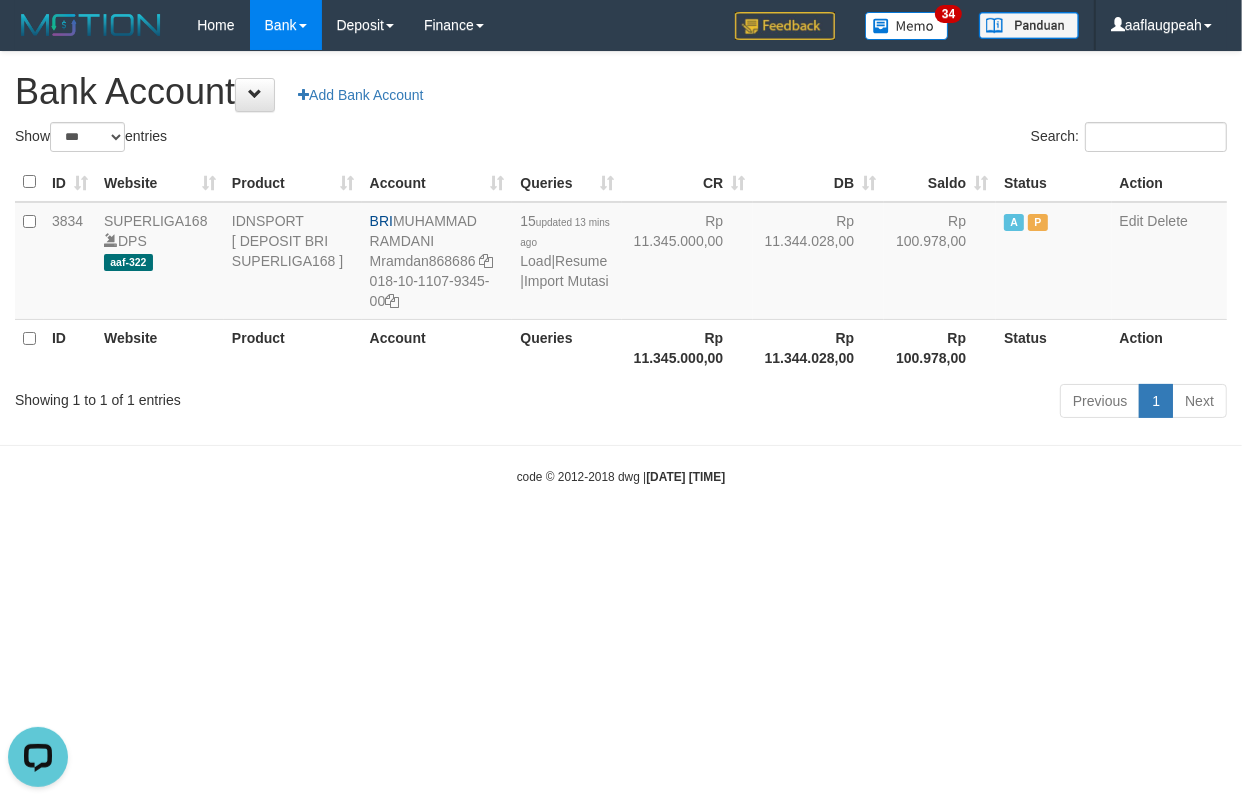 click on "Toggle navigation
Home
Bank
Account List
Load
By Website
Group
[ISPORT]													SUPERLIGA168
By Load Group (DPS)" at bounding box center [621, 268] 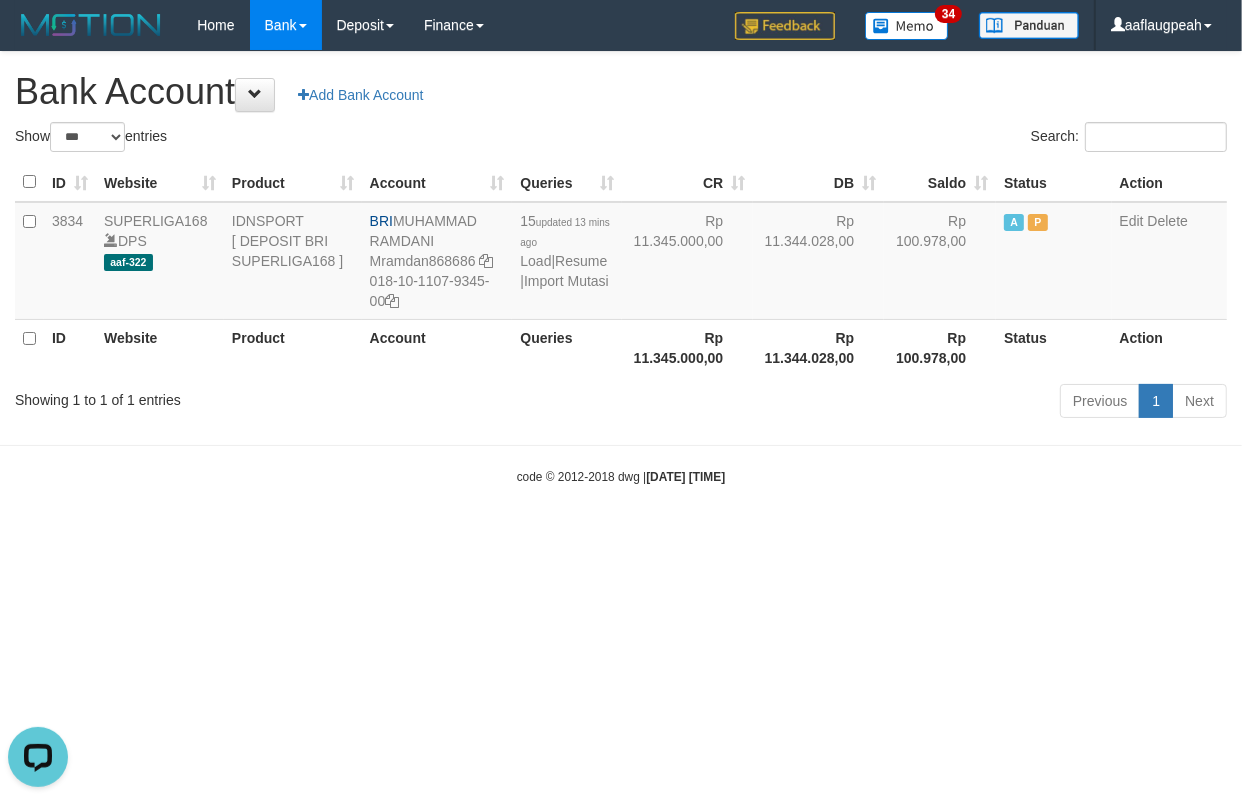 click on "Toggle navigation
Home
Bank
Account List
Load
By Website
Group
[ISPORT]													SUPERLIGA168
By Load Group (DPS)" at bounding box center [621, 268] 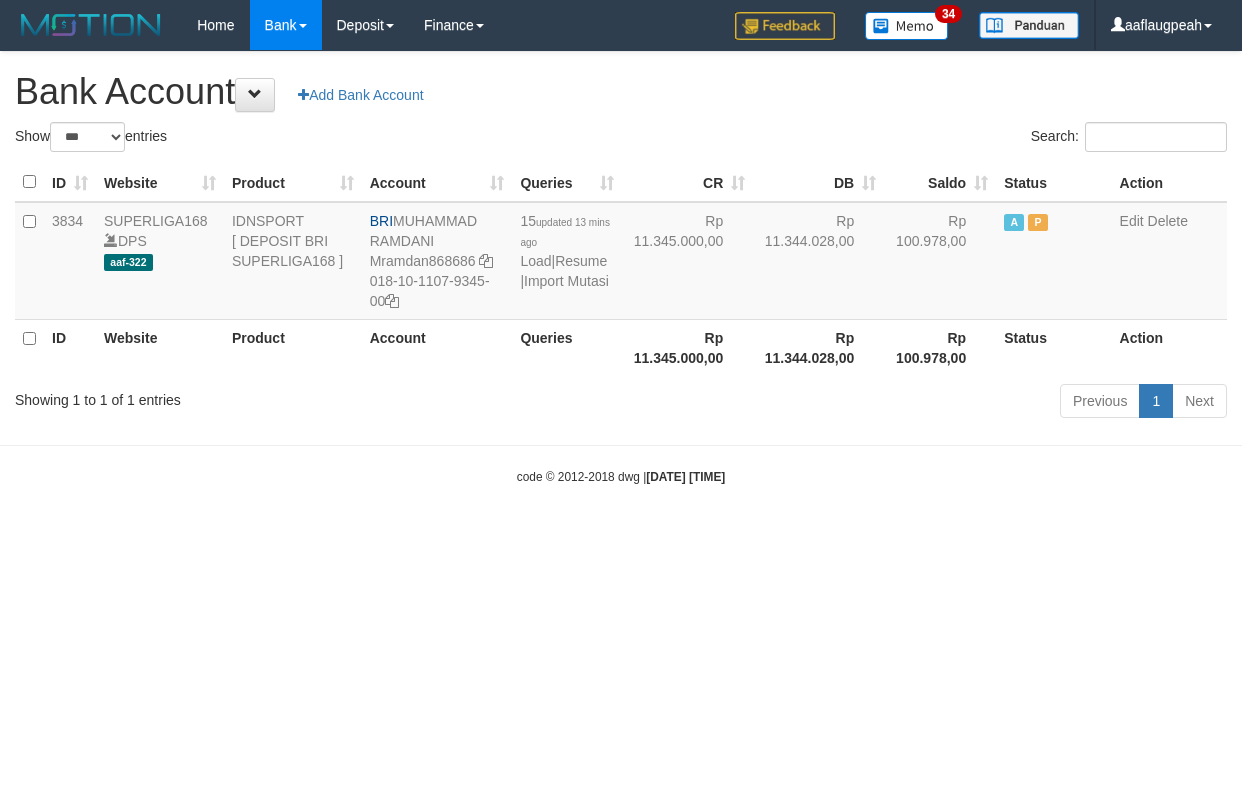 select on "***" 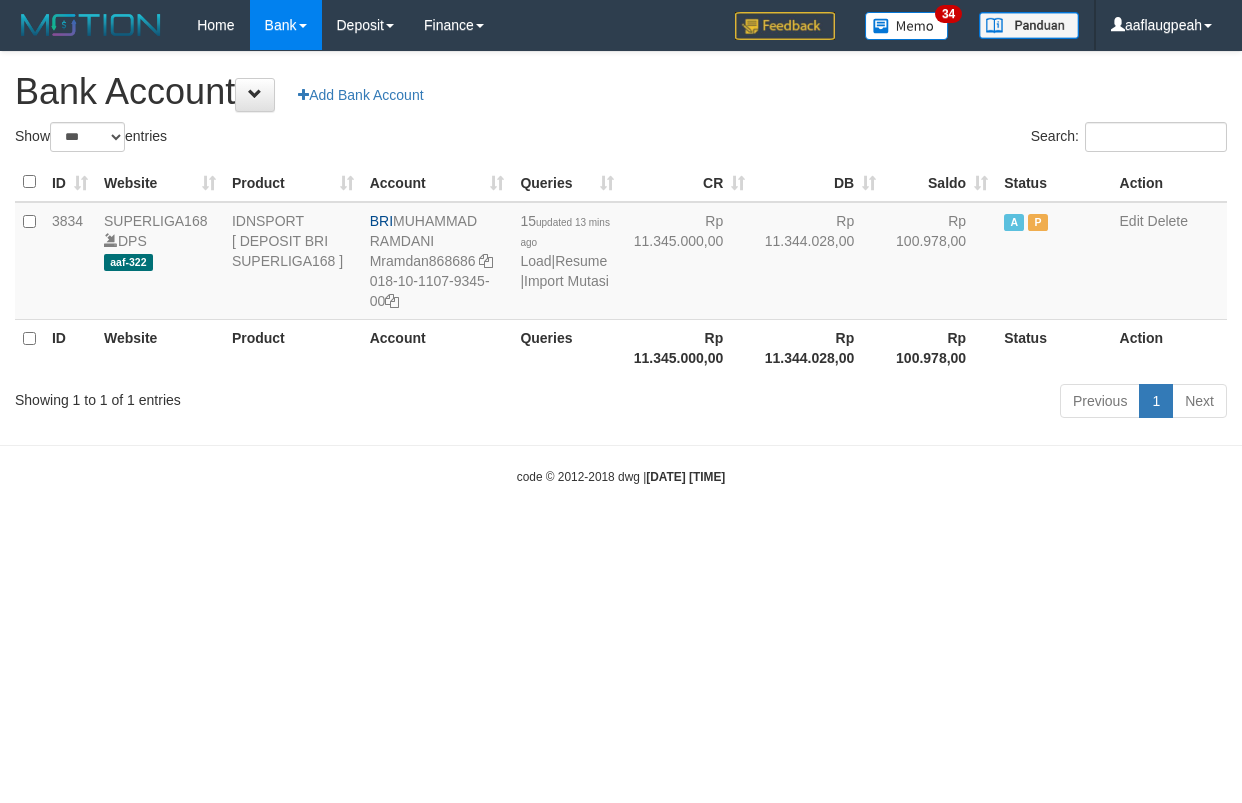 scroll, scrollTop: 0, scrollLeft: 0, axis: both 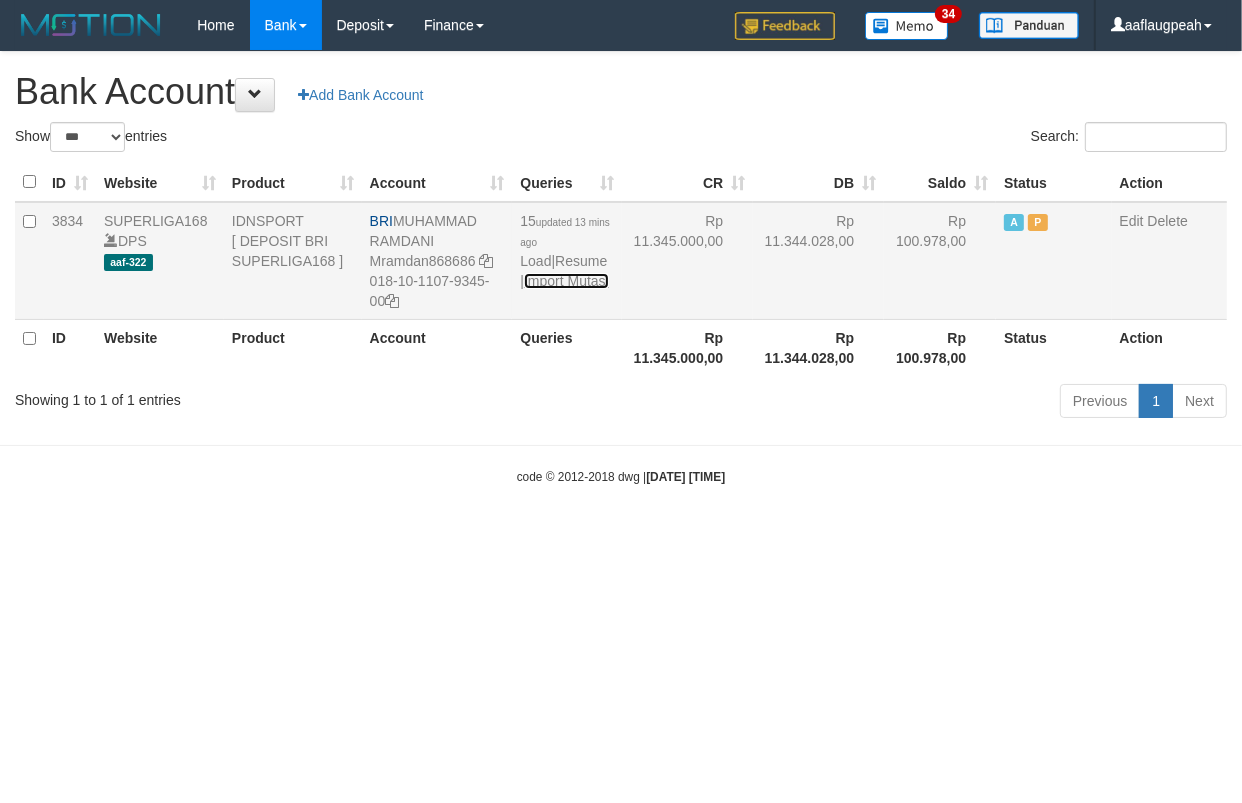 click on "Import Mutasi" at bounding box center [566, 281] 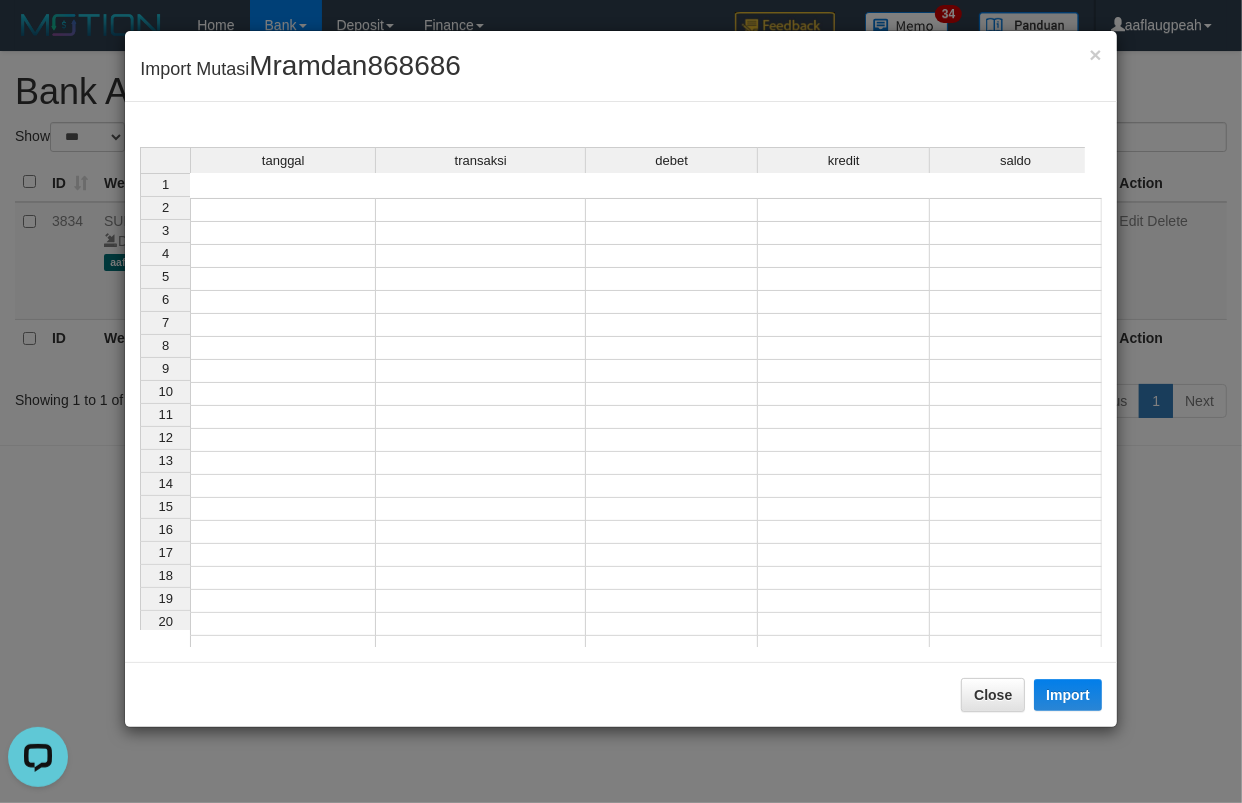 scroll, scrollTop: 0, scrollLeft: 0, axis: both 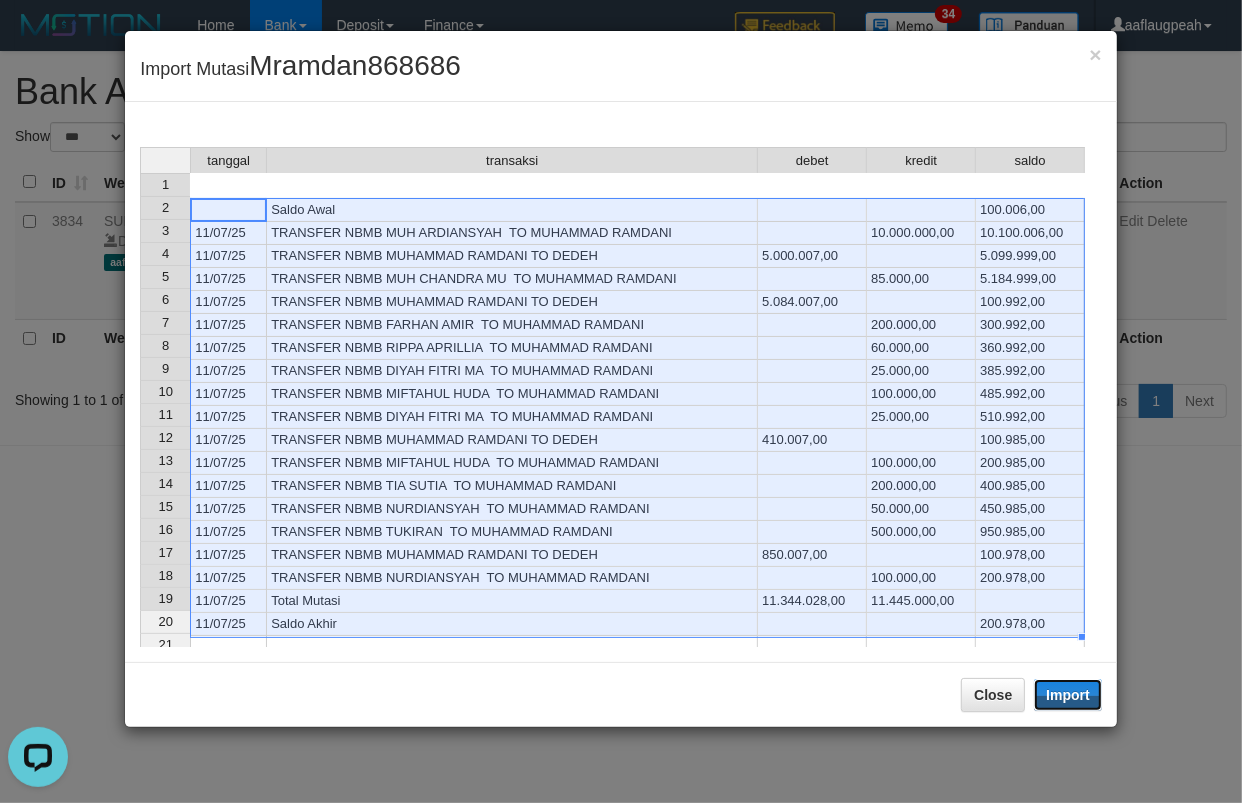 drag, startPoint x: 1068, startPoint y: 696, endPoint x: 1235, endPoint y: 750, distance: 175.51353 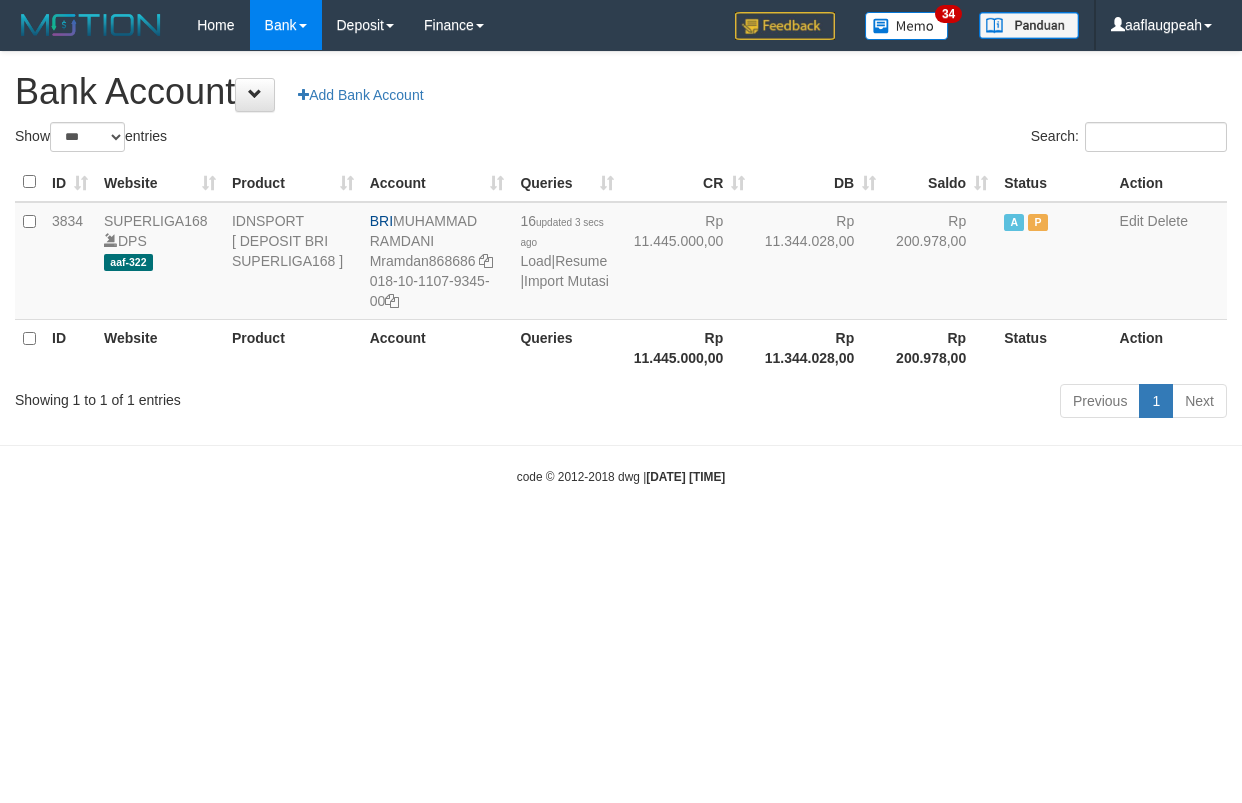 select on "***" 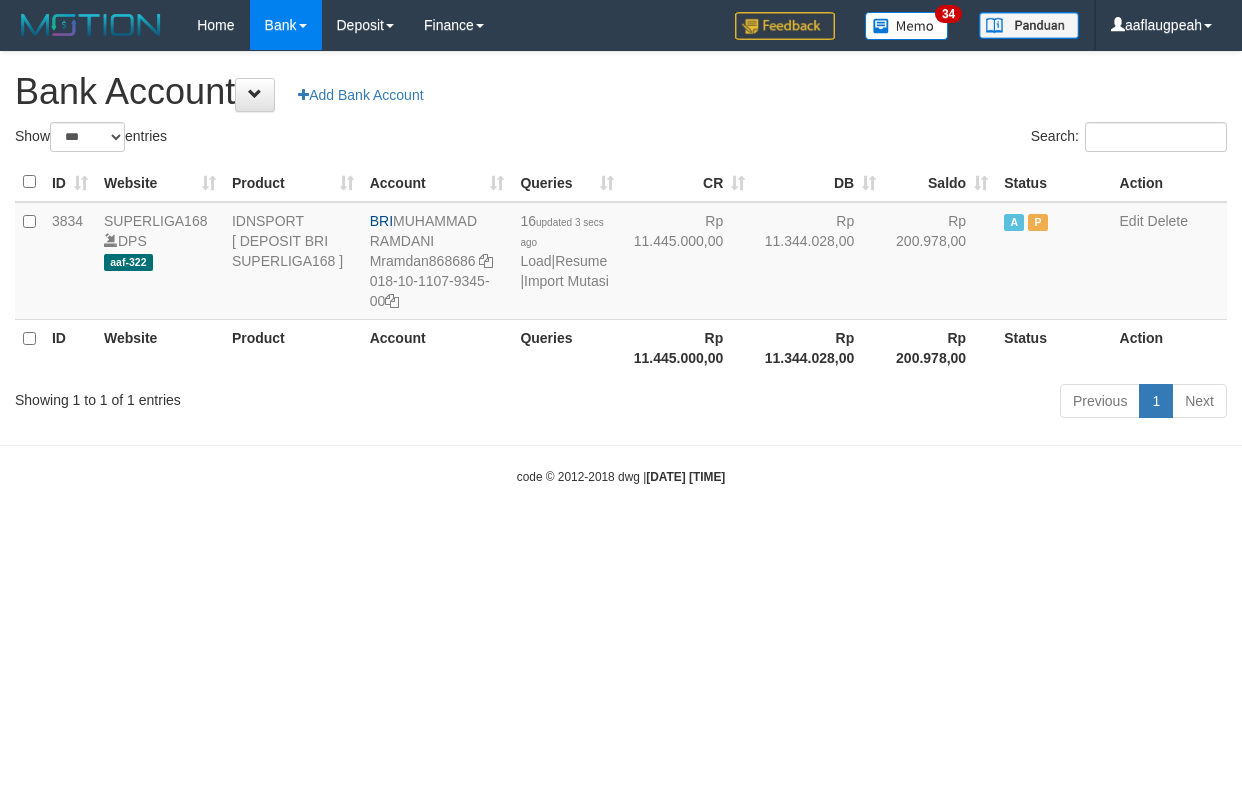 scroll, scrollTop: 0, scrollLeft: 0, axis: both 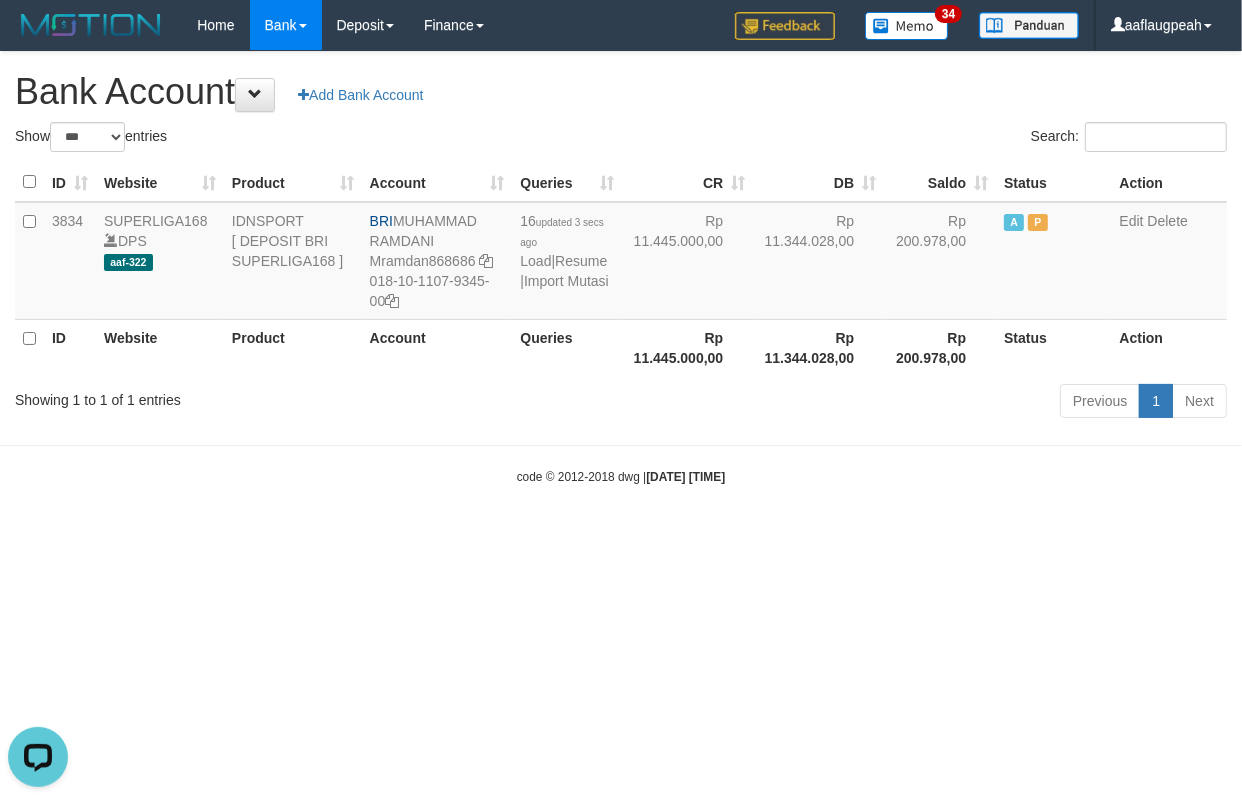 drag, startPoint x: 727, startPoint y: 625, endPoint x: 707, endPoint y: 607, distance: 26.907248 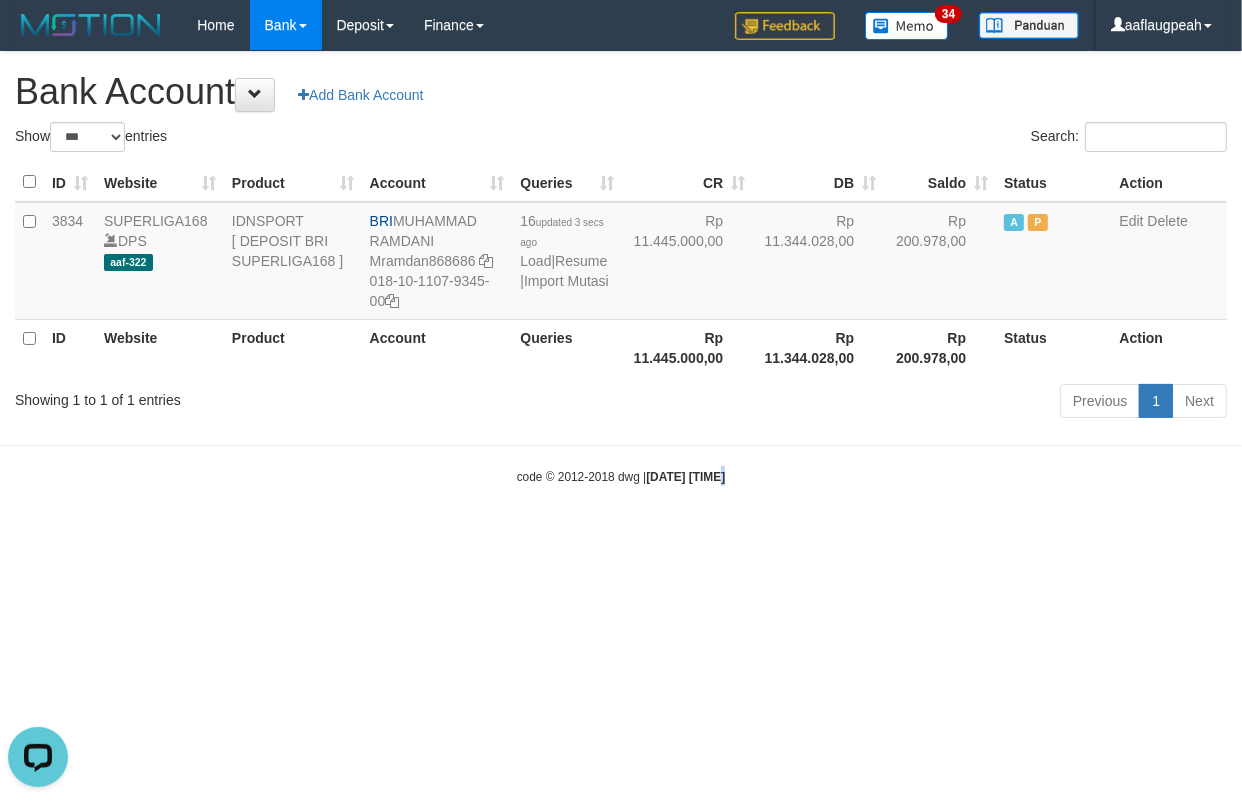 click on "Toggle navigation
Home
Bank
Account List
Load
By Website
Group
[ISPORT]													SUPERLIGA168
By Load Group (DPS)" at bounding box center [621, 268] 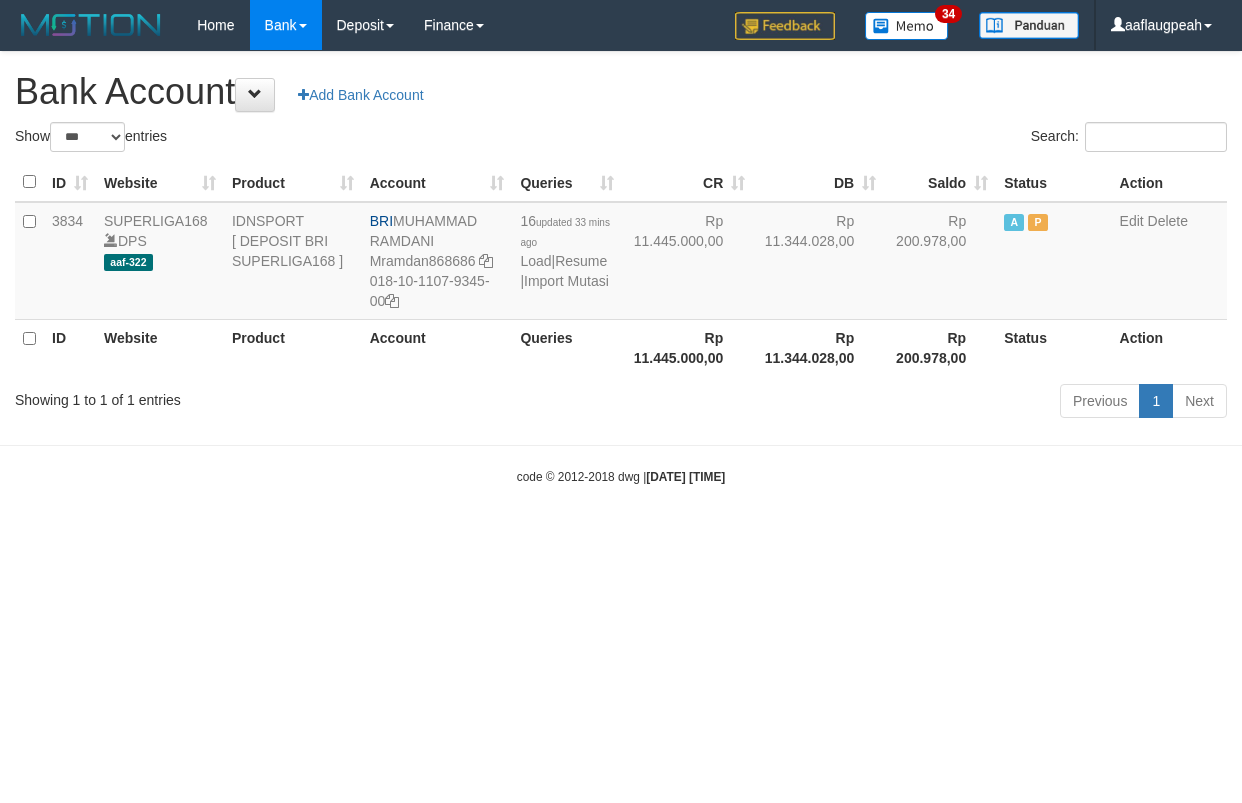 select on "***" 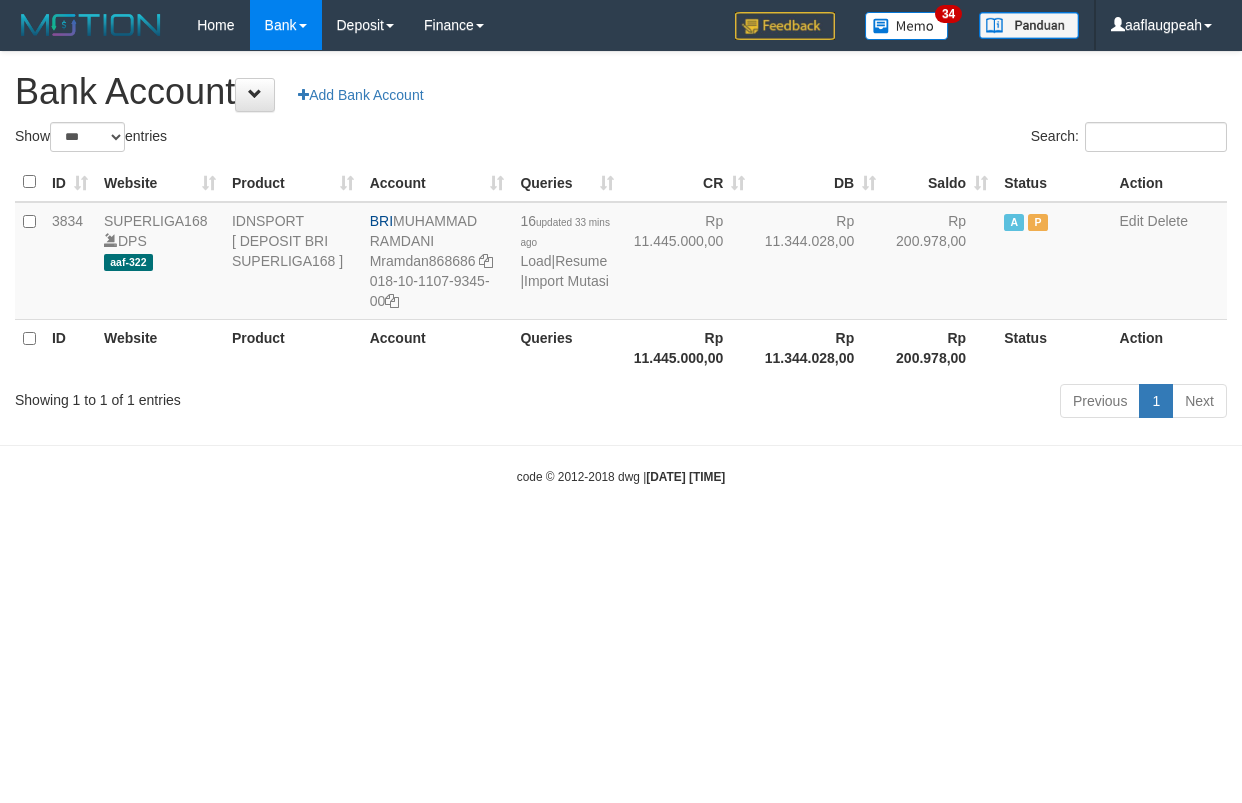 scroll, scrollTop: 0, scrollLeft: 0, axis: both 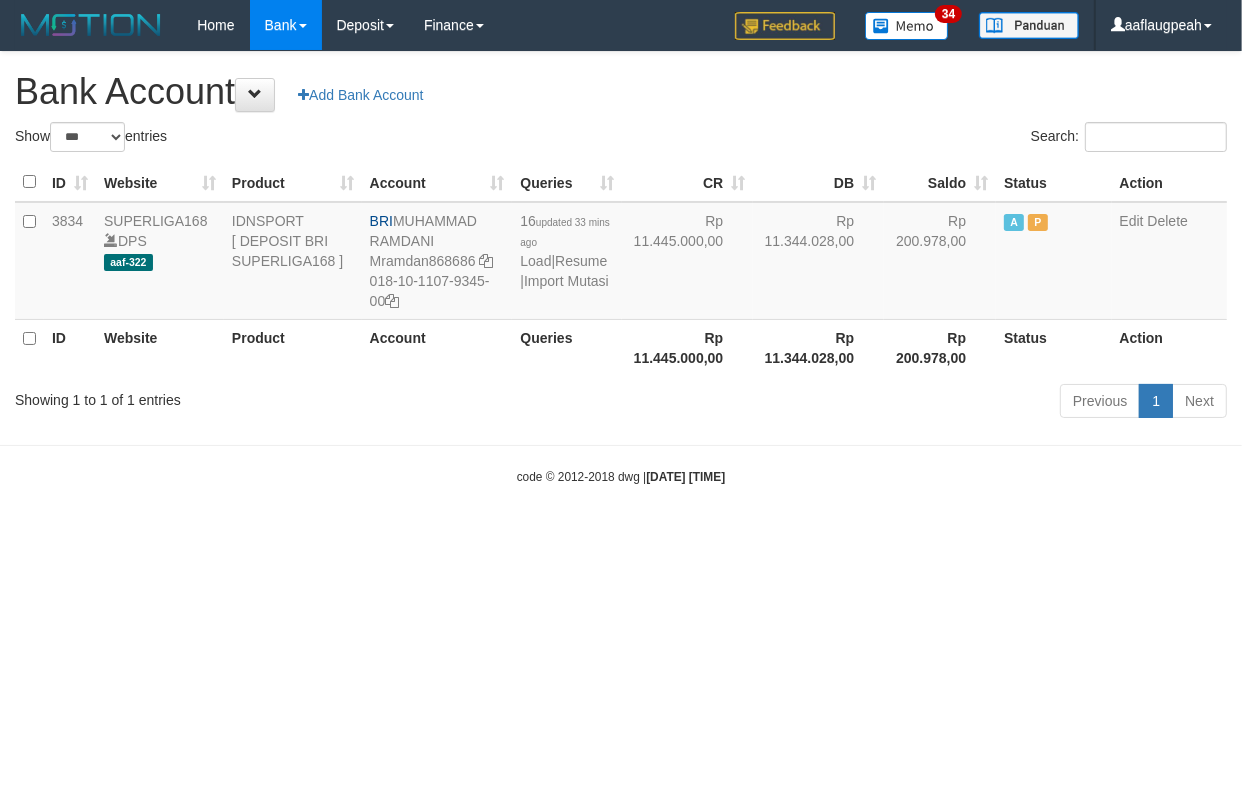 click on "Toggle navigation
Home
Bank
Account List
Load
By Website
Group
[ISPORT]													SUPERLIGA168
By Load Group (DPS)" at bounding box center [621, 268] 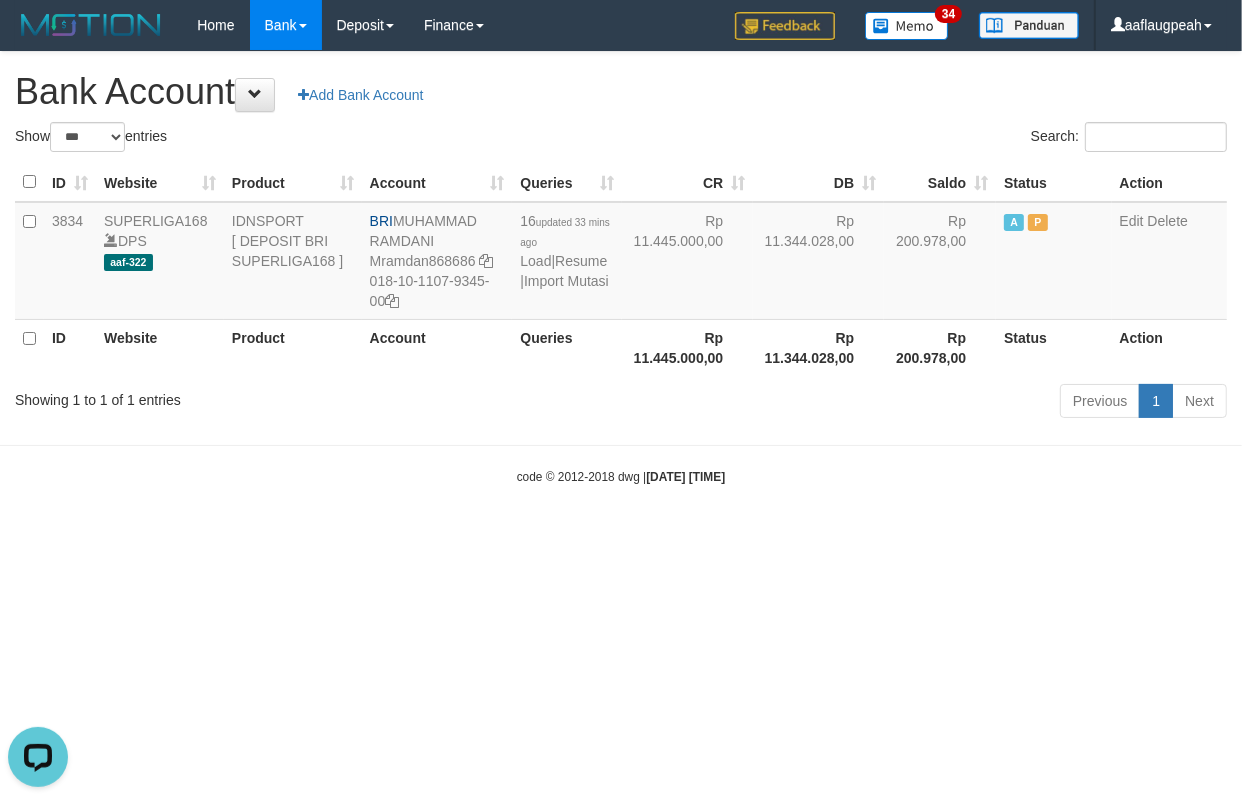 scroll, scrollTop: 0, scrollLeft: 0, axis: both 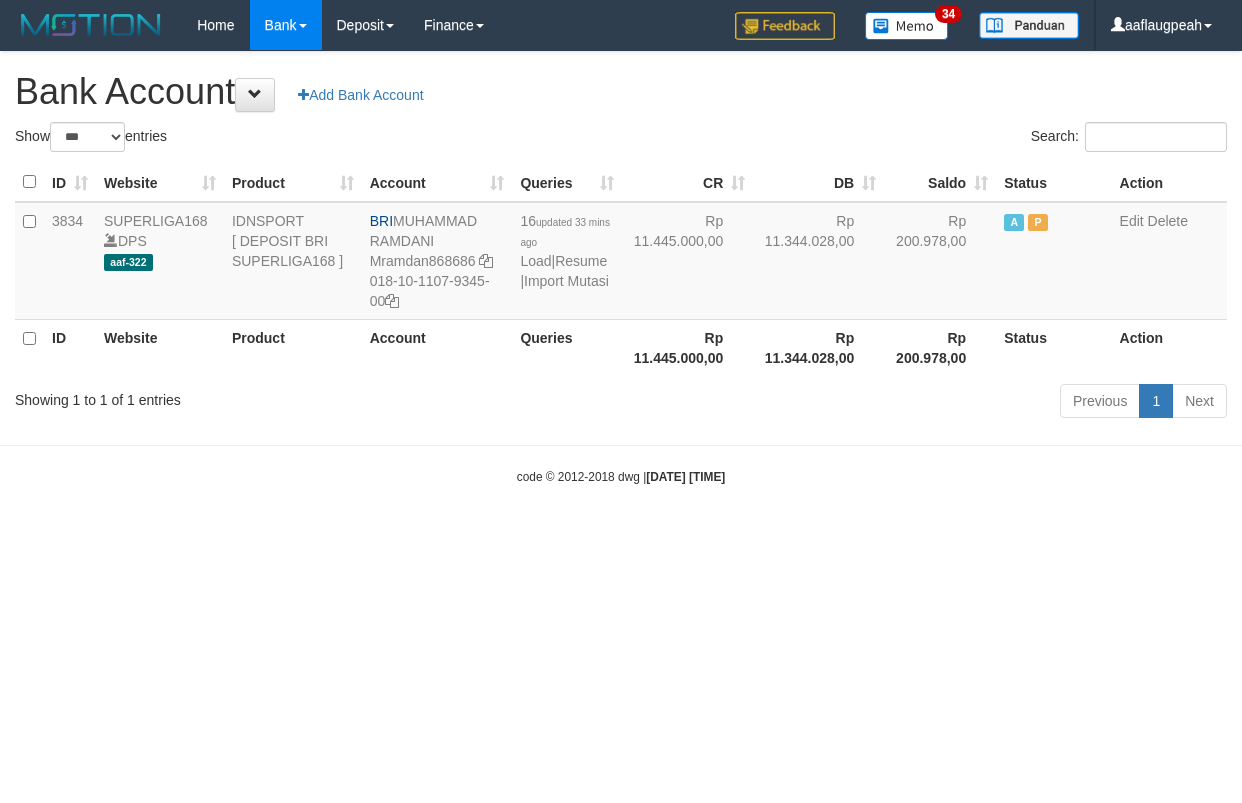 select on "***" 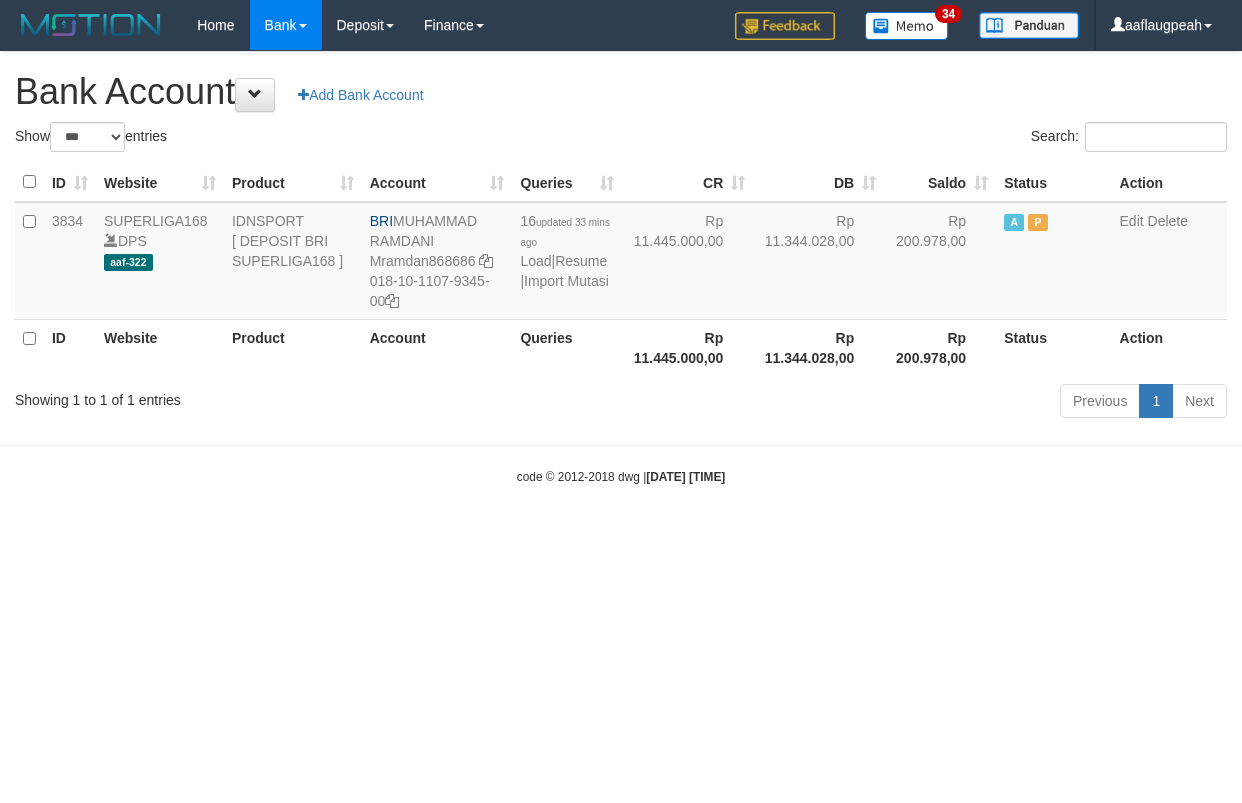scroll, scrollTop: 0, scrollLeft: 0, axis: both 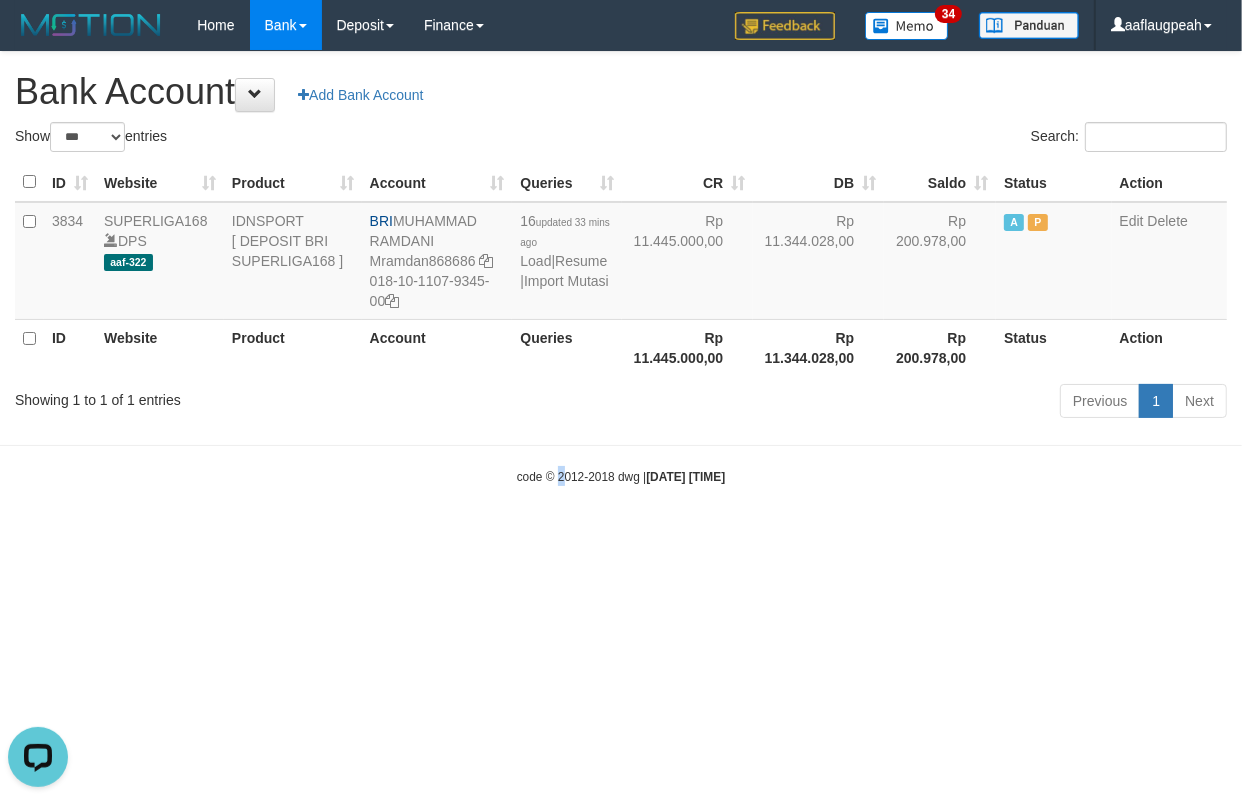 click on "Toggle navigation
Home
Bank
Account List
Load
By Website
Group
[ISPORT]													SUPERLIGA168
By Load Group (DPS)
34" at bounding box center (621, 268) 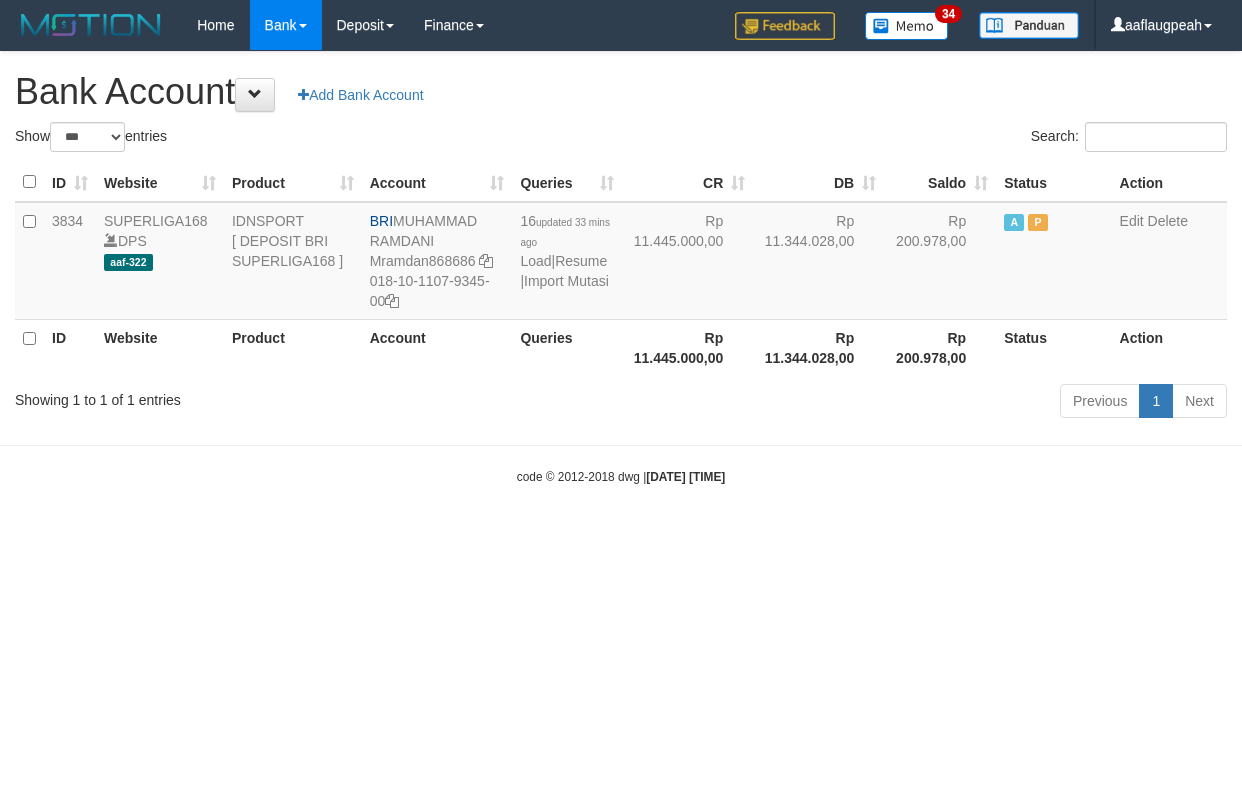 select on "***" 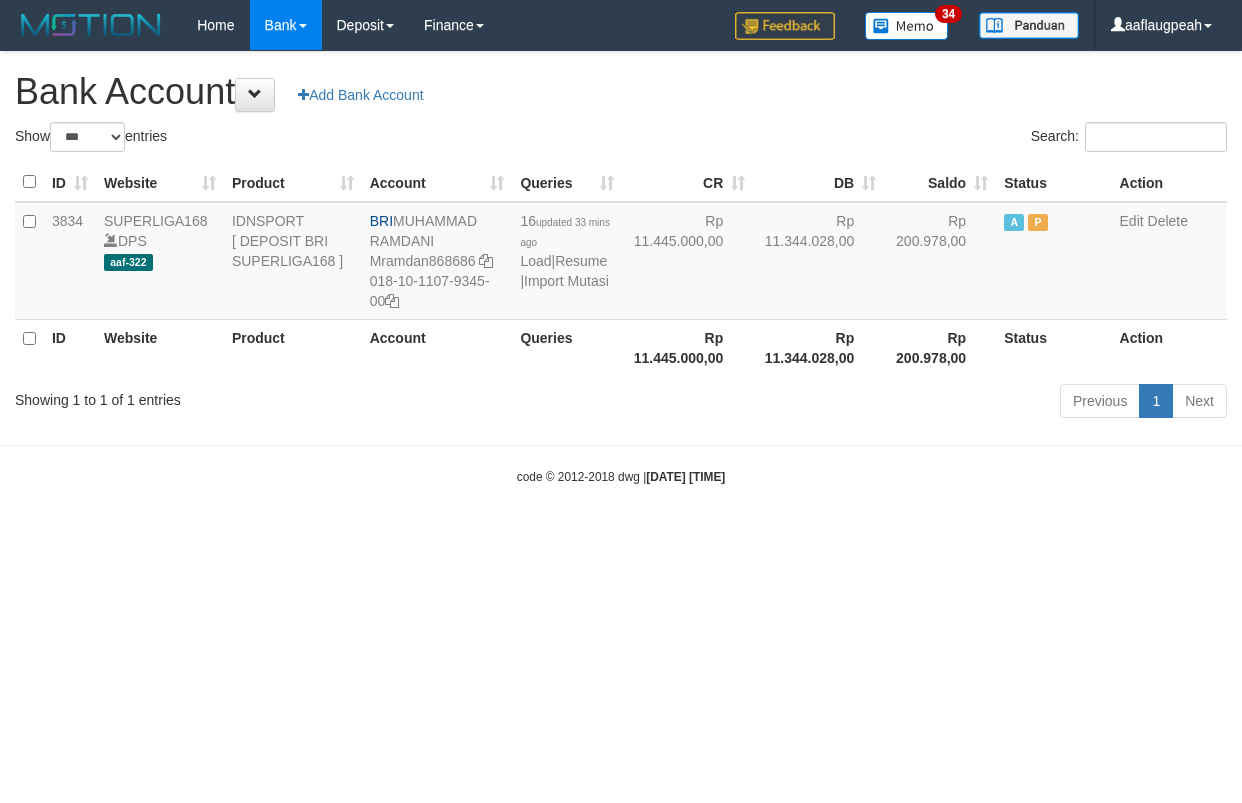 scroll, scrollTop: 0, scrollLeft: 0, axis: both 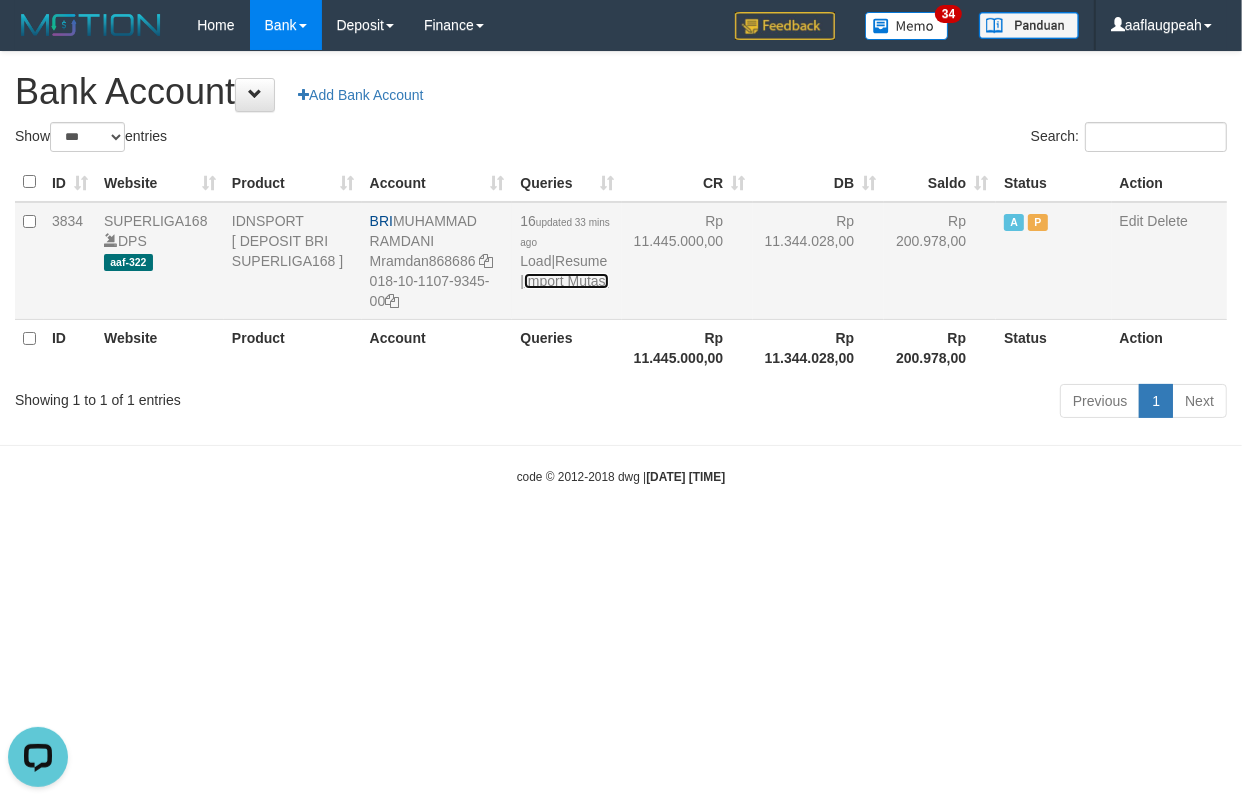 click on "Import Mutasi" at bounding box center [566, 281] 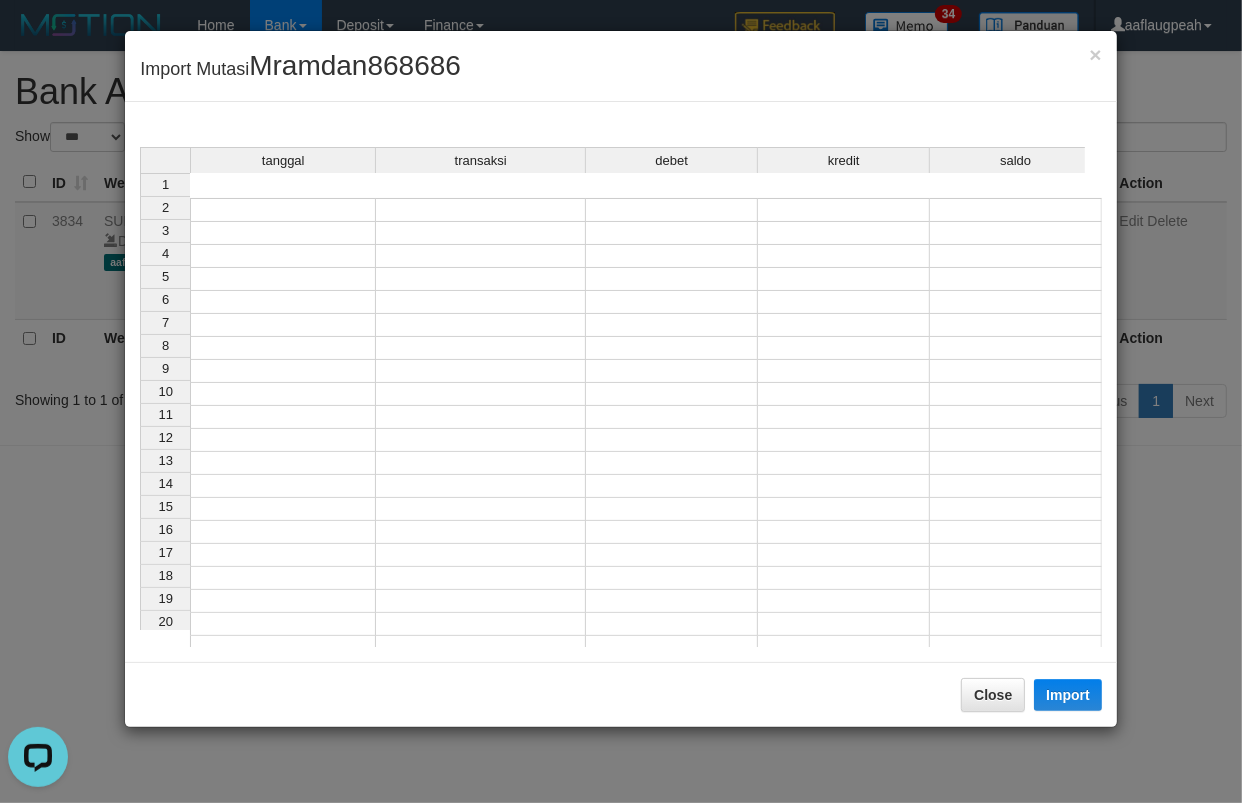 click at bounding box center [283, 210] 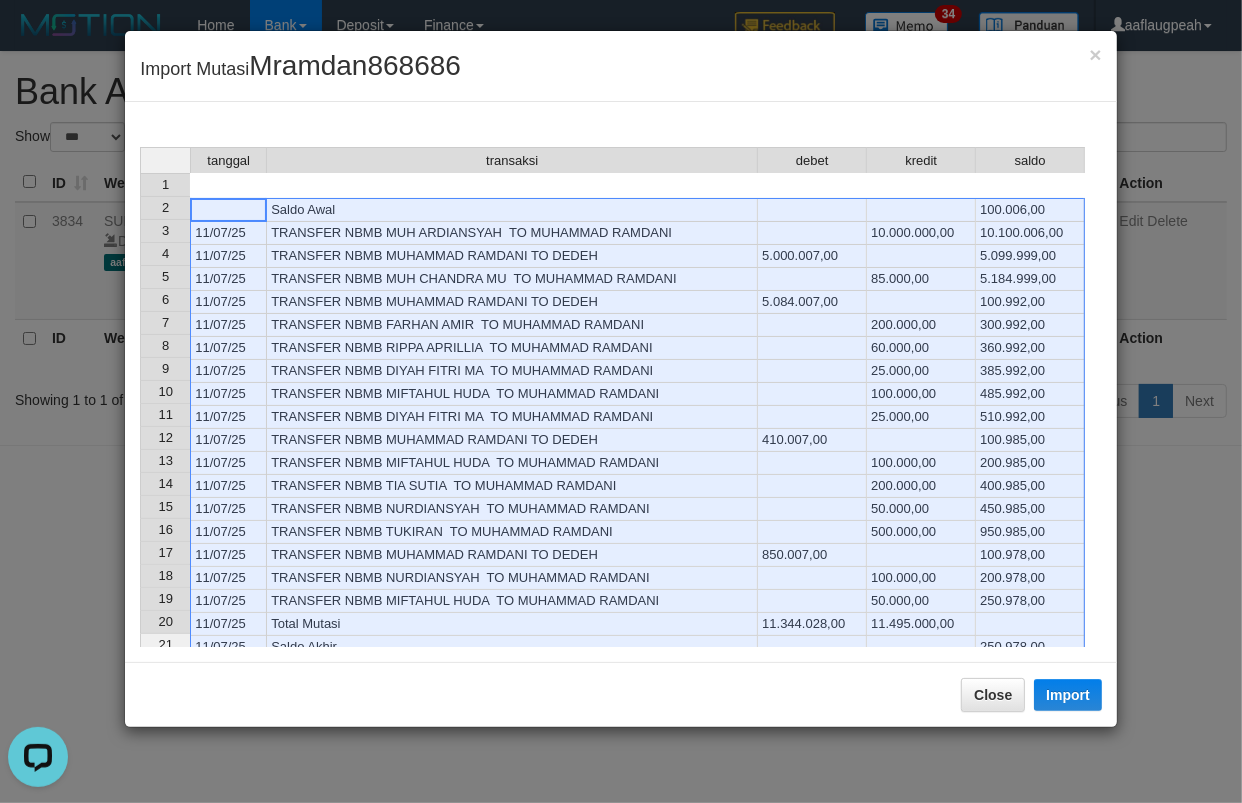 scroll, scrollTop: 47, scrollLeft: 0, axis: vertical 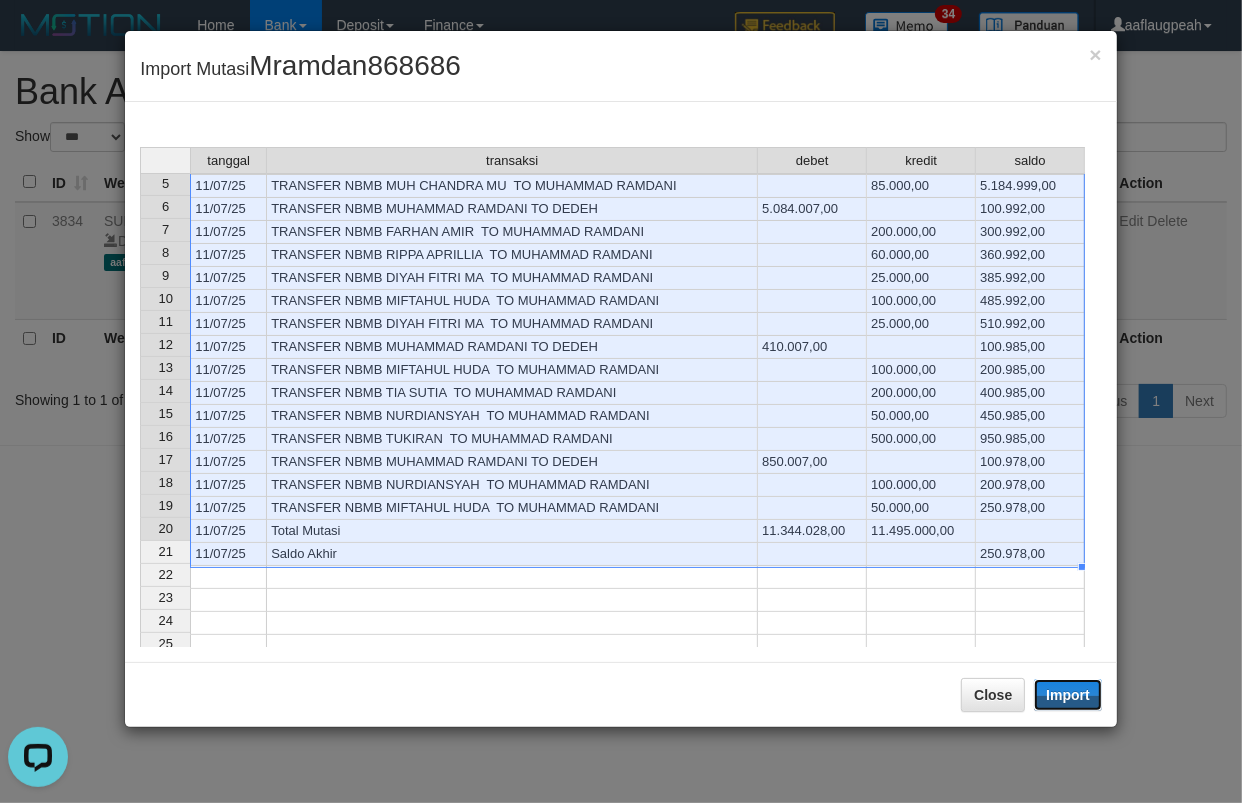 drag, startPoint x: 1074, startPoint y: 683, endPoint x: 1226, endPoint y: 707, distance: 153.88307 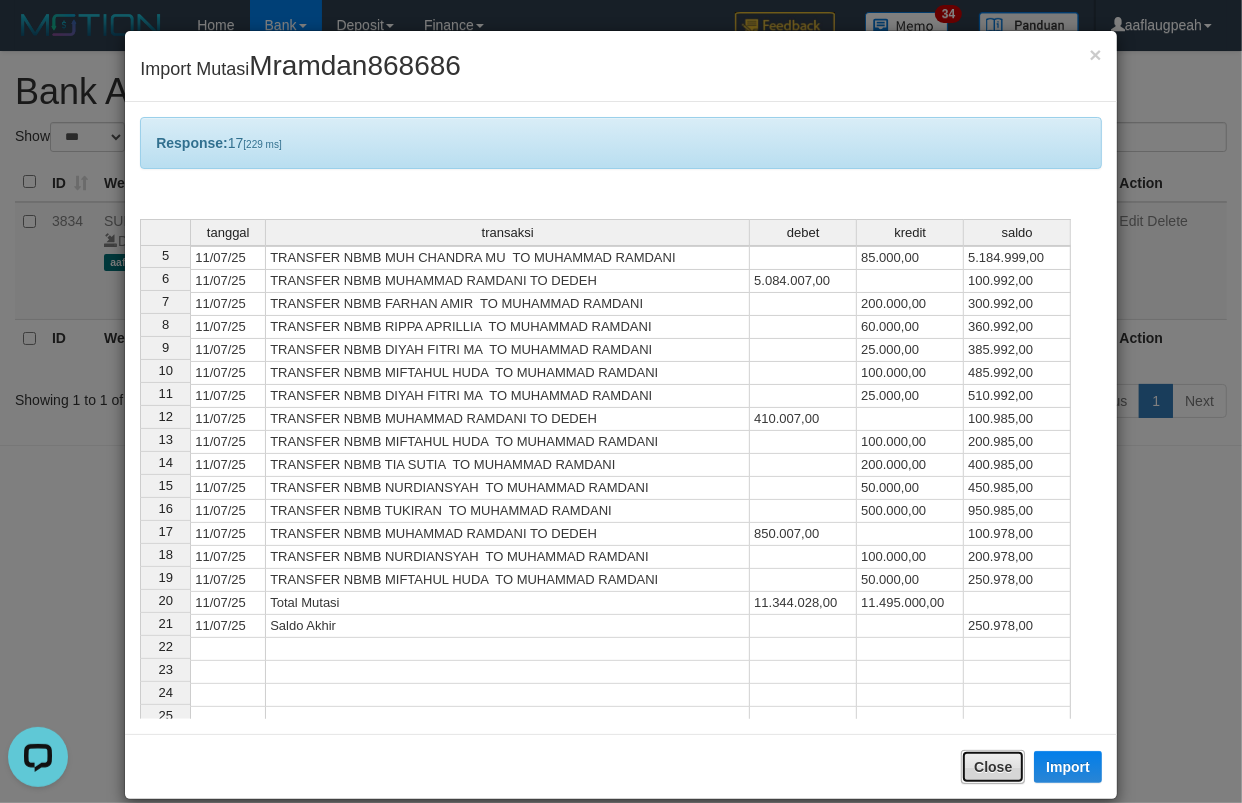 click on "Close" at bounding box center (993, 767) 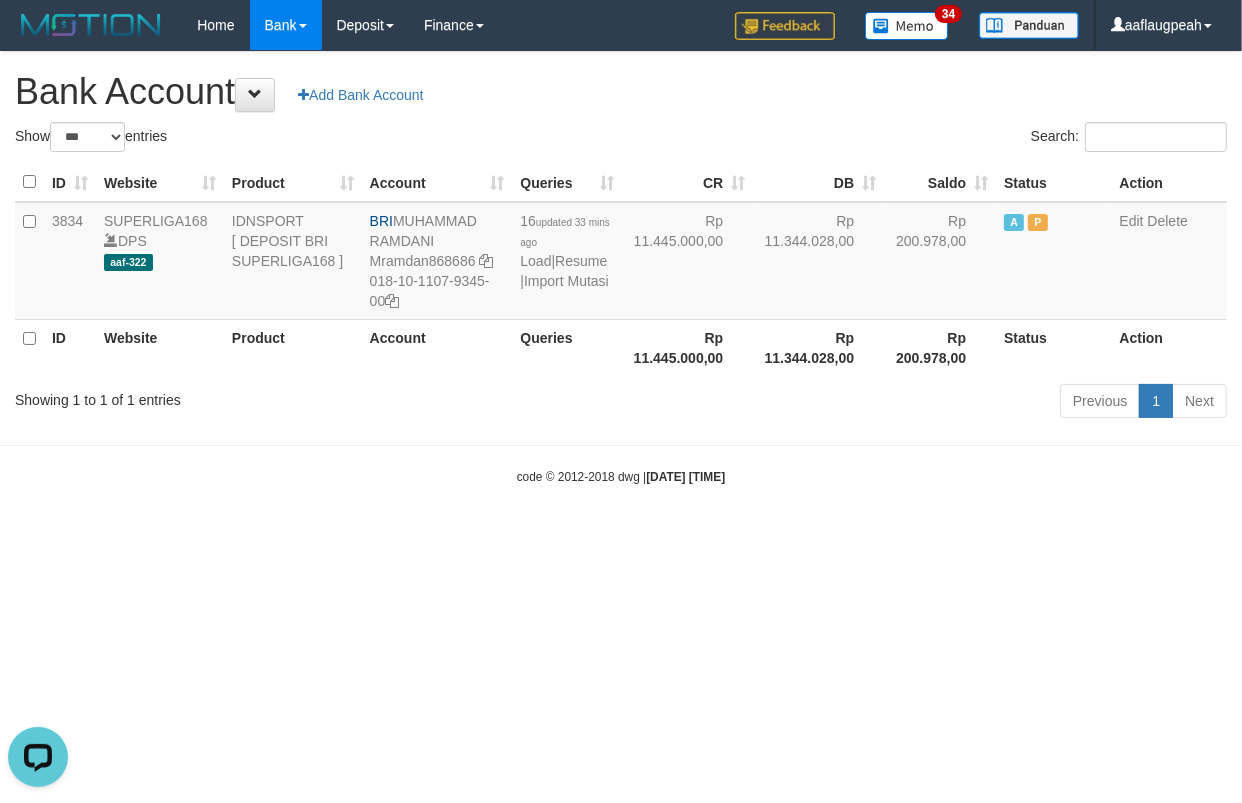 click on "Toggle navigation
Home
Bank
Account List
Load
By Website
Group
[ISPORT]													SUPERLIGA168
By Load Group (DPS)
34" at bounding box center [621, 268] 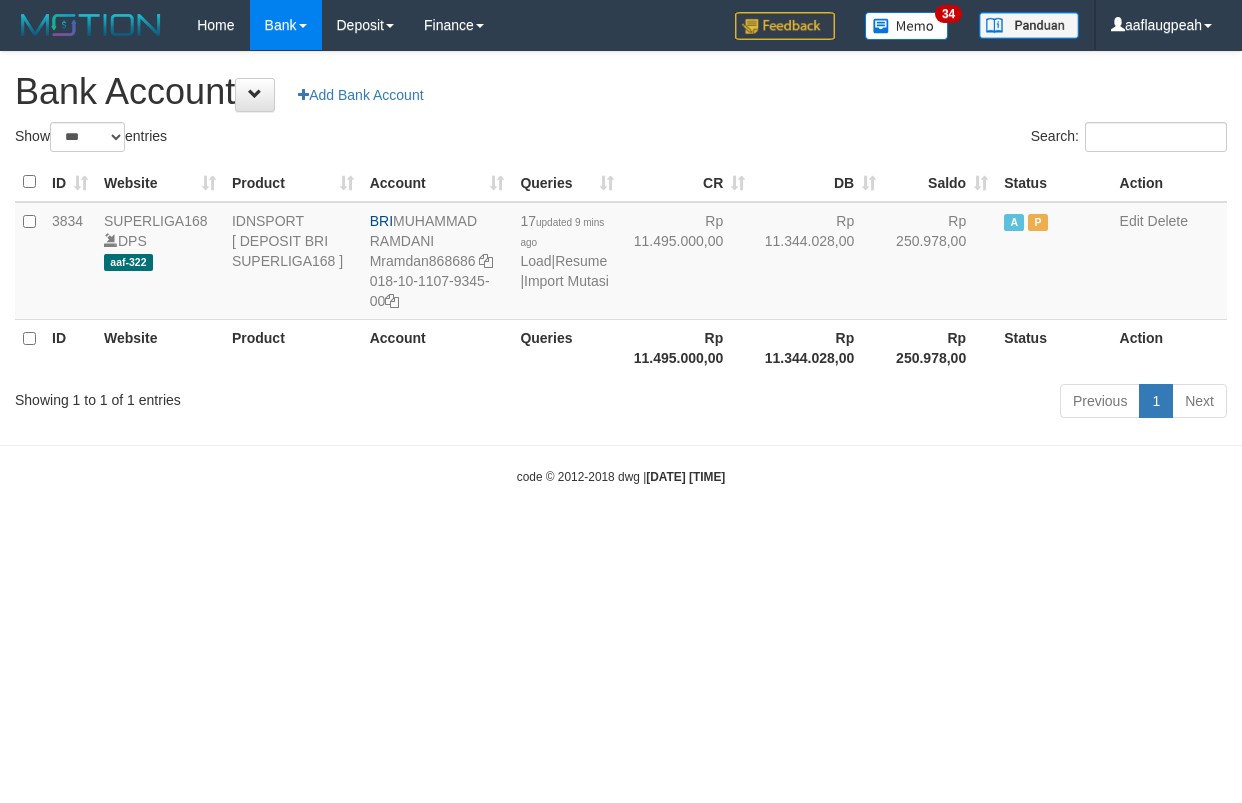 select on "***" 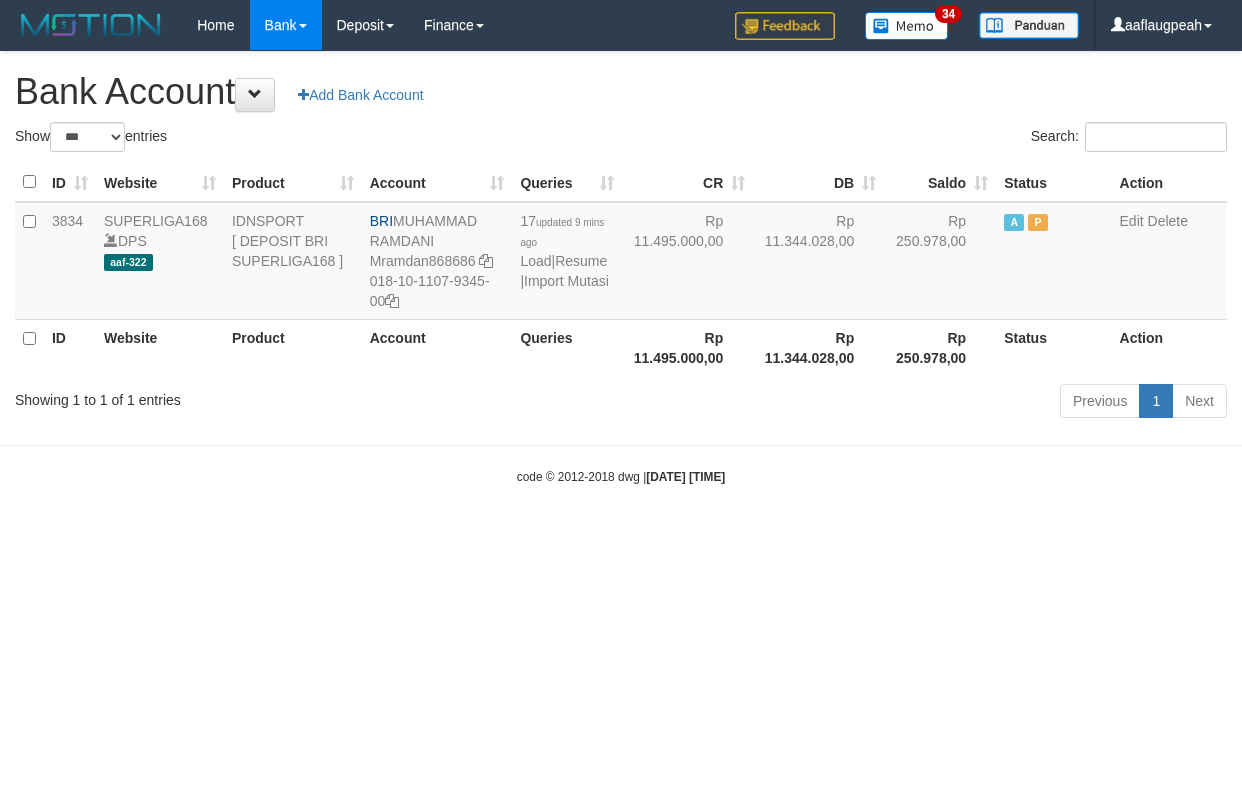 scroll, scrollTop: 0, scrollLeft: 0, axis: both 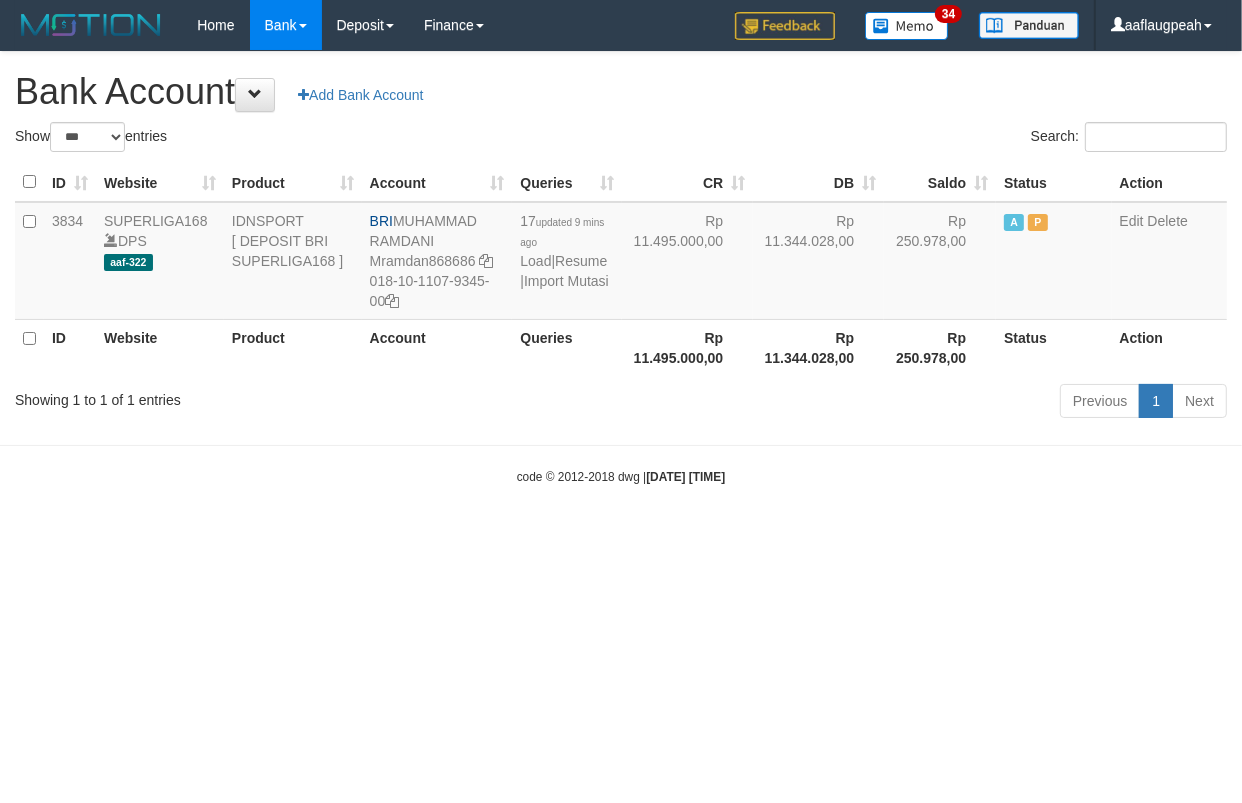 click on "Toggle navigation
Home
Bank
Account List
Load
By Website
Group
[ISPORT]													SUPERLIGA168
By Load Group (DPS)" at bounding box center [621, 268] 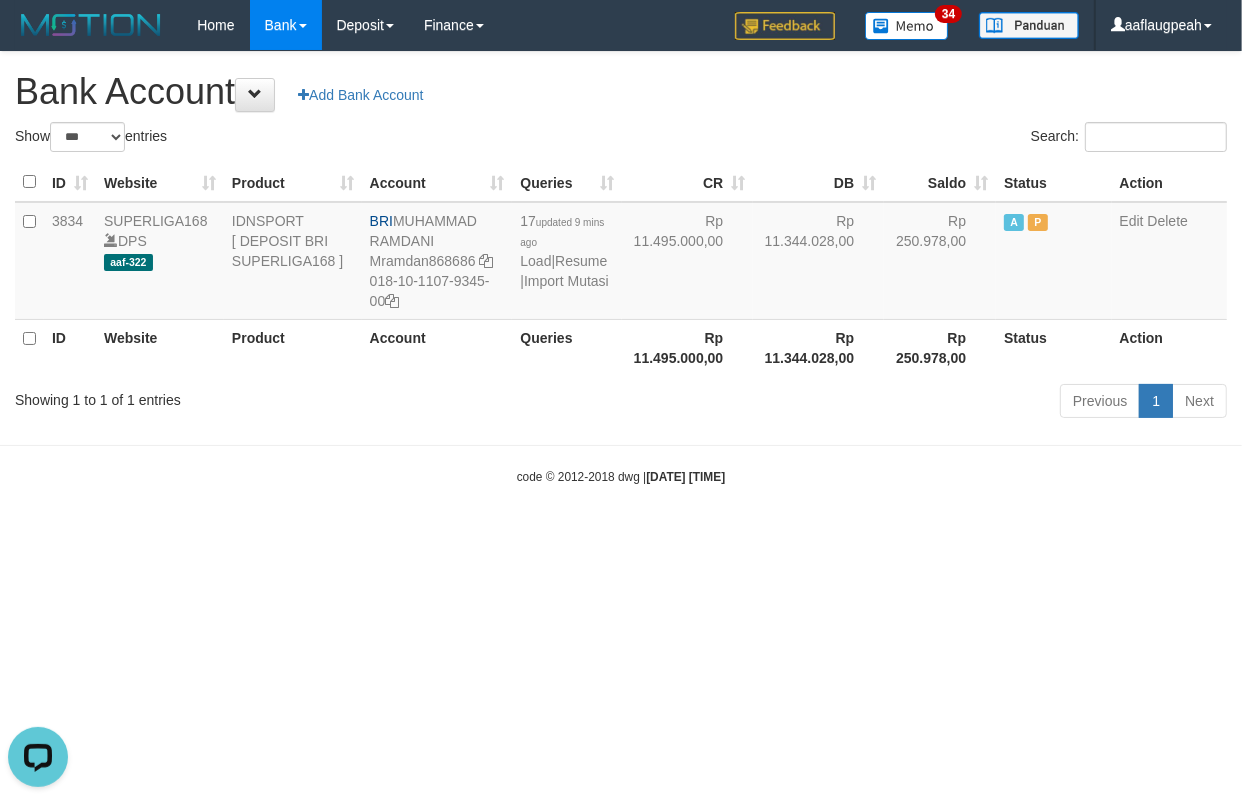 scroll, scrollTop: 0, scrollLeft: 0, axis: both 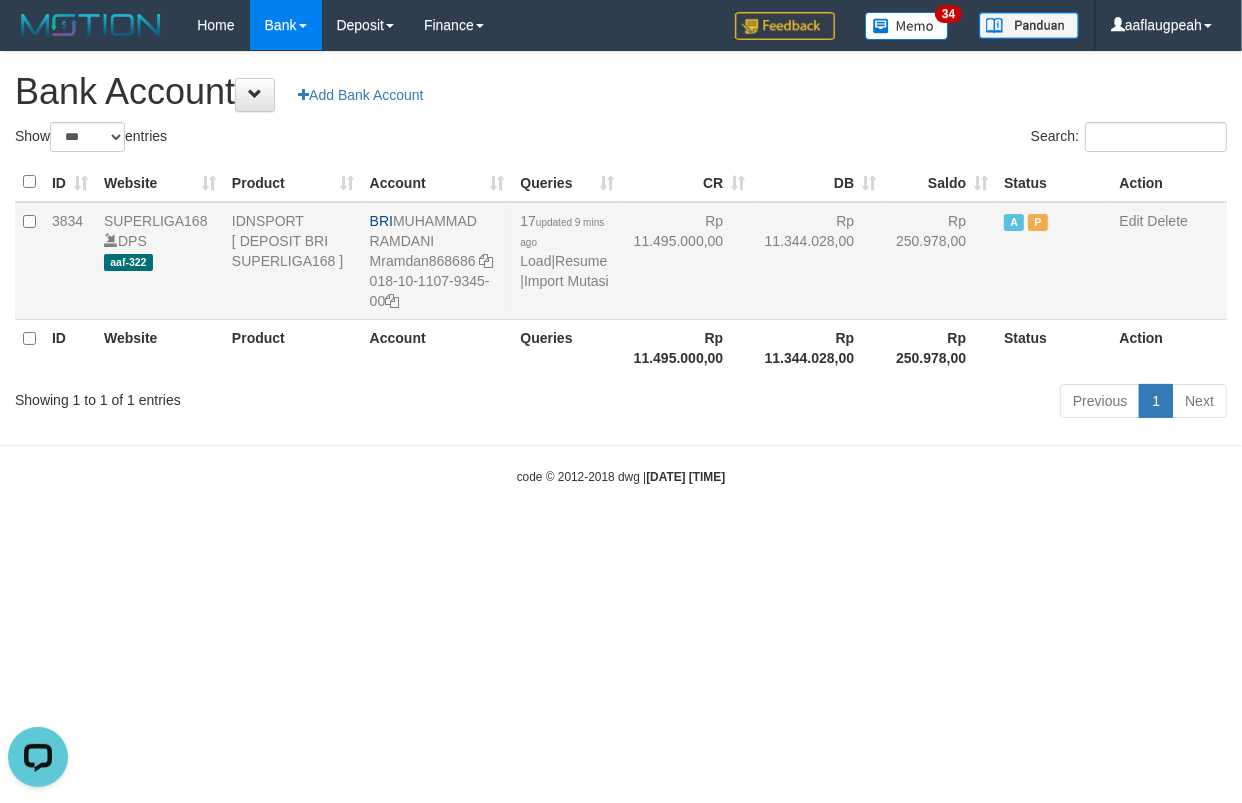 click on "17  updated 9 mins ago
Load
|
Resume
|
Import Mutasi" at bounding box center (567, 261) 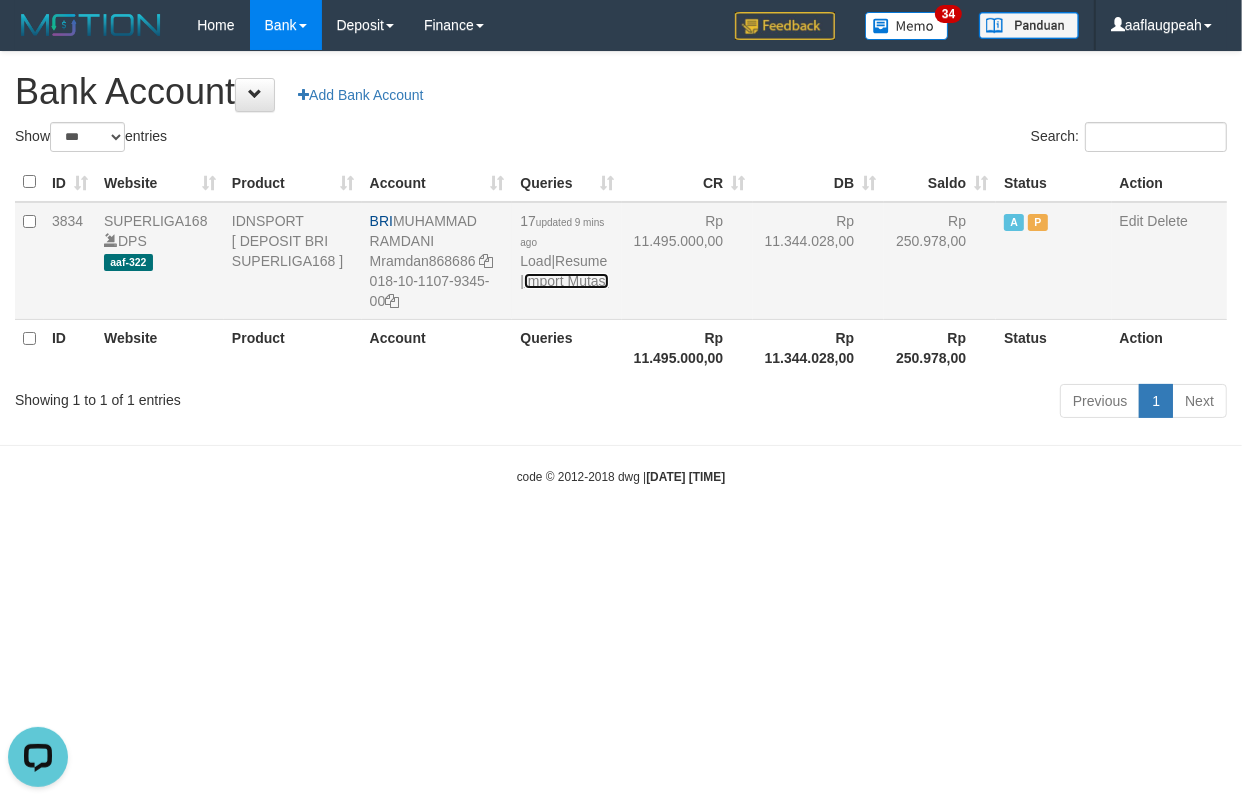 click on "Import Mutasi" at bounding box center (566, 281) 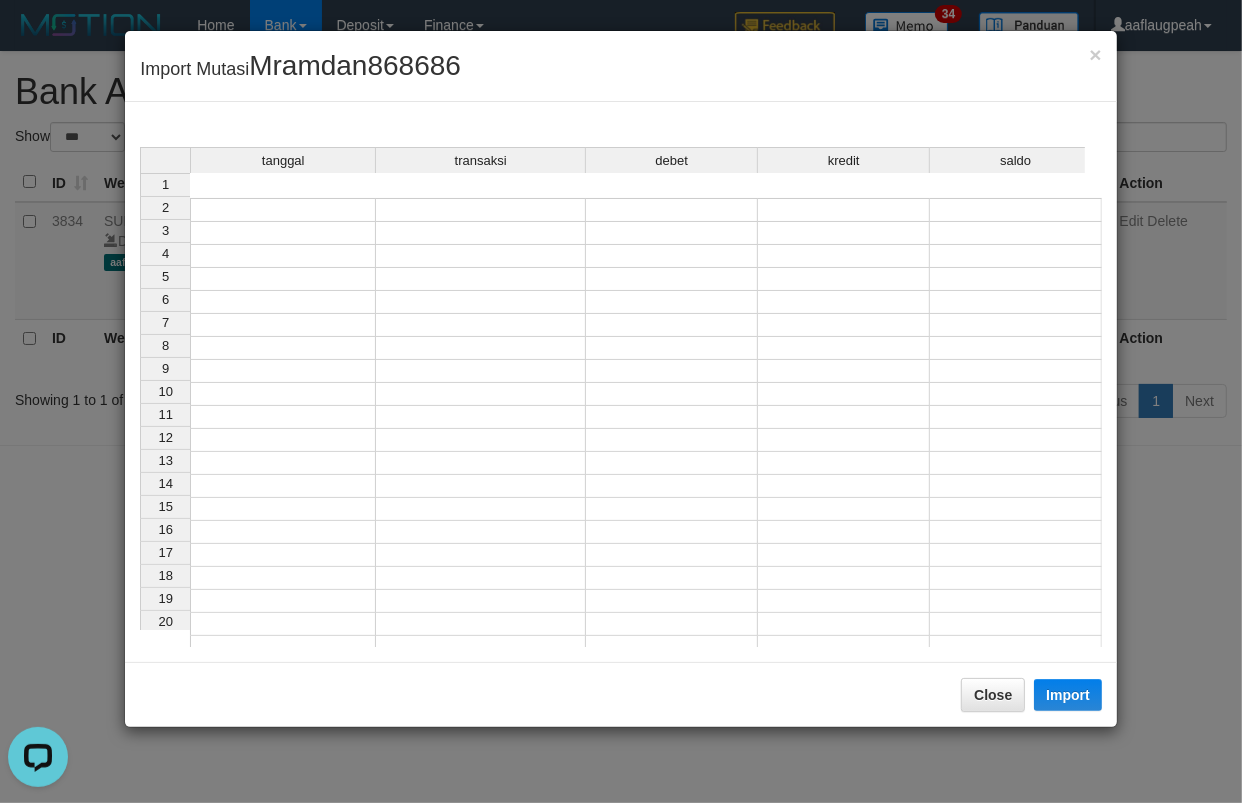 click at bounding box center [283, 210] 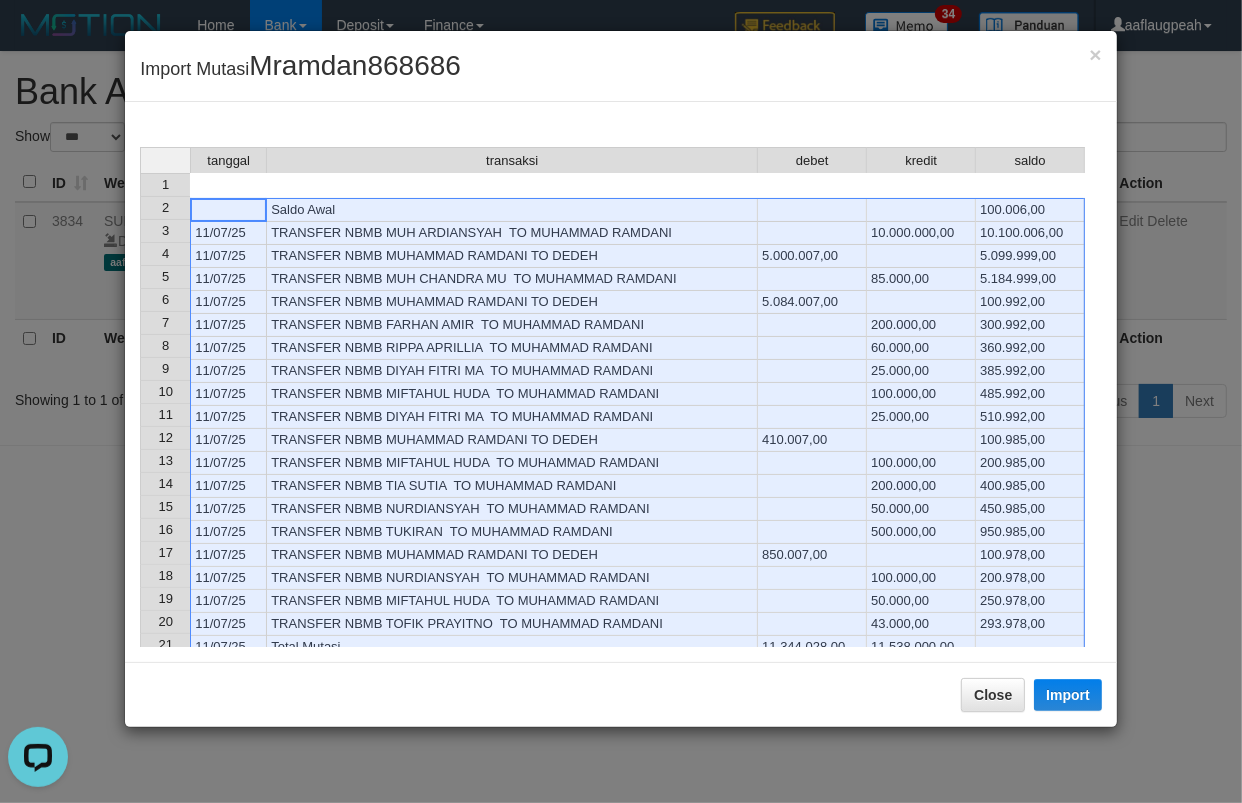 scroll, scrollTop: 35, scrollLeft: 0, axis: vertical 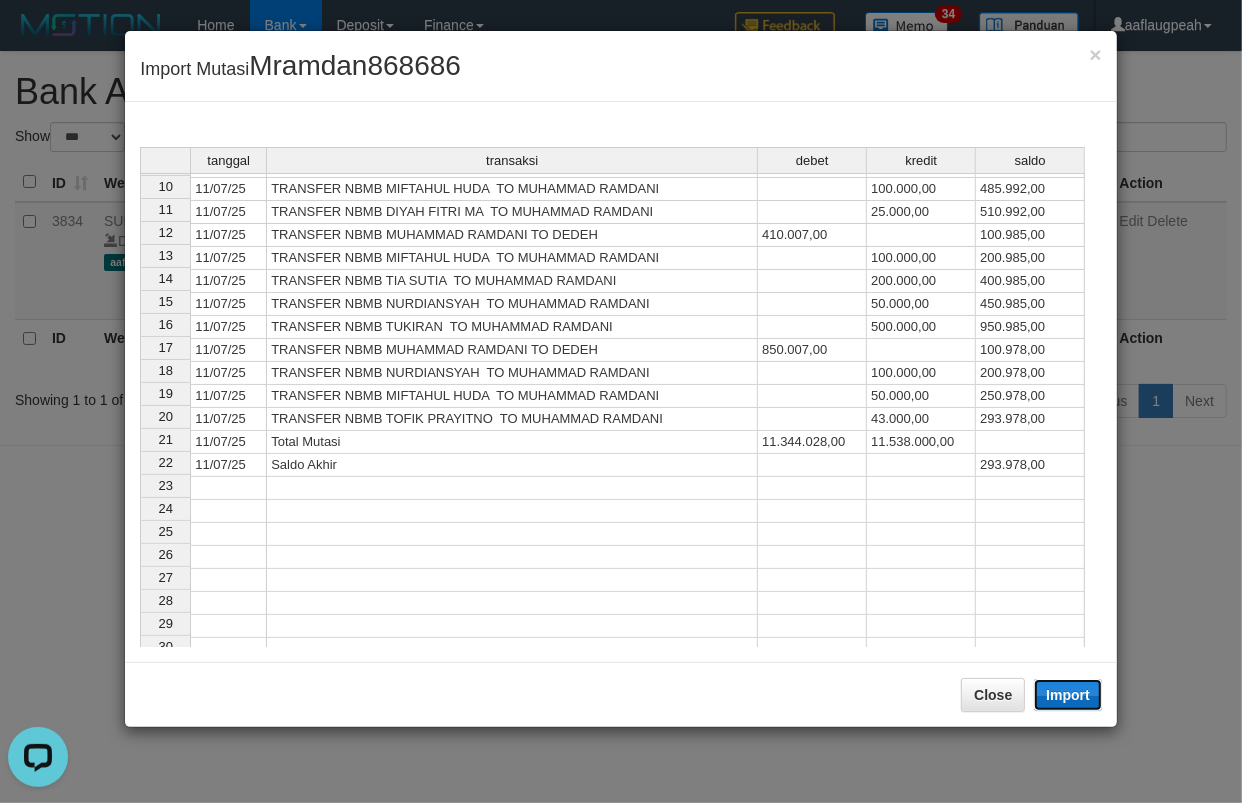 click on "Import" at bounding box center [1068, 695] 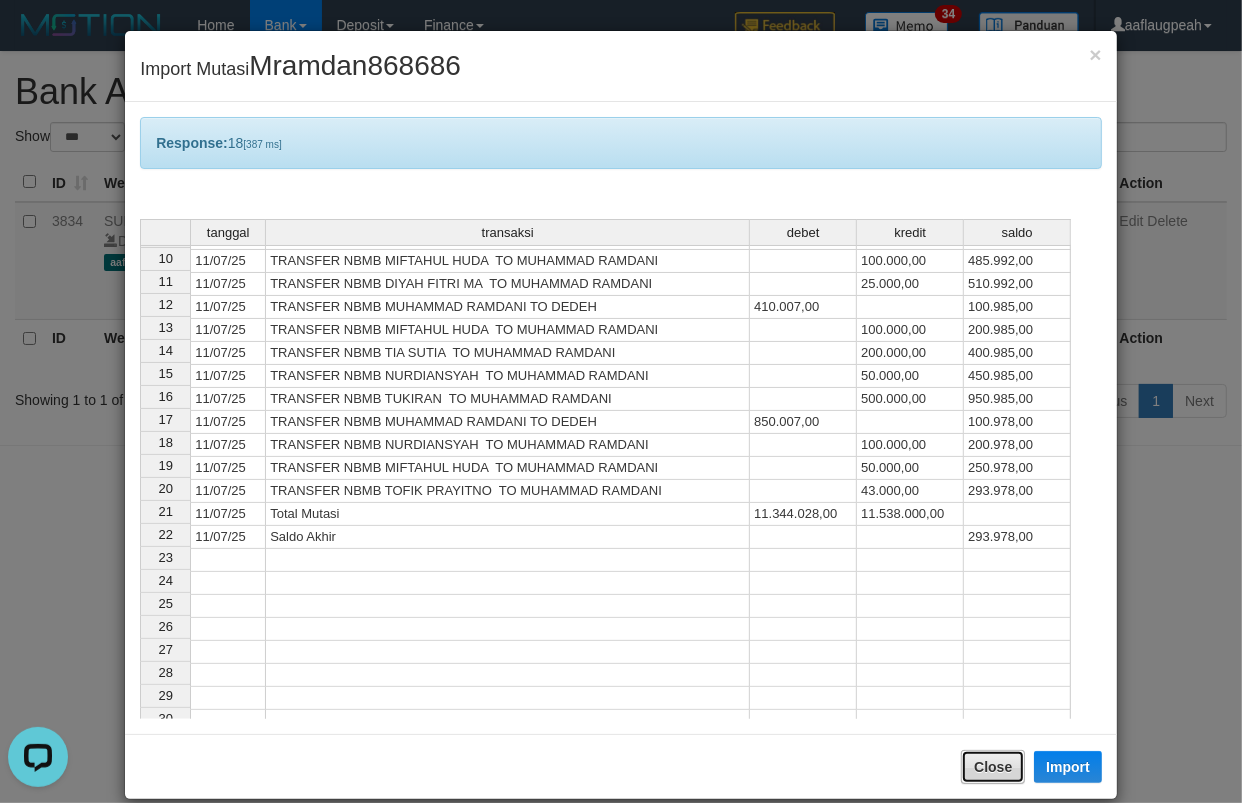 click on "Close" at bounding box center [993, 767] 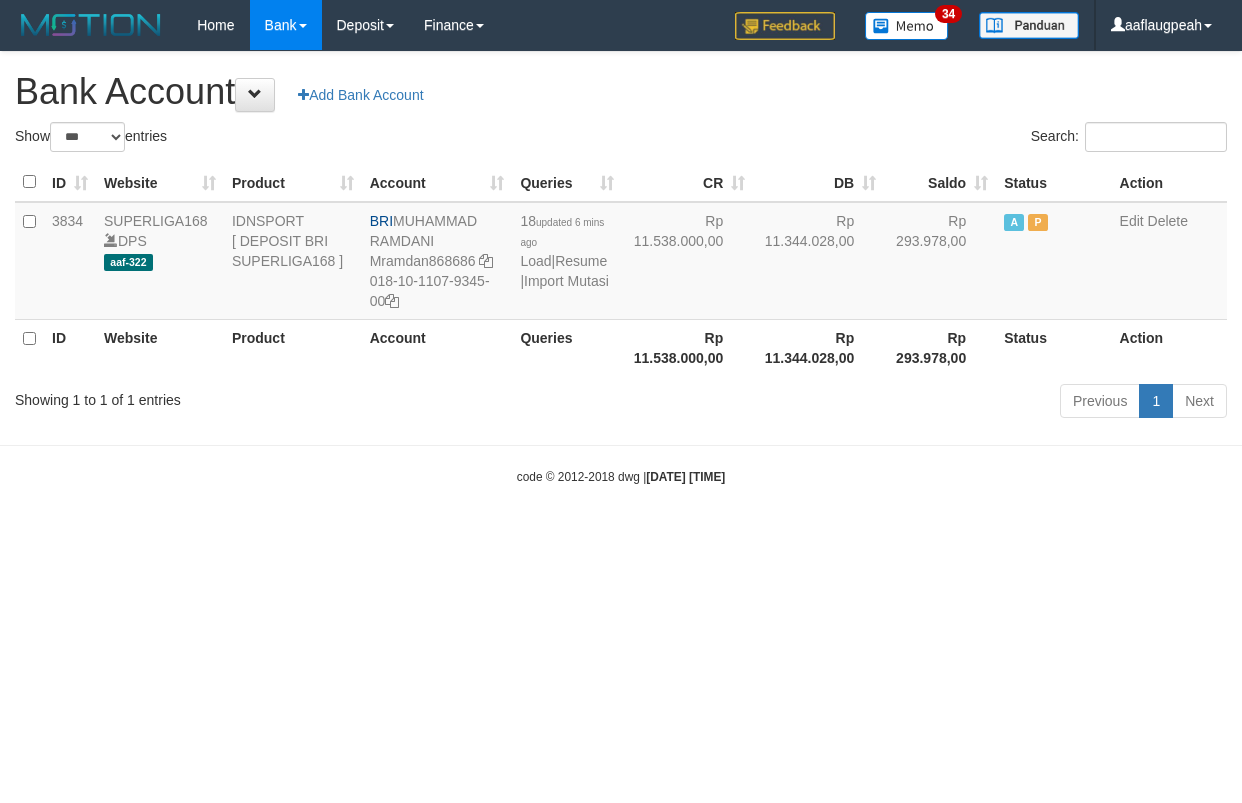 select on "***" 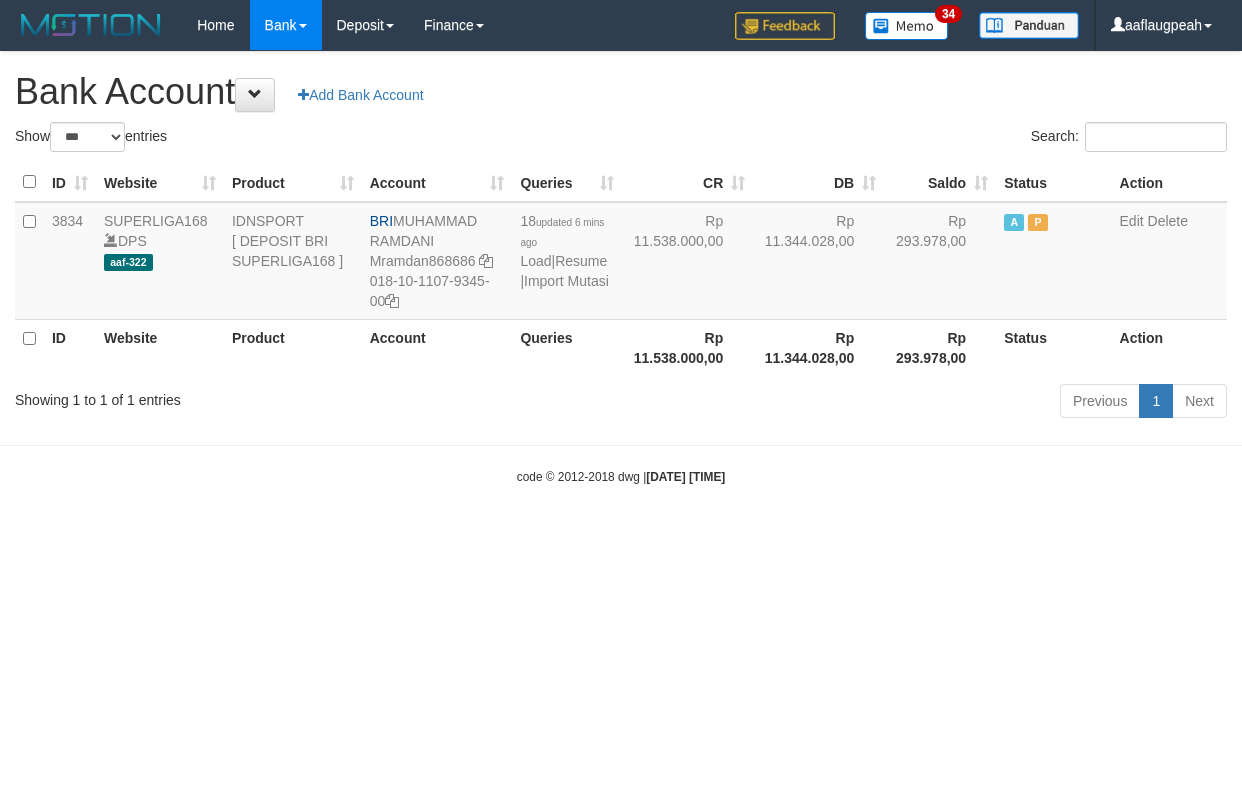 scroll, scrollTop: 0, scrollLeft: 0, axis: both 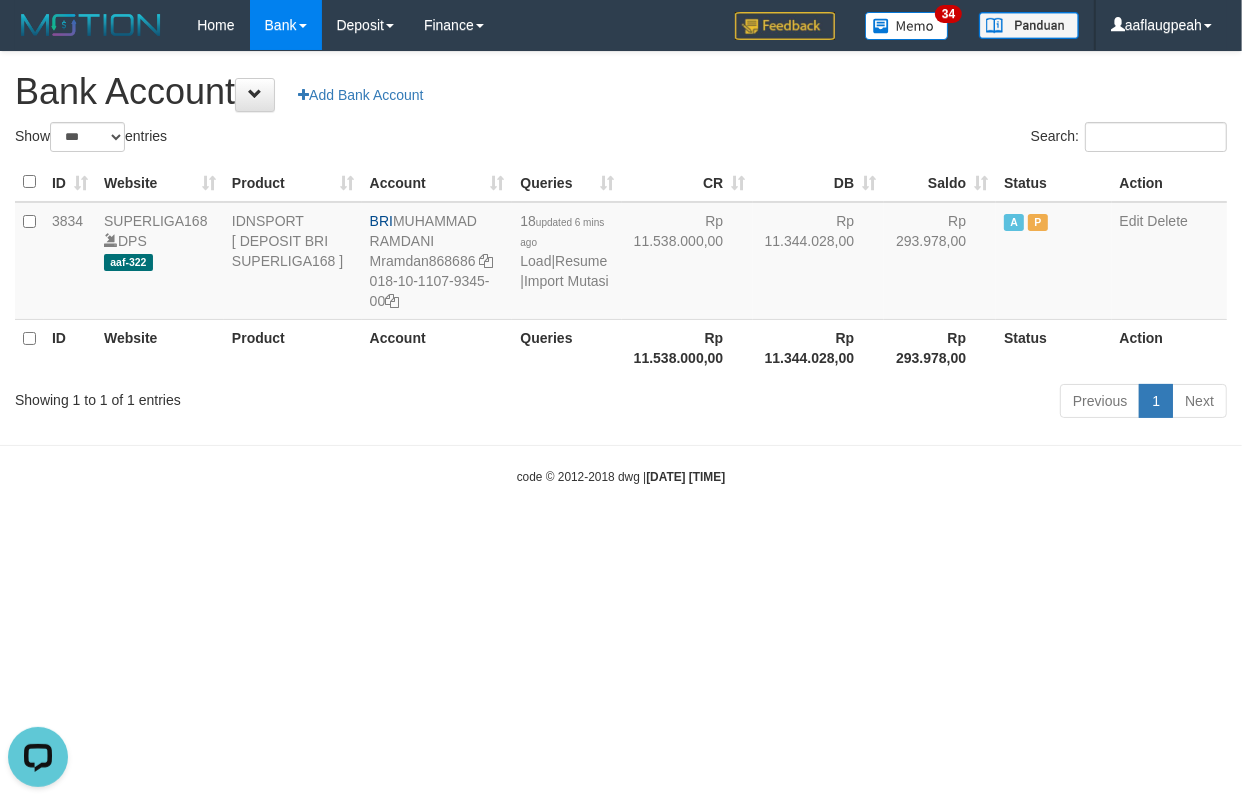 click on "Toggle navigation
Home
Bank
Account List
Load
By Website
Group
[ISPORT]													SUPERLIGA168
By Load Group (DPS)" at bounding box center [621, 268] 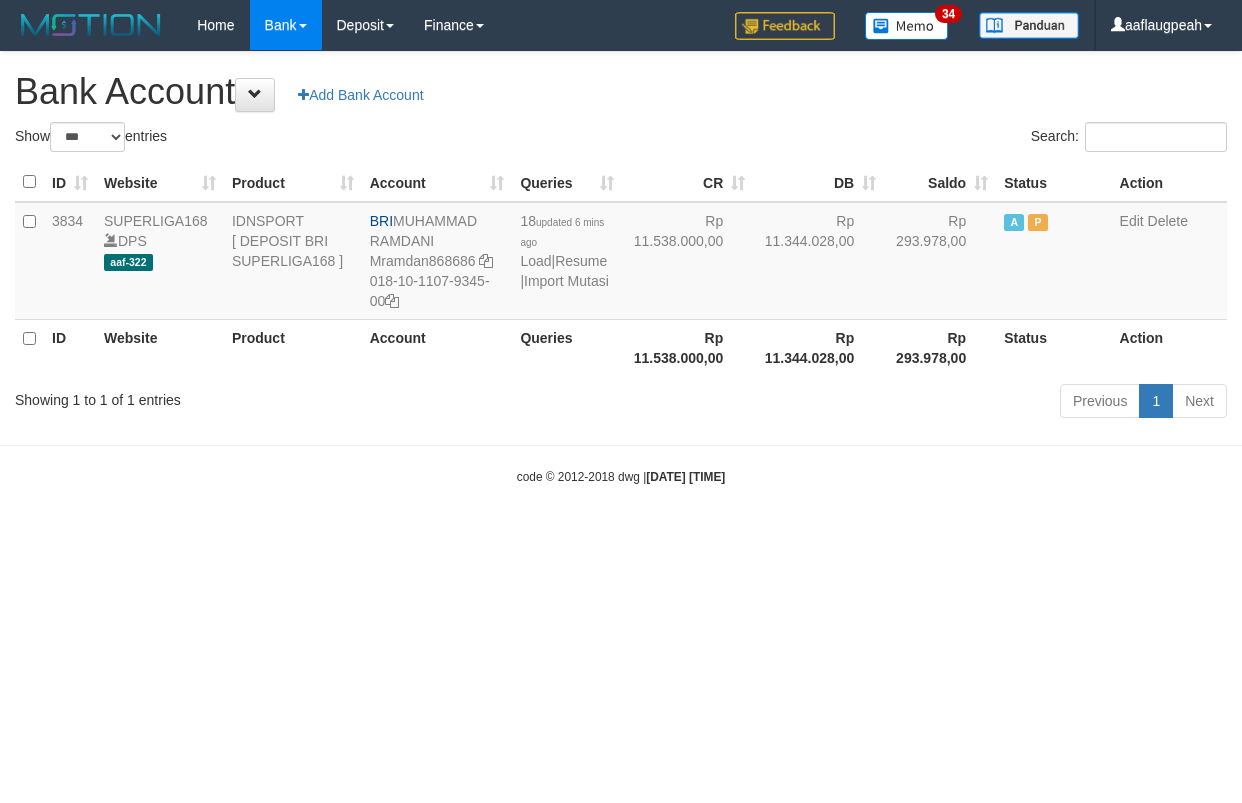 select on "***" 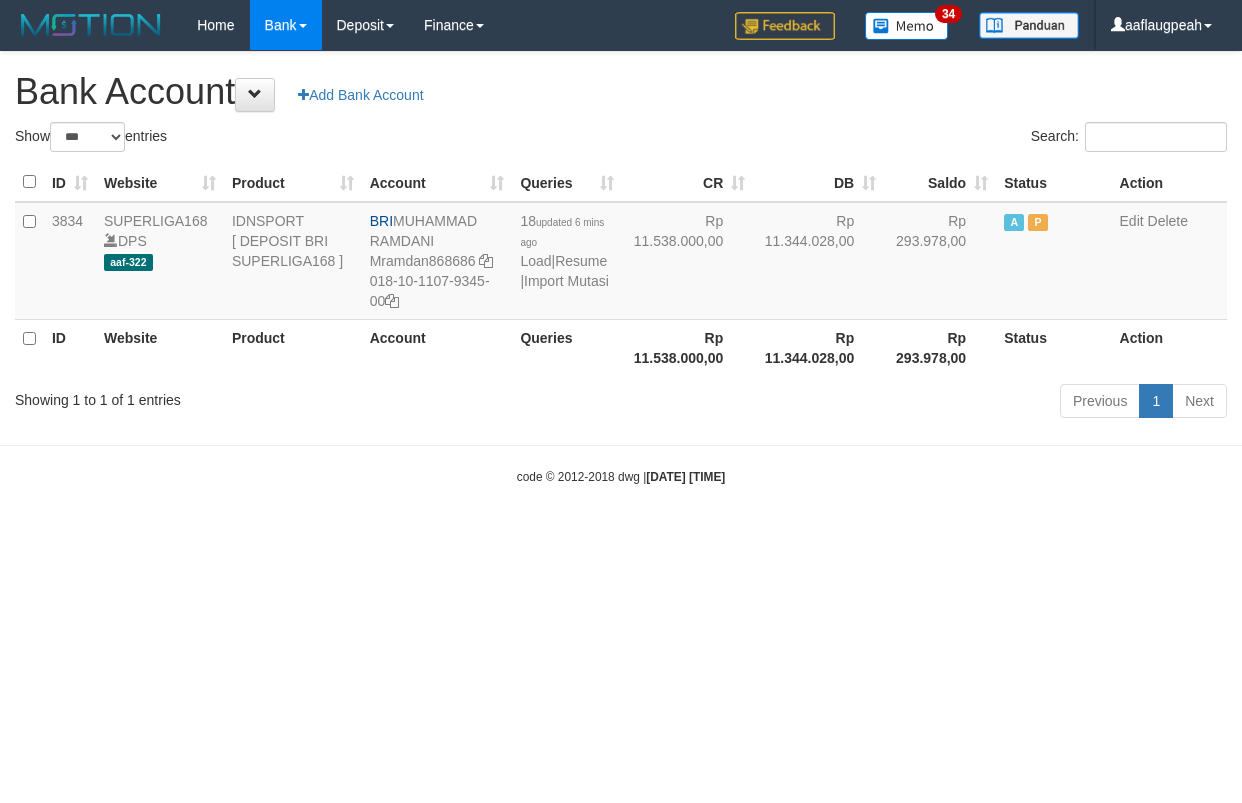scroll, scrollTop: 0, scrollLeft: 0, axis: both 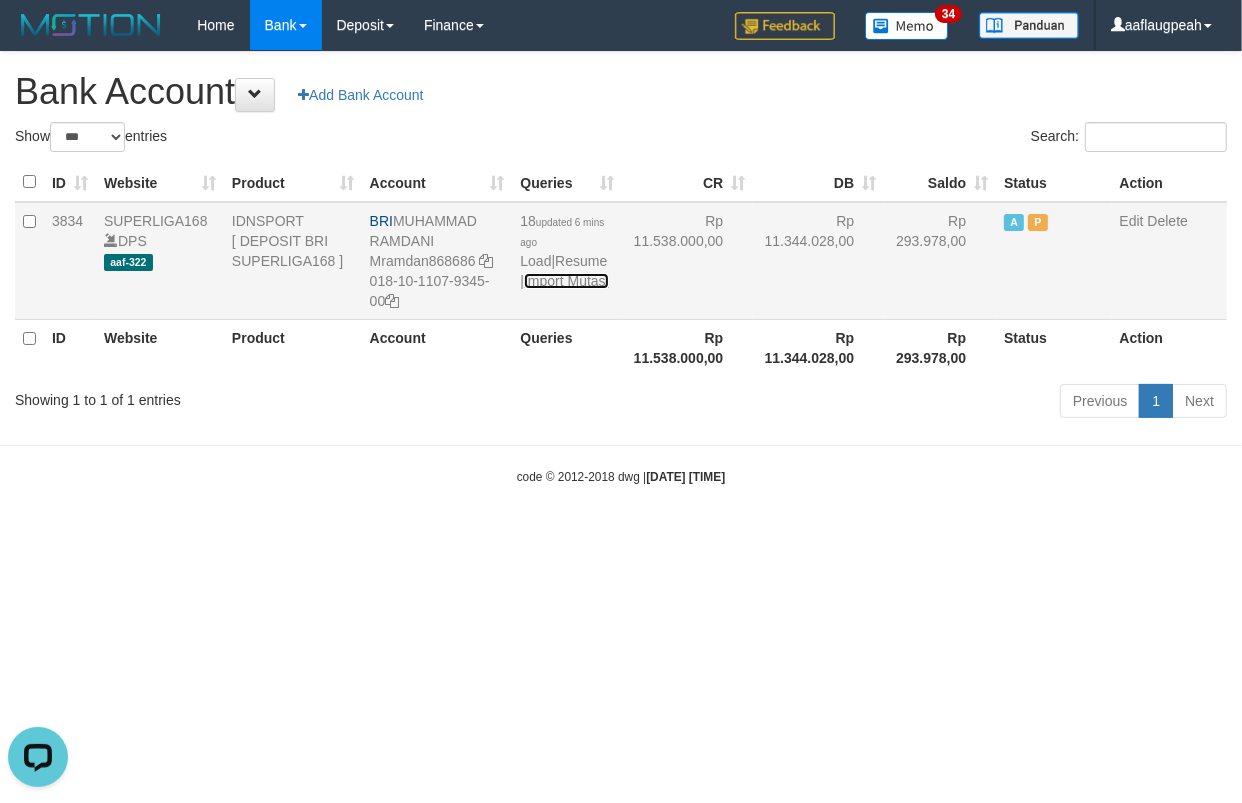 click on "Import Mutasi" at bounding box center (566, 281) 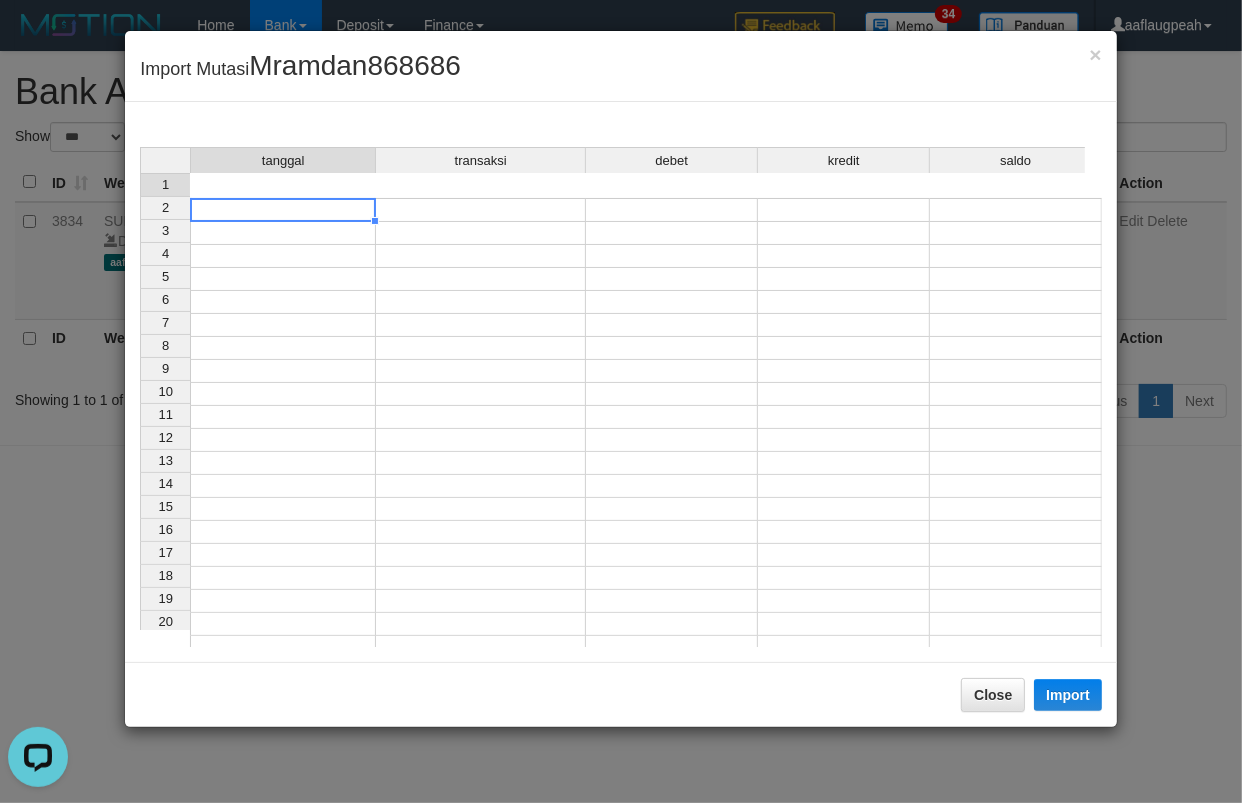 click on "tanggal transaksi debet kredit saldo 1 2 3 4 5 6 7 8 9 10 11 12 13 14 15 16 17 18 19 20 21" at bounding box center (140, 427) 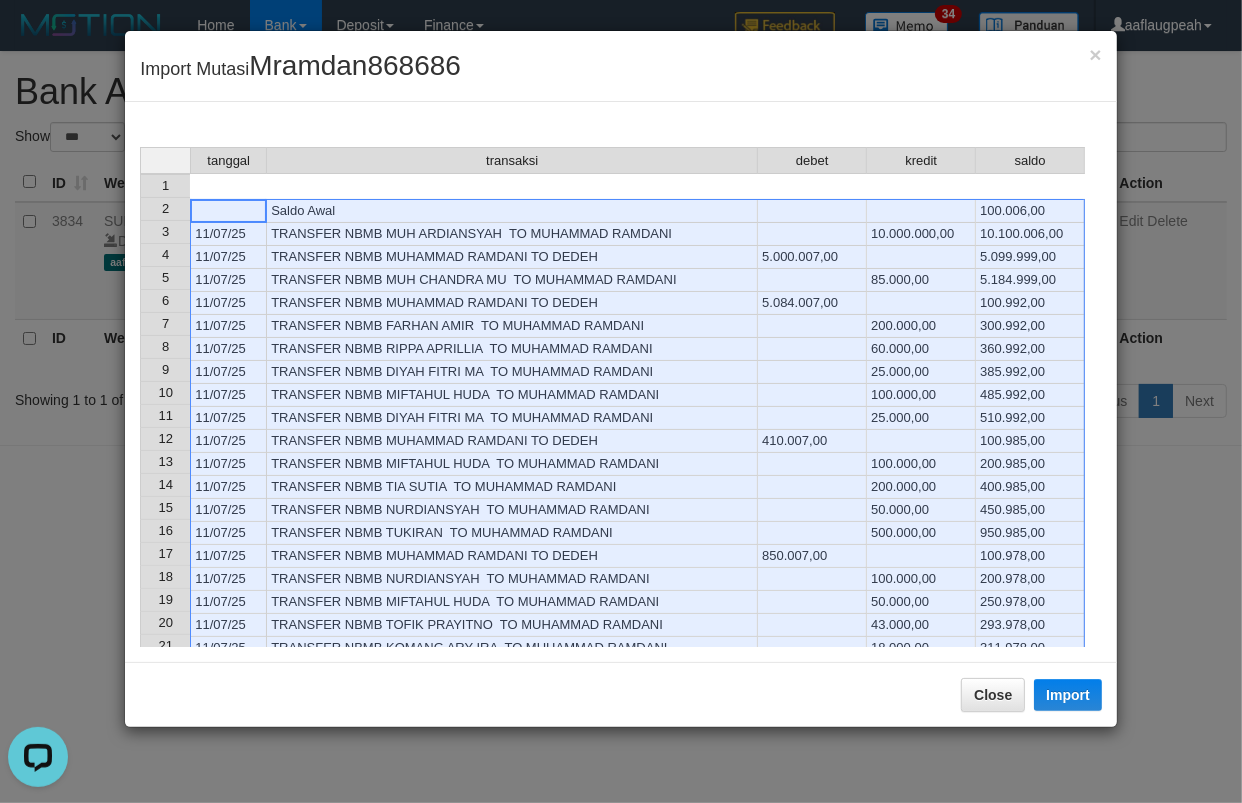 scroll, scrollTop: 192, scrollLeft: 0, axis: vertical 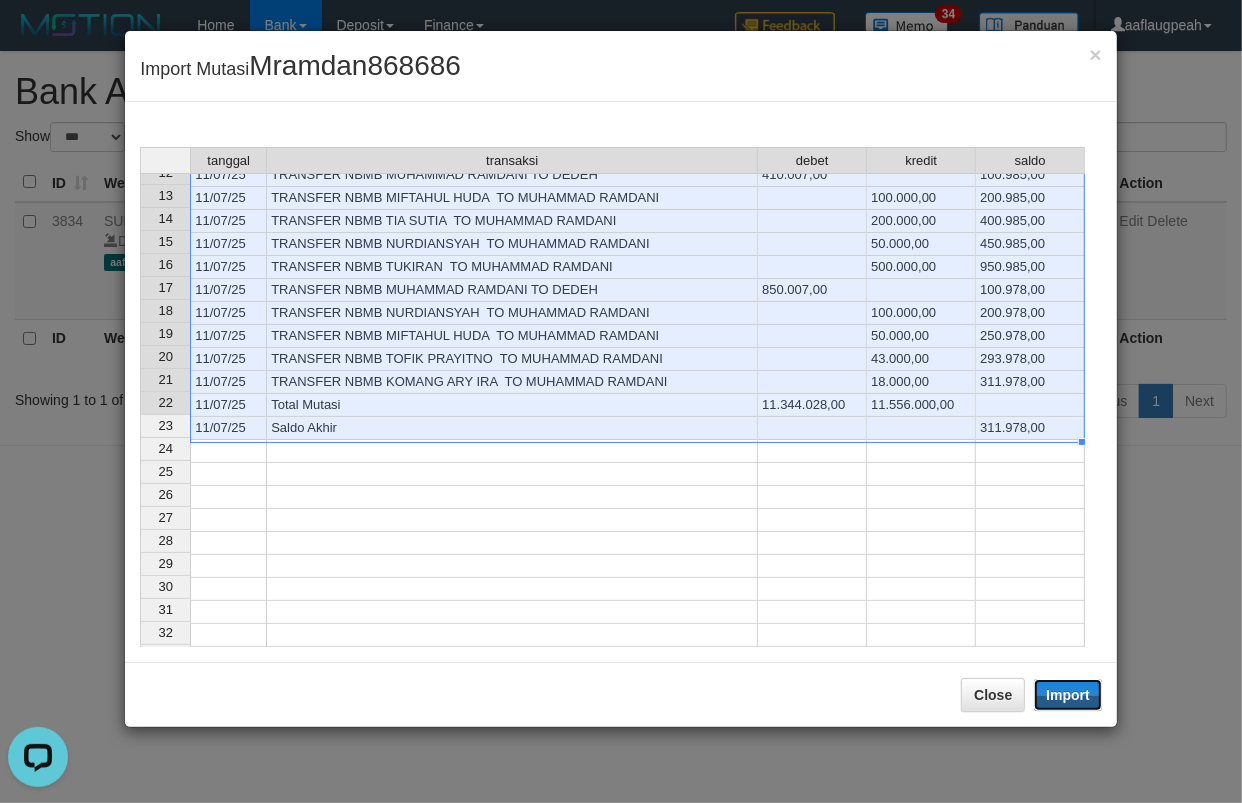 drag, startPoint x: 1075, startPoint y: 690, endPoint x: 1135, endPoint y: 651, distance: 71.561165 